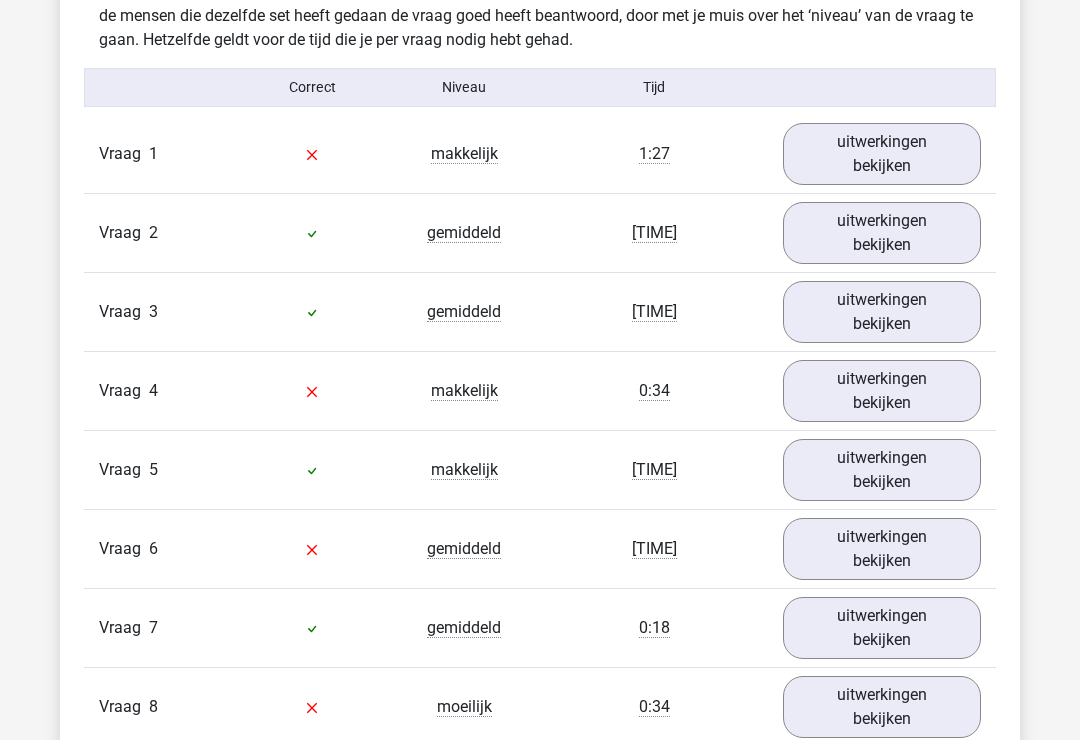 scroll, scrollTop: 2118, scrollLeft: 0, axis: vertical 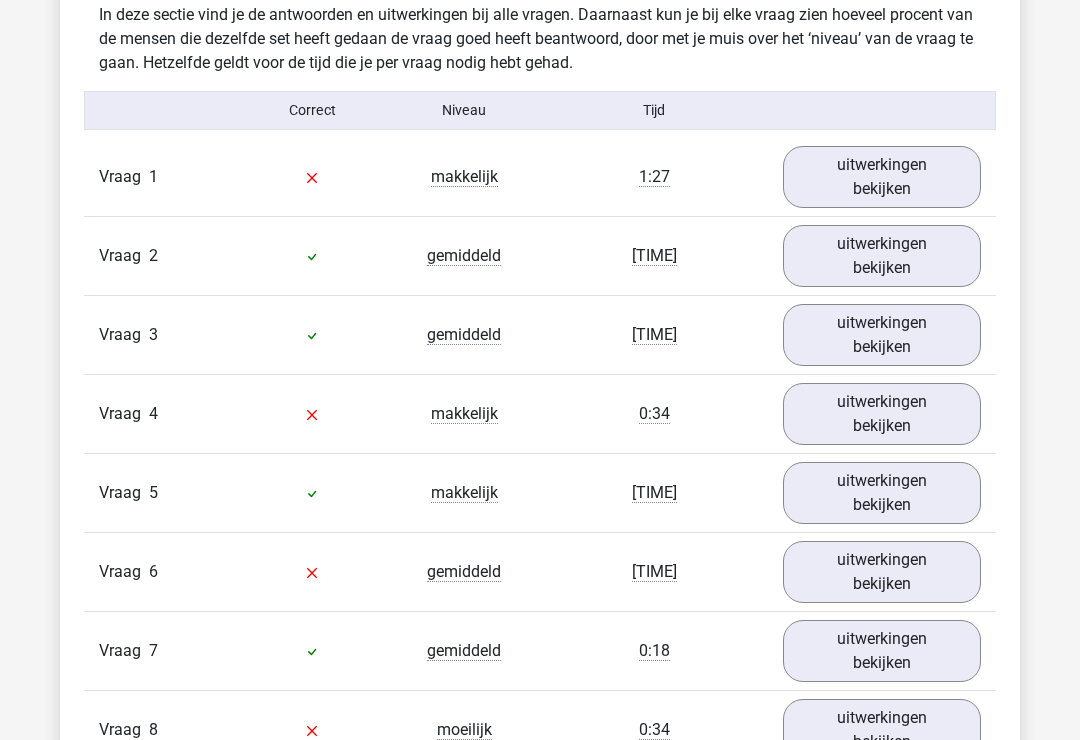 click on "uitwerkingen bekijken" at bounding box center [882, 177] 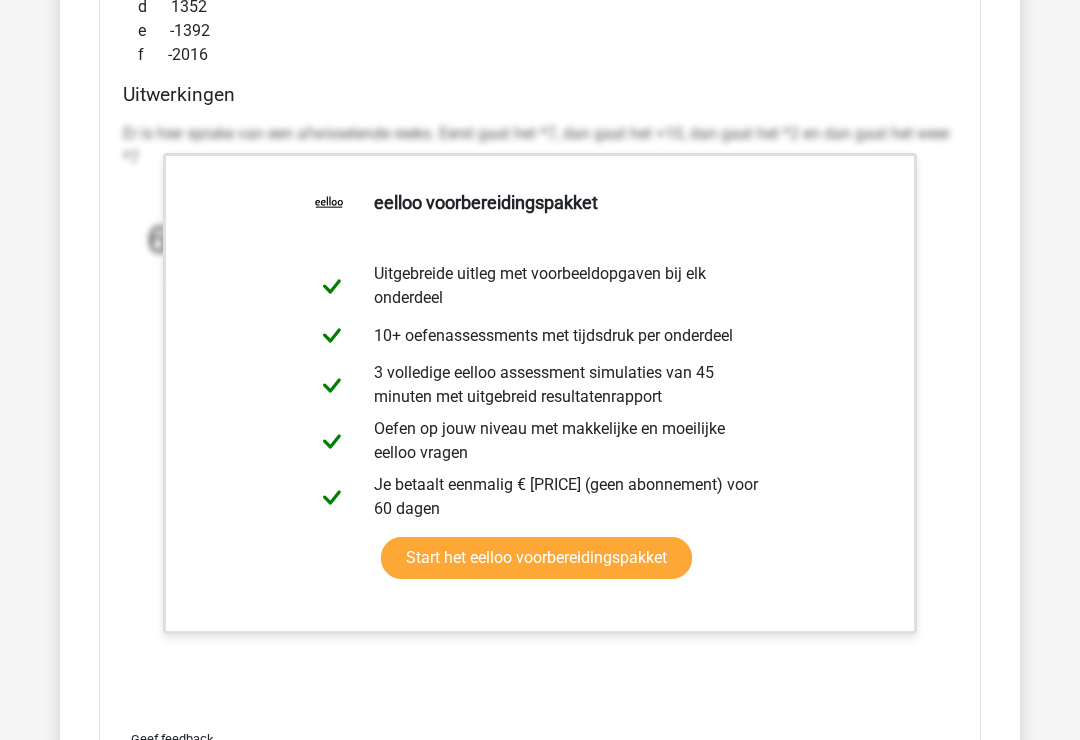 scroll, scrollTop: 2707, scrollLeft: 0, axis: vertical 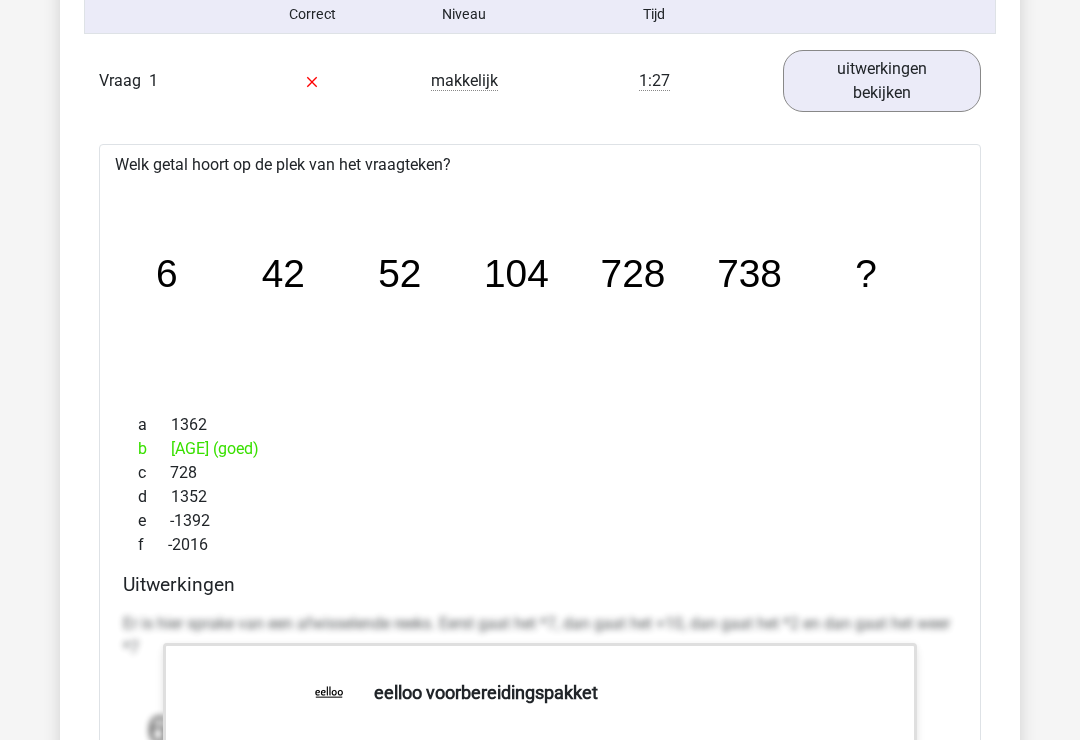 click on "uitwerkingen bekijken" at bounding box center (882, 82) 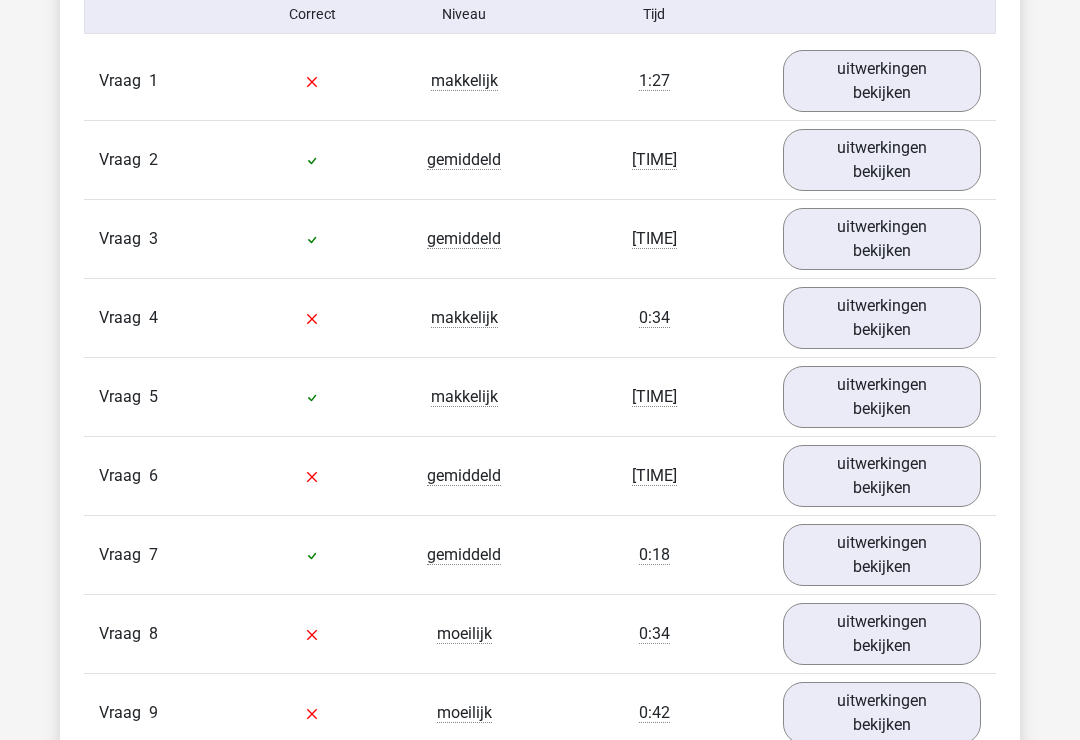 click on "uitwerkingen bekijken" at bounding box center [882, 160] 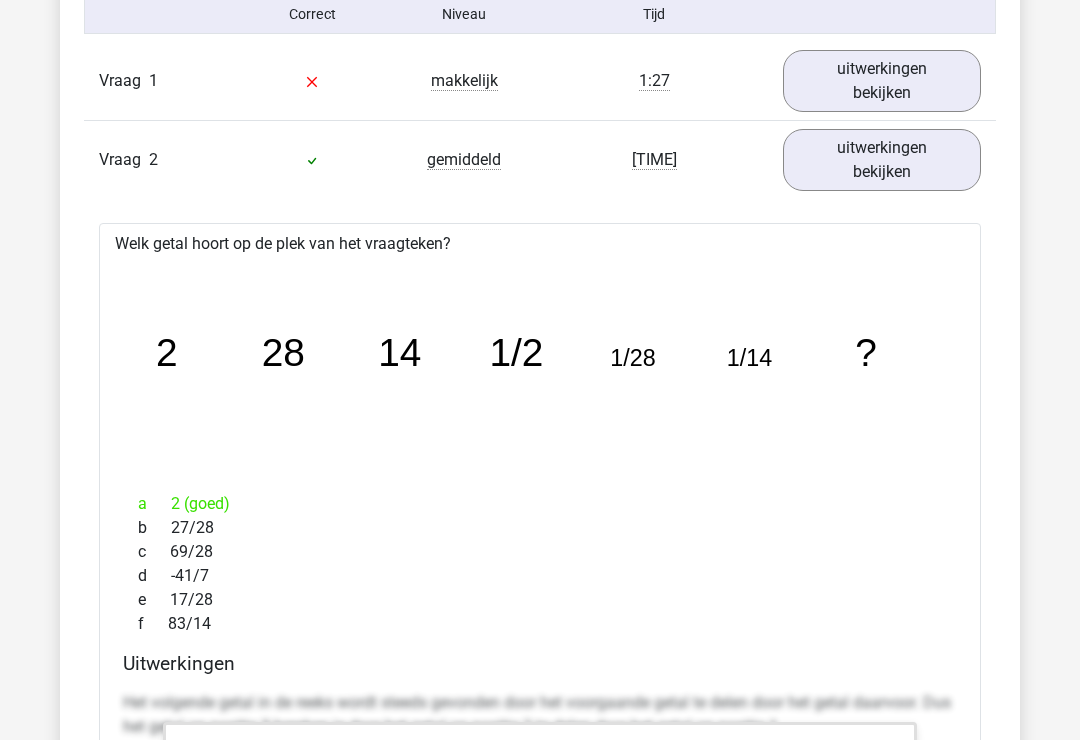 click on "uitwerkingen bekijken" at bounding box center [882, 81] 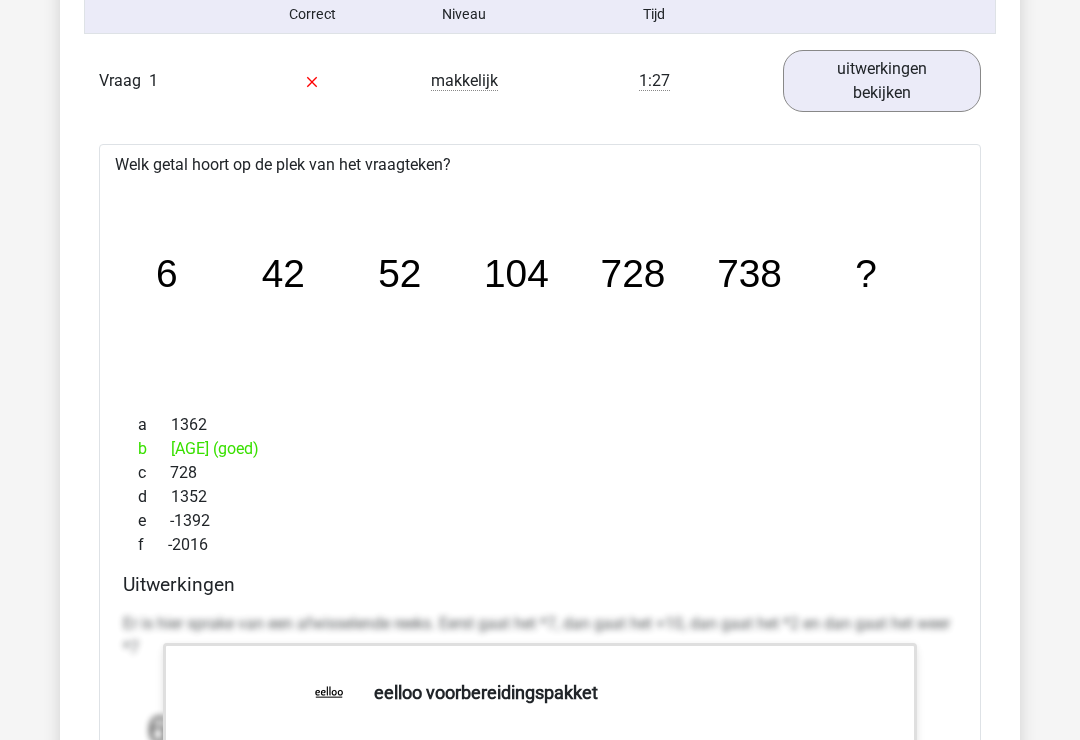 click on "uitwerkingen bekijken" at bounding box center (882, 81) 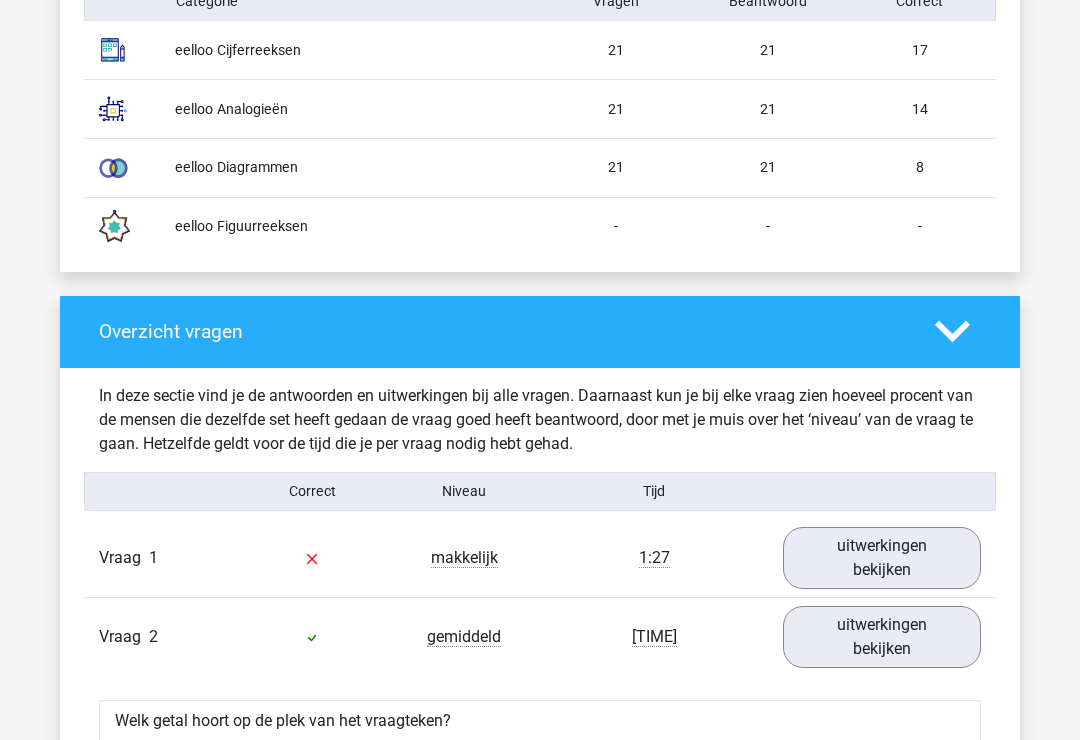 scroll, scrollTop: 1766, scrollLeft: 0, axis: vertical 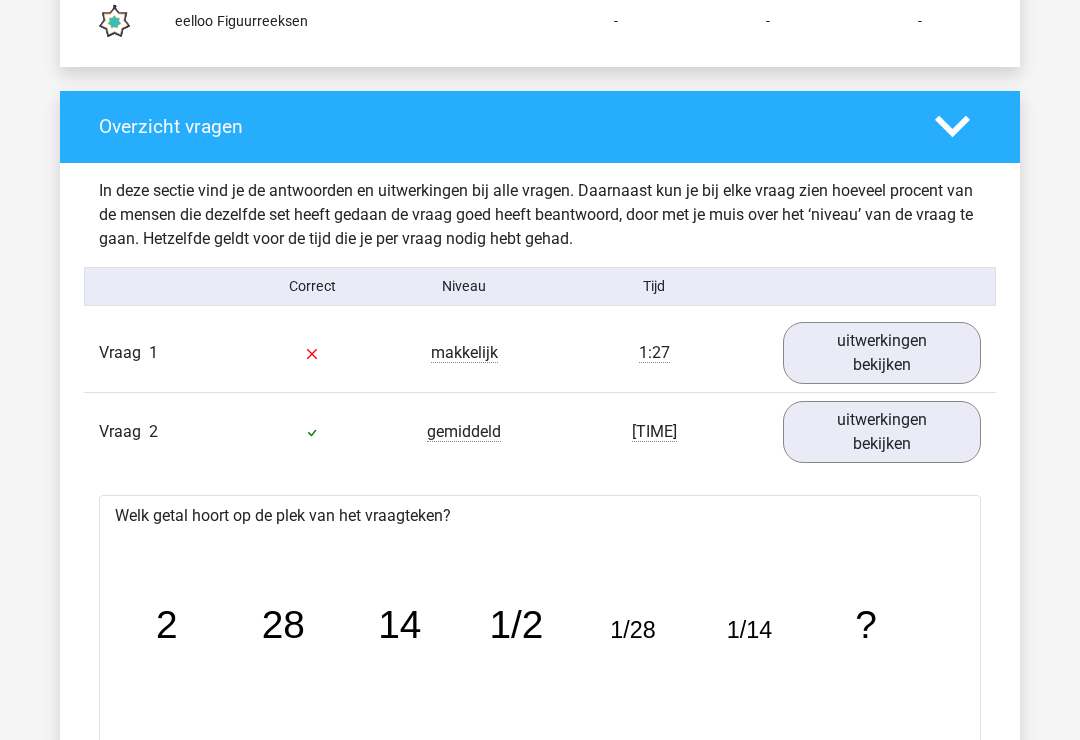 click on "uitwerkingen bekijken" at bounding box center (882, 433) 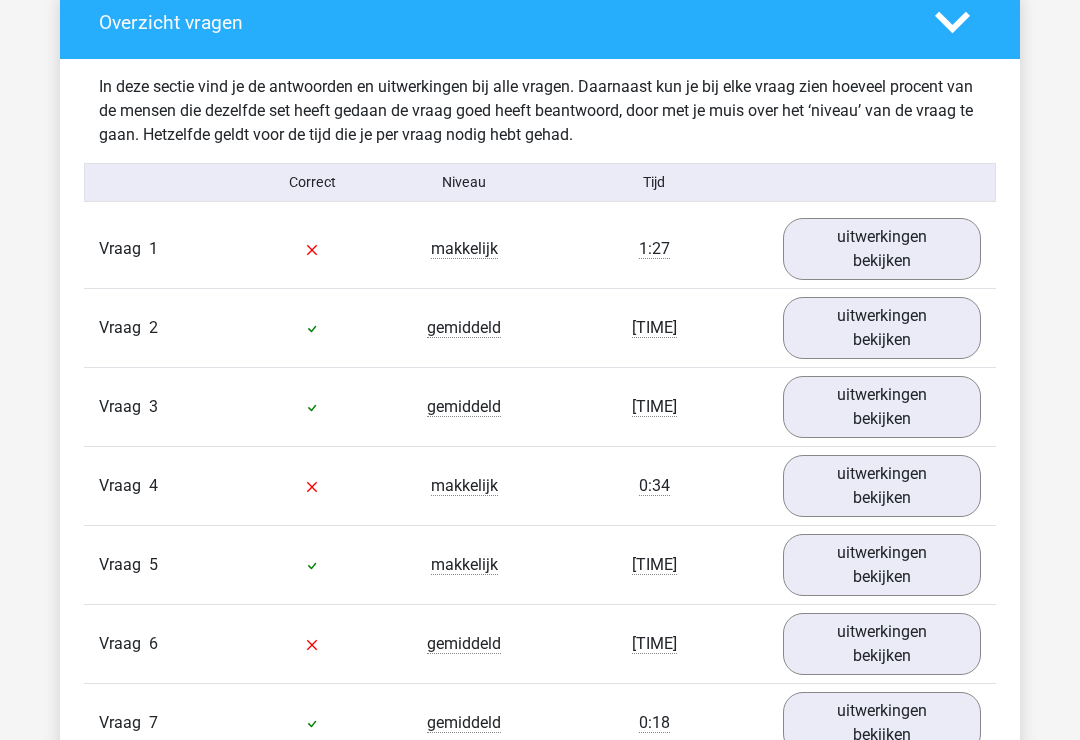 click on "uitwerkingen bekijken" at bounding box center [882, 408] 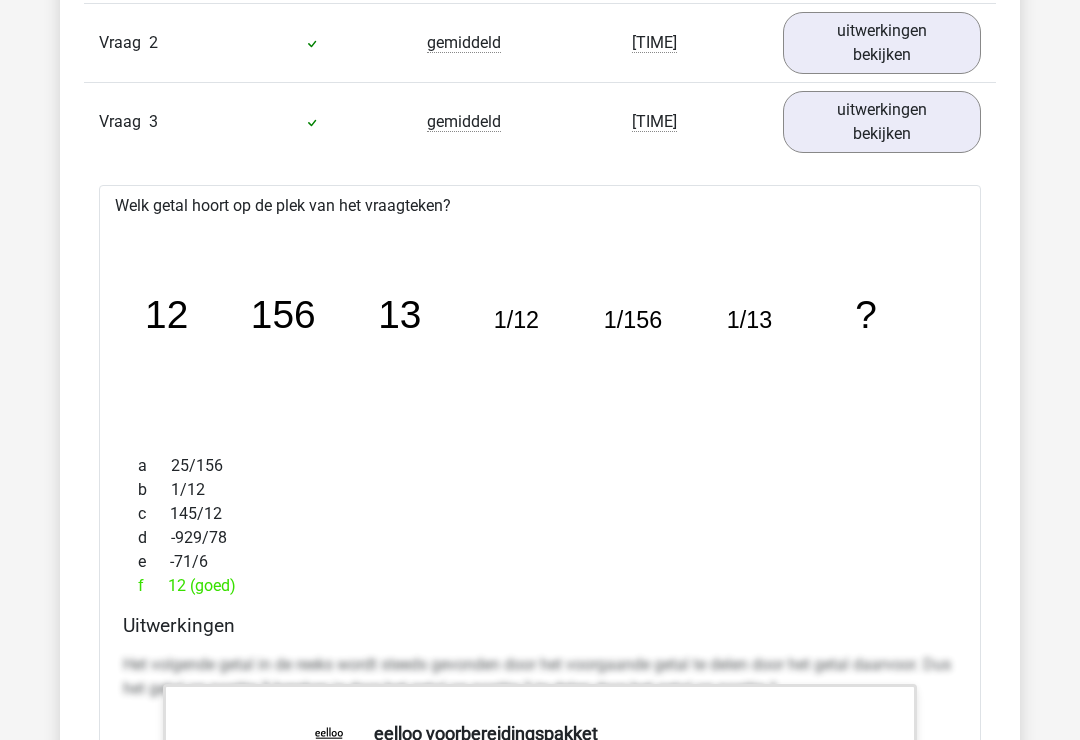 scroll, scrollTop: 2331, scrollLeft: 0, axis: vertical 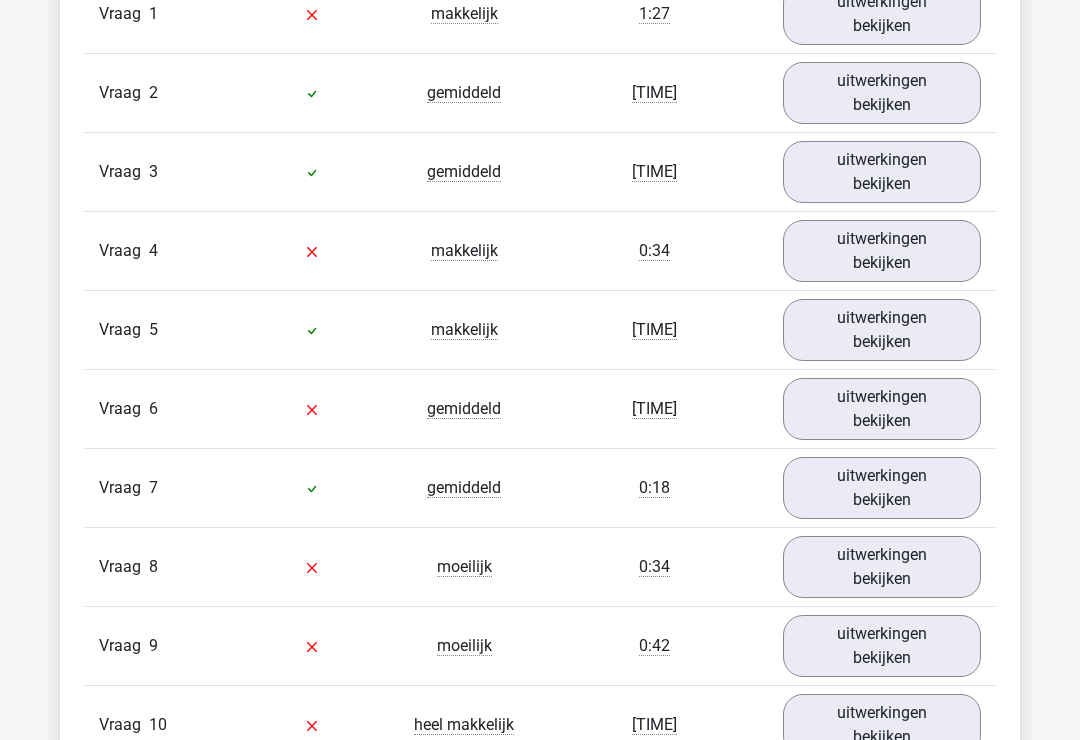 click on "uitwerkingen bekijken" at bounding box center [882, 252] 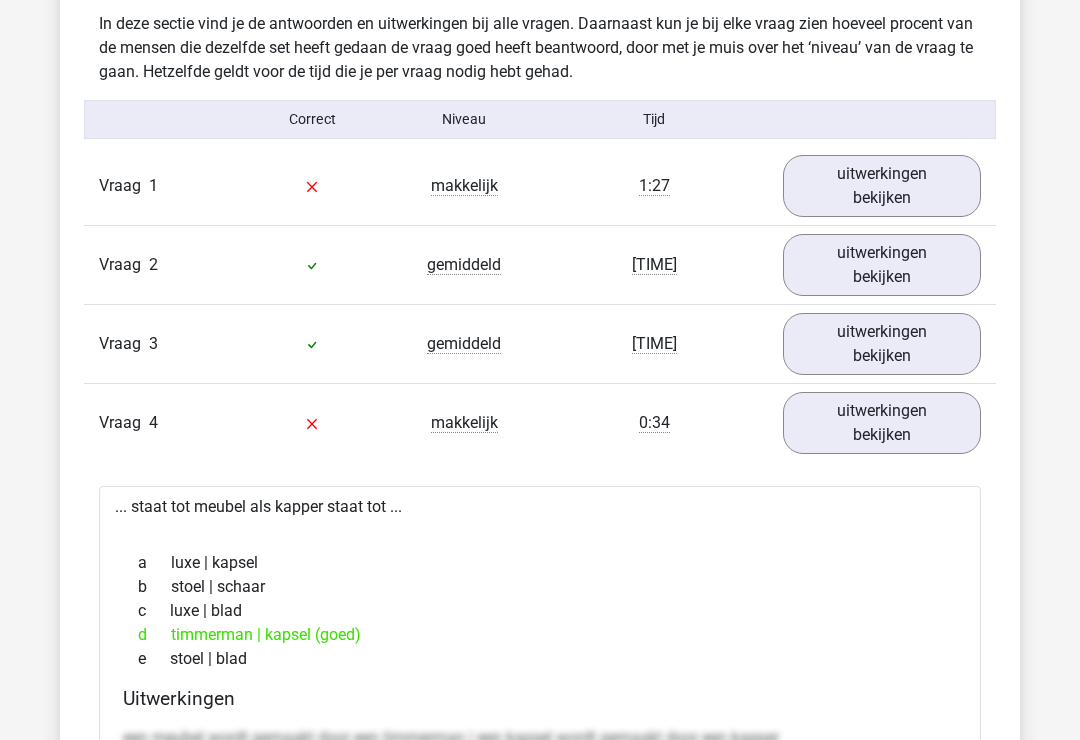 scroll, scrollTop: 2109, scrollLeft: 0, axis: vertical 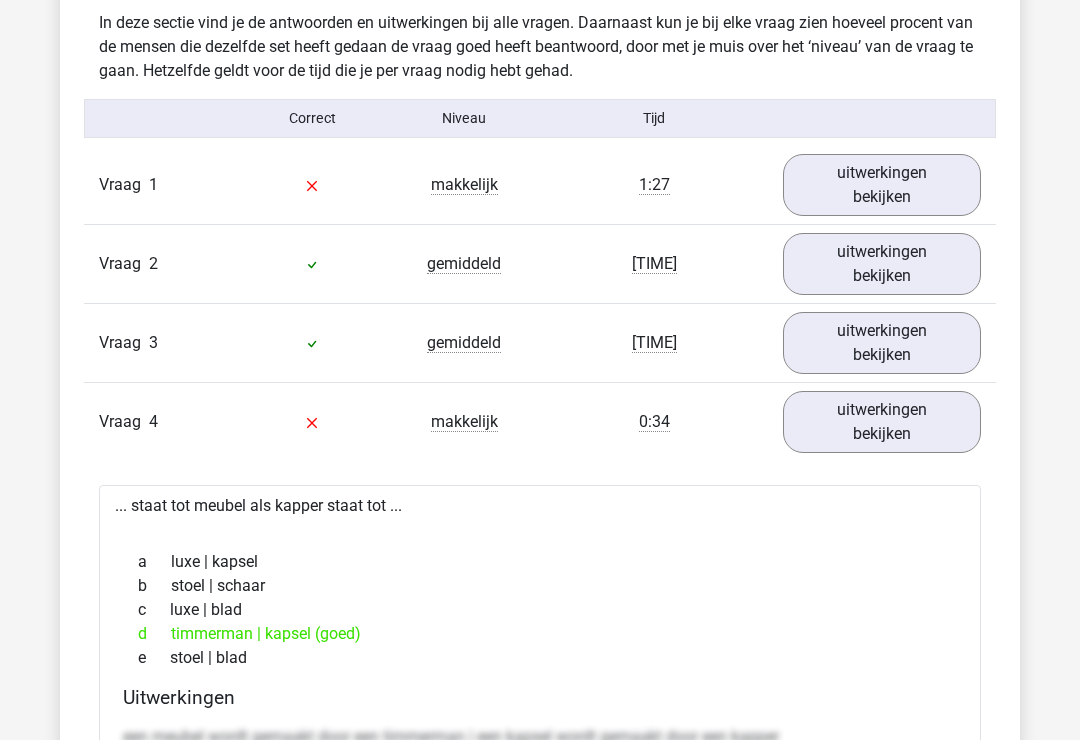 click on "uitwerkingen bekijken" at bounding box center (882, 423) 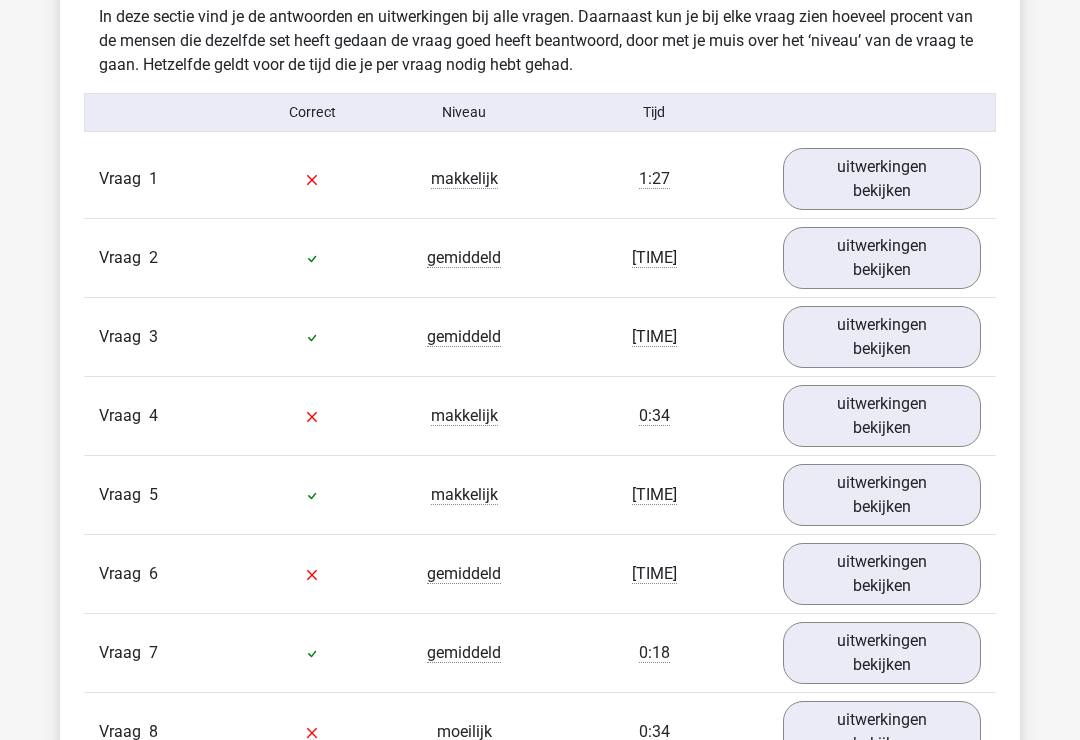 click on "uitwerkingen bekijken" at bounding box center [882, 495] 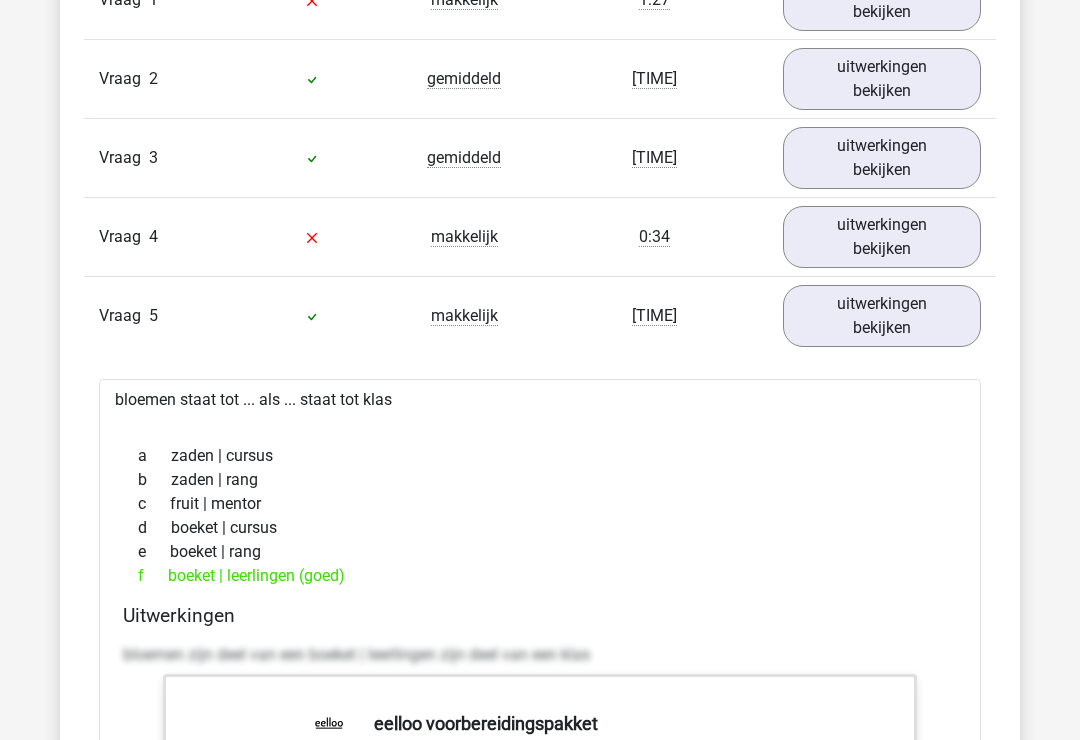 scroll, scrollTop: 2295, scrollLeft: 0, axis: vertical 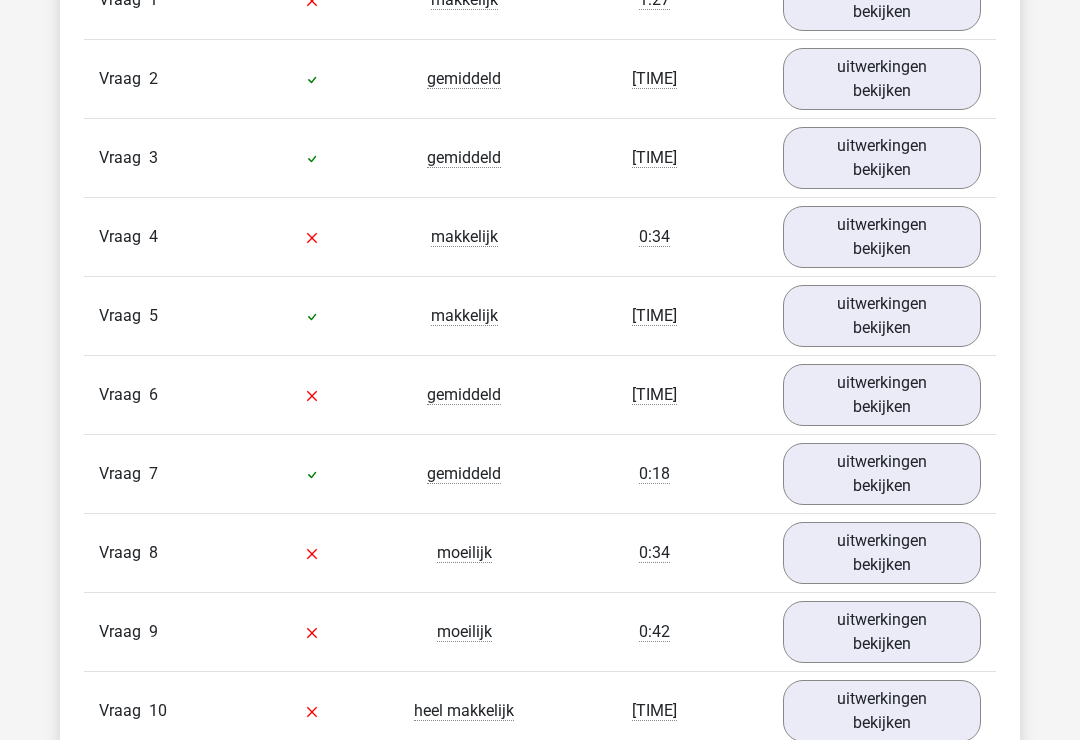 click on "uitwerkingen bekijken" at bounding box center (882, 395) 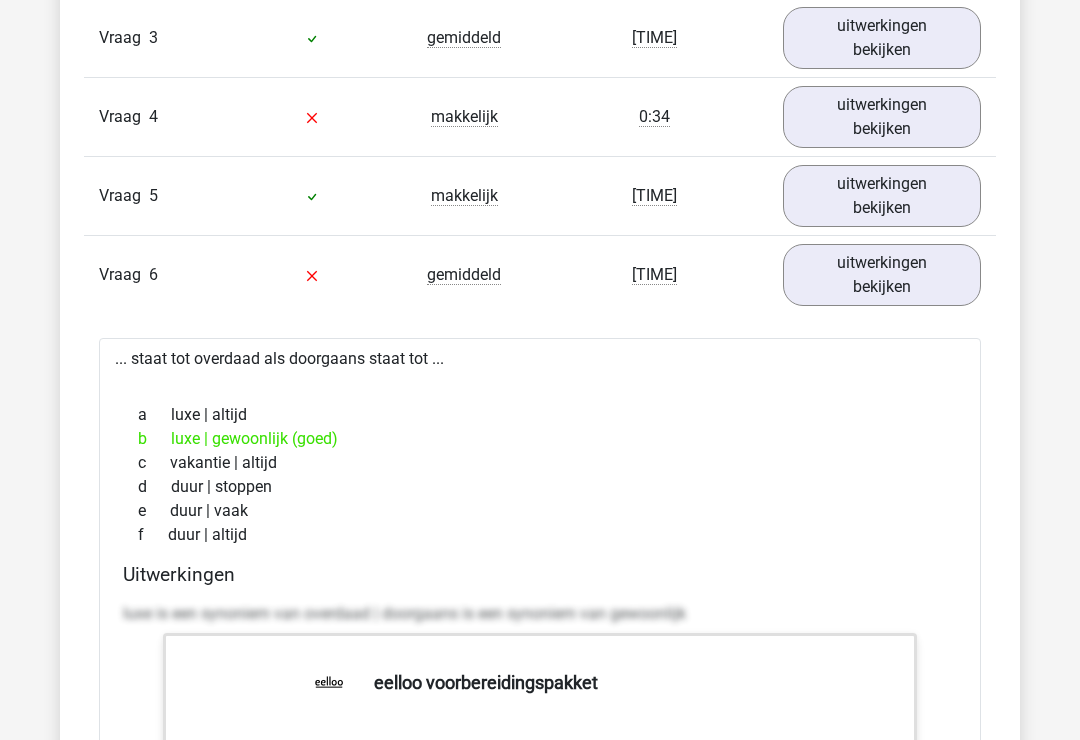 scroll, scrollTop: 2415, scrollLeft: 0, axis: vertical 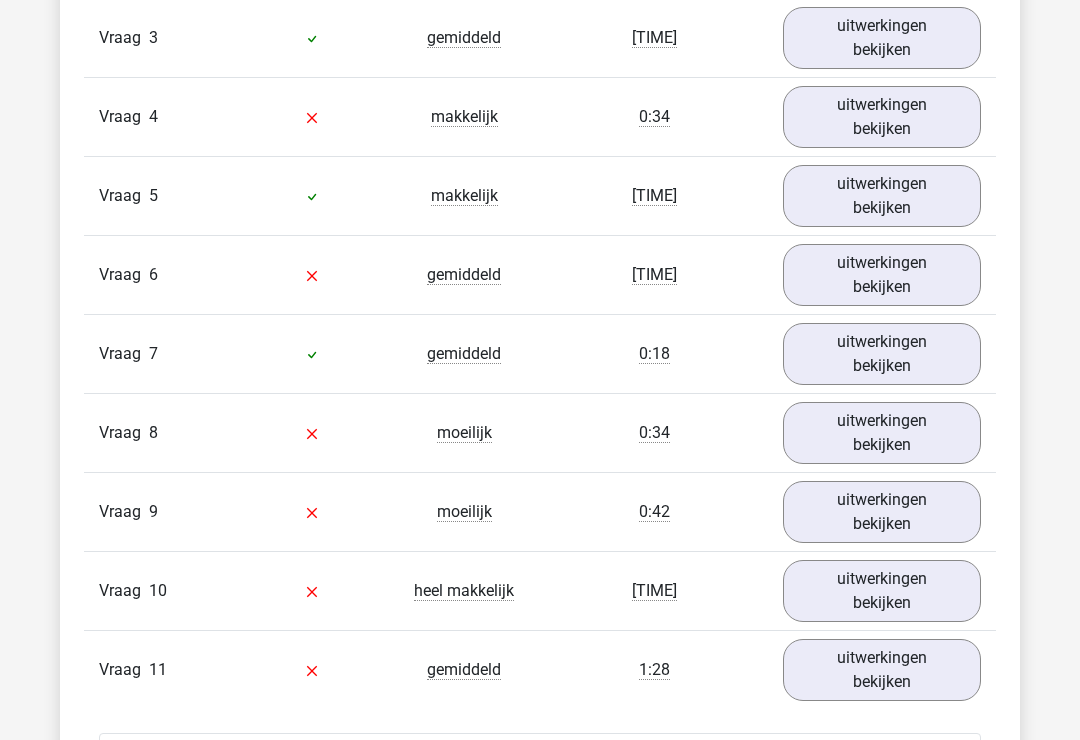 click on "uitwerkingen bekijken" at bounding box center (882, 354) 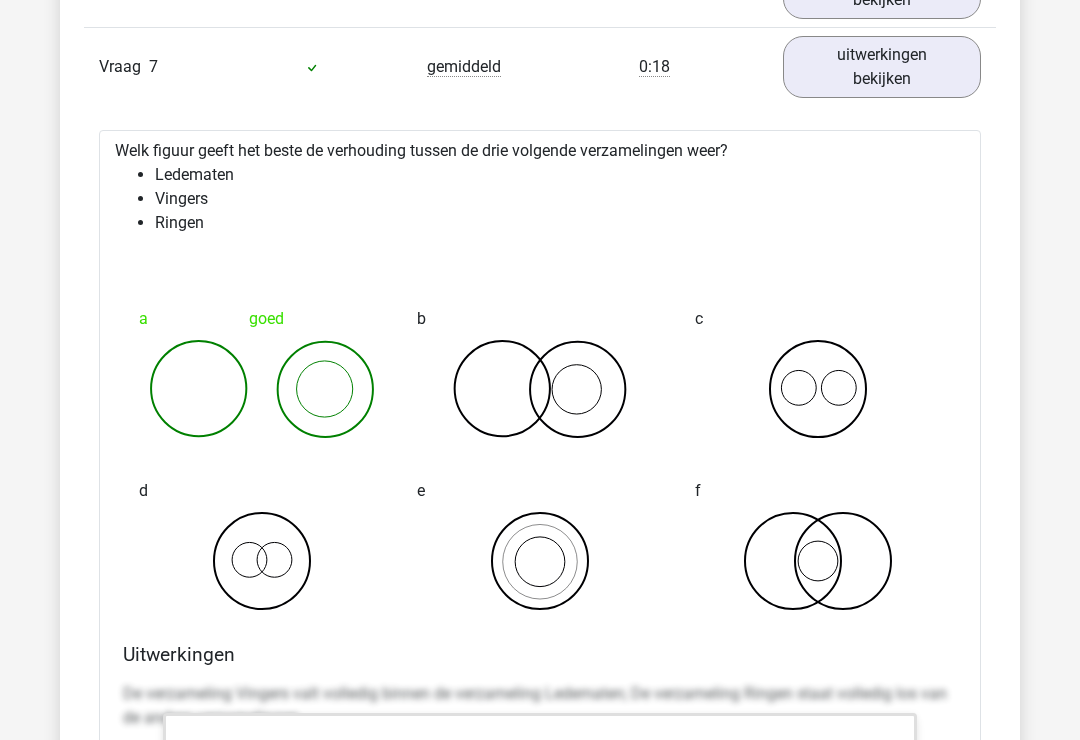 scroll, scrollTop: 2702, scrollLeft: 0, axis: vertical 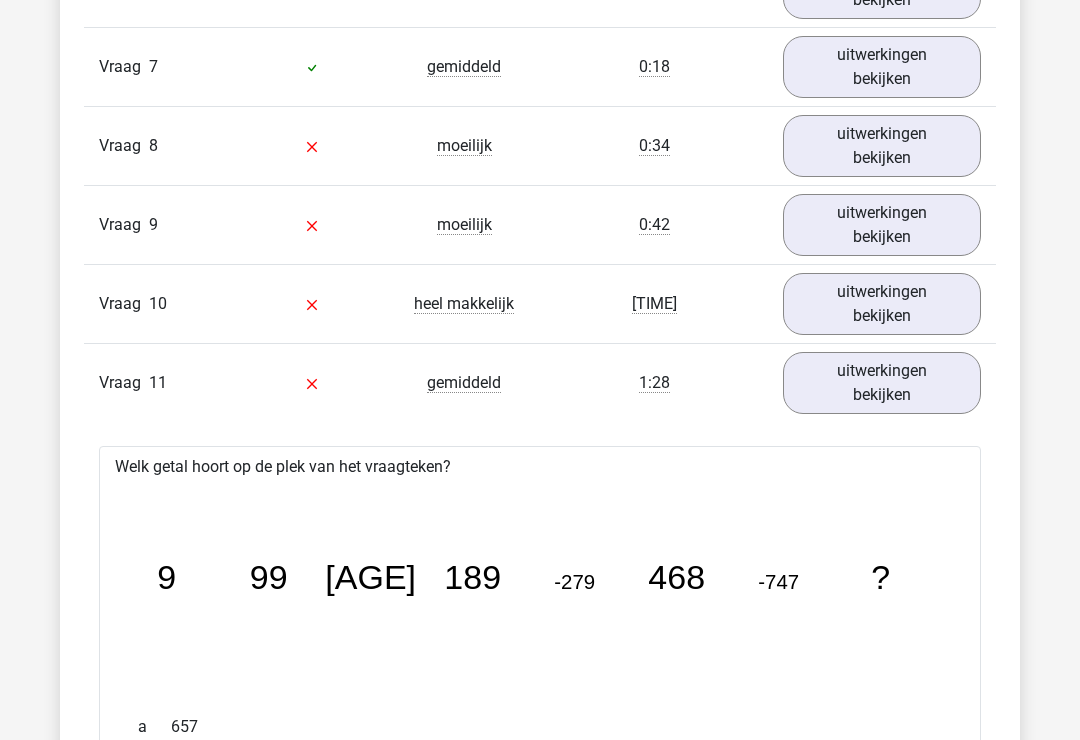 click on "uitwerkingen bekijken" at bounding box center (882, 146) 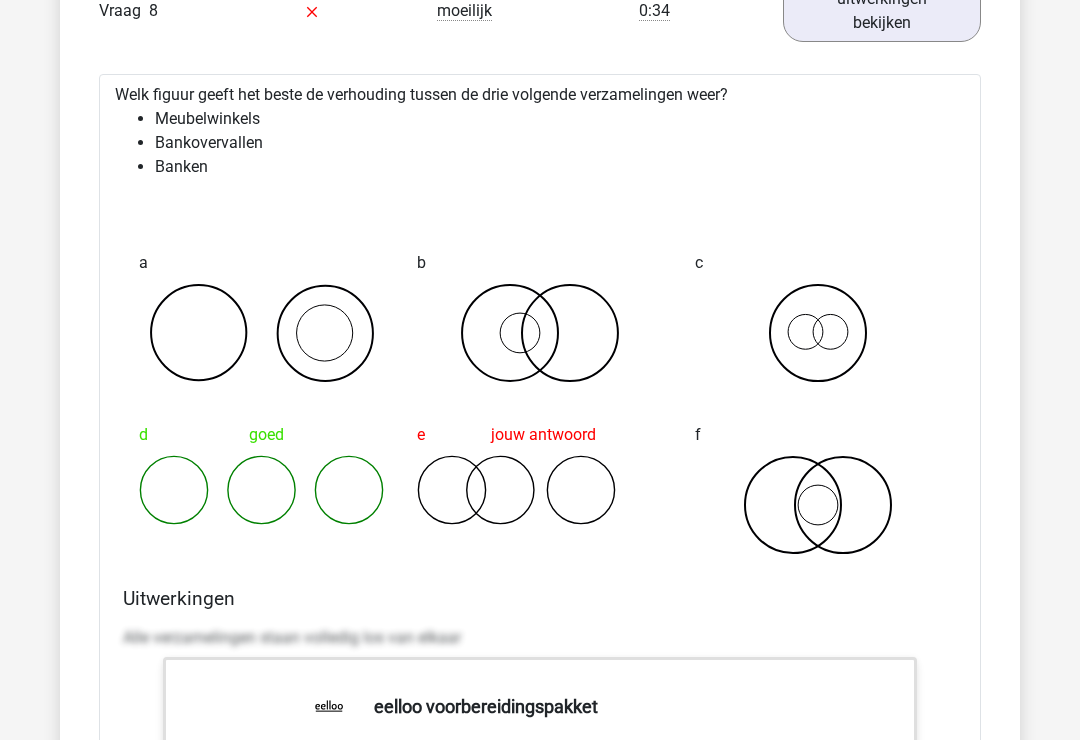 scroll, scrollTop: 2814, scrollLeft: 0, axis: vertical 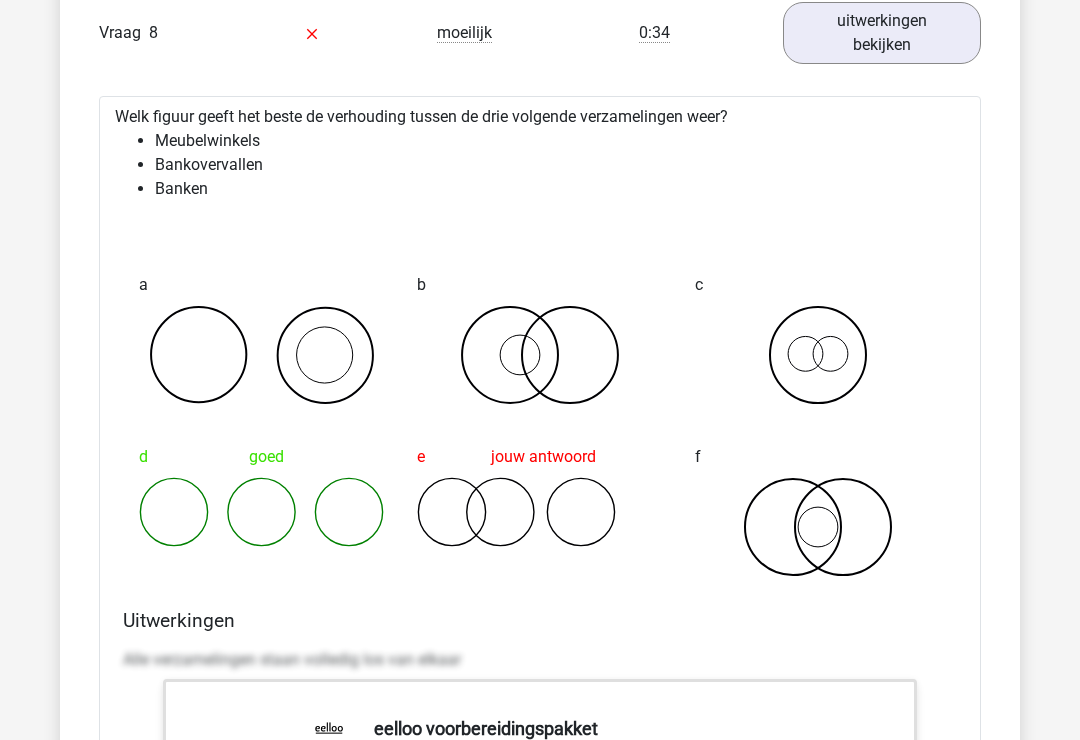 click on "uitwerkingen bekijken" at bounding box center [882, 34] 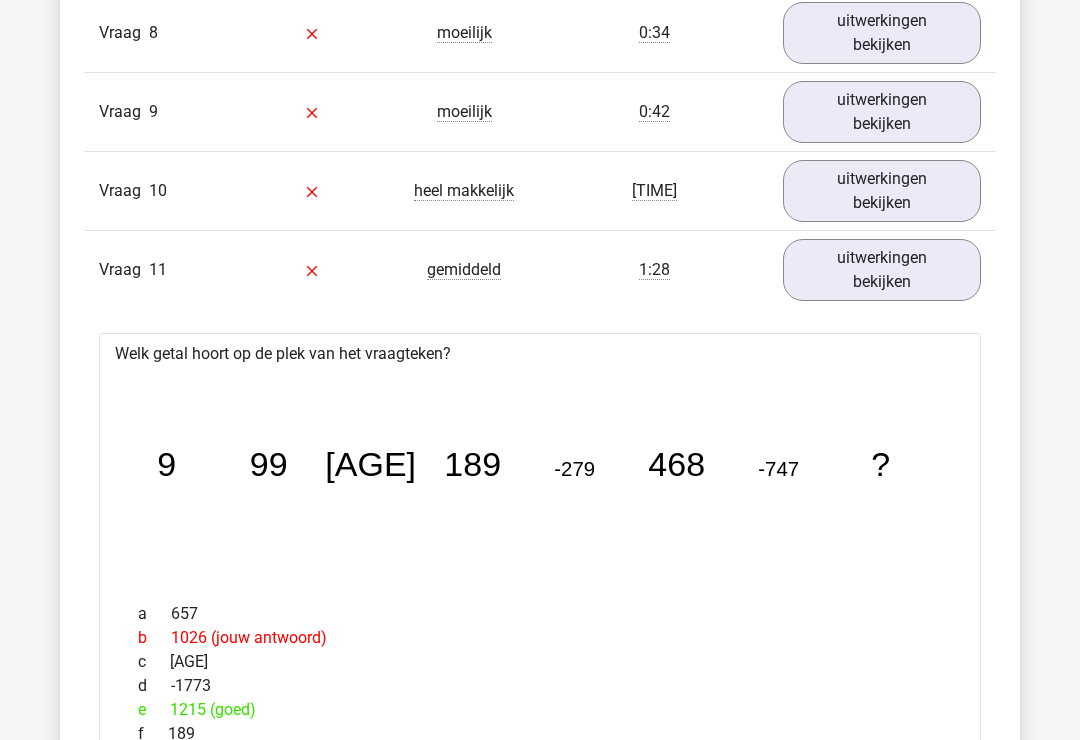 click on "uitwerkingen bekijken" at bounding box center [882, 112] 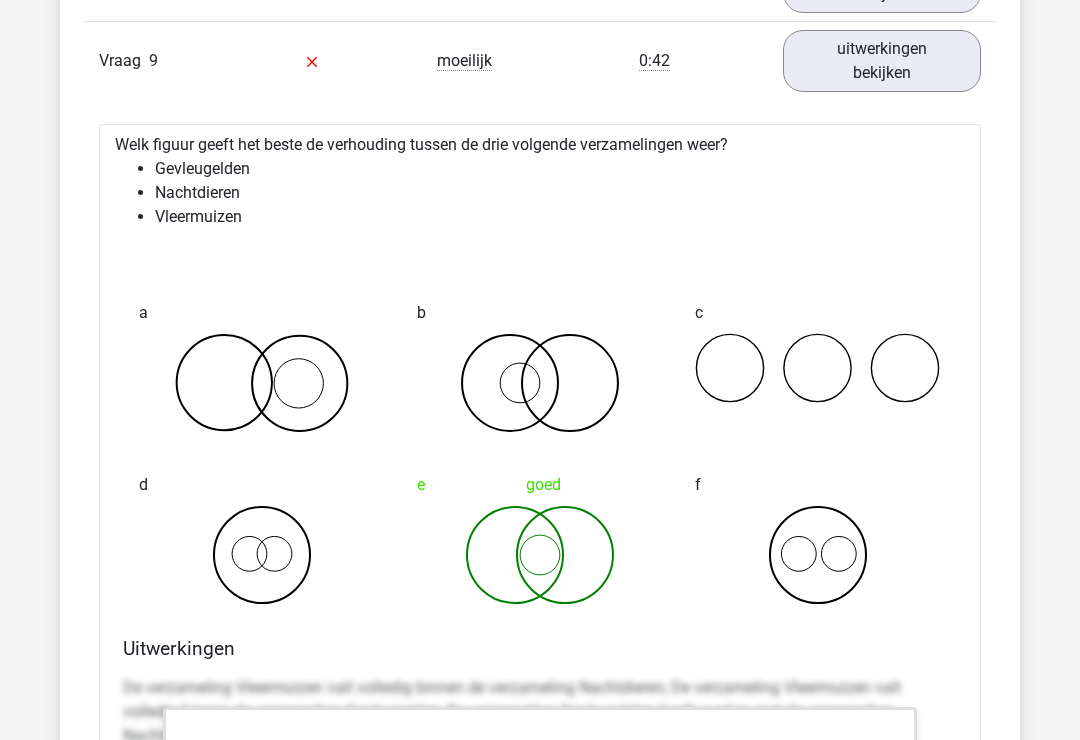 scroll, scrollTop: 2866, scrollLeft: 0, axis: vertical 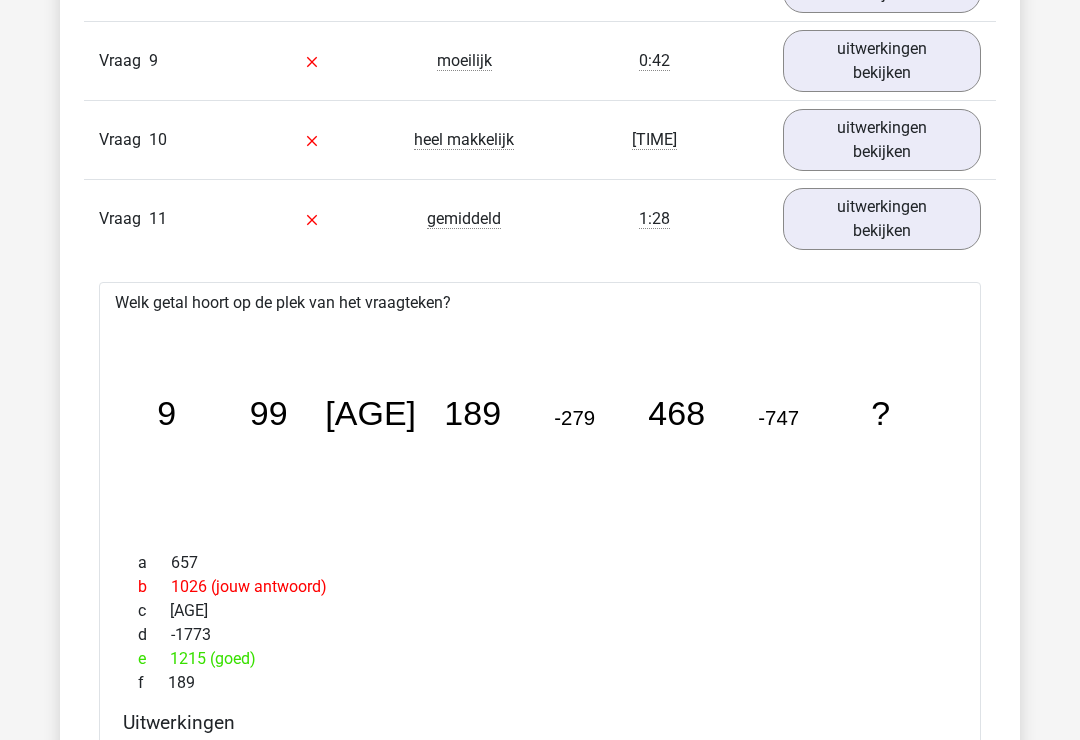 click on "uitwerkingen bekijken" at bounding box center (882, 140) 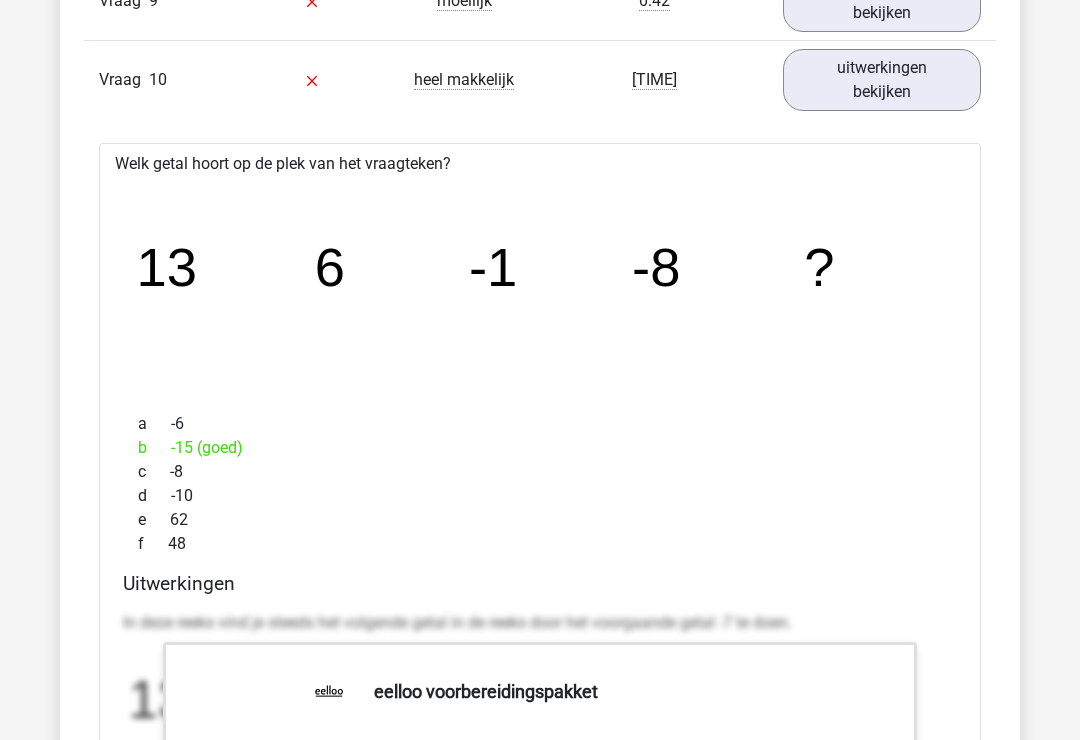 scroll, scrollTop: 2926, scrollLeft: 0, axis: vertical 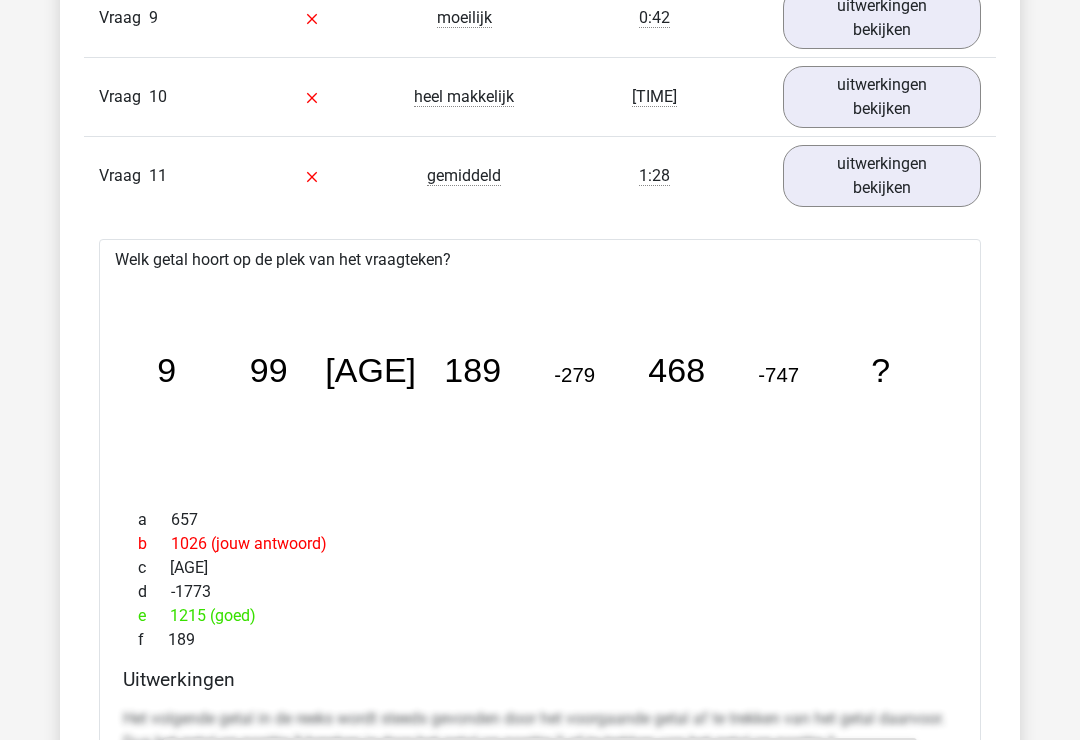 click on "uitwerkingen bekijken" at bounding box center (882, 176) 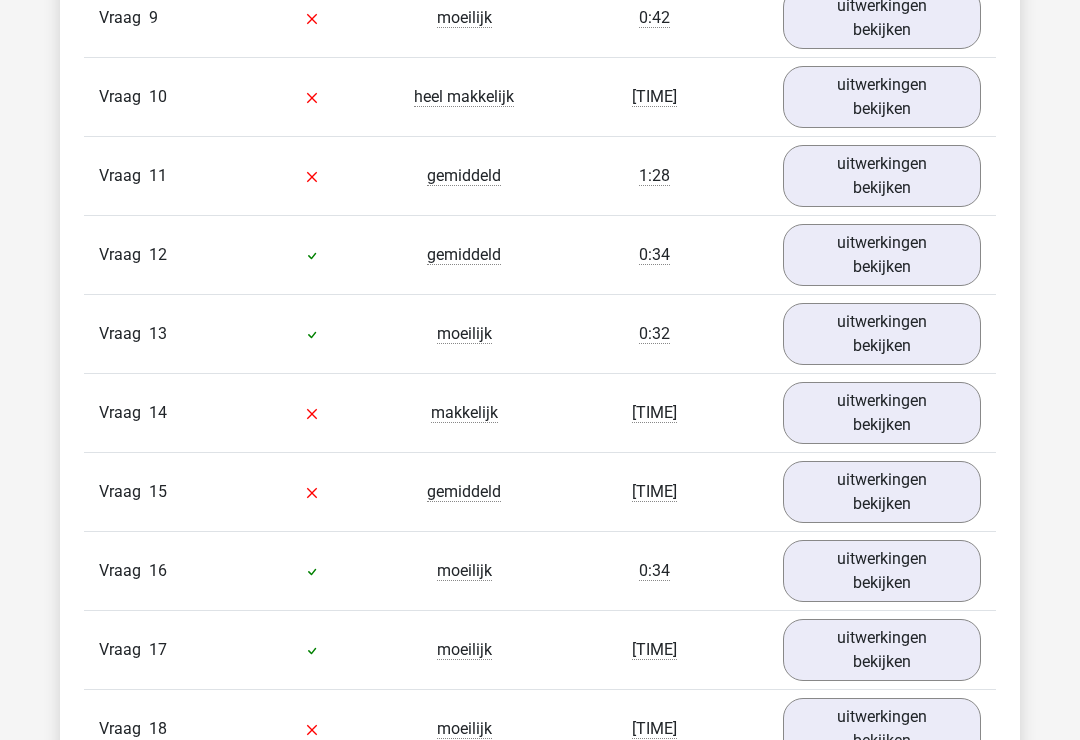 click on "uitwerkingen bekijken" at bounding box center [882, 255] 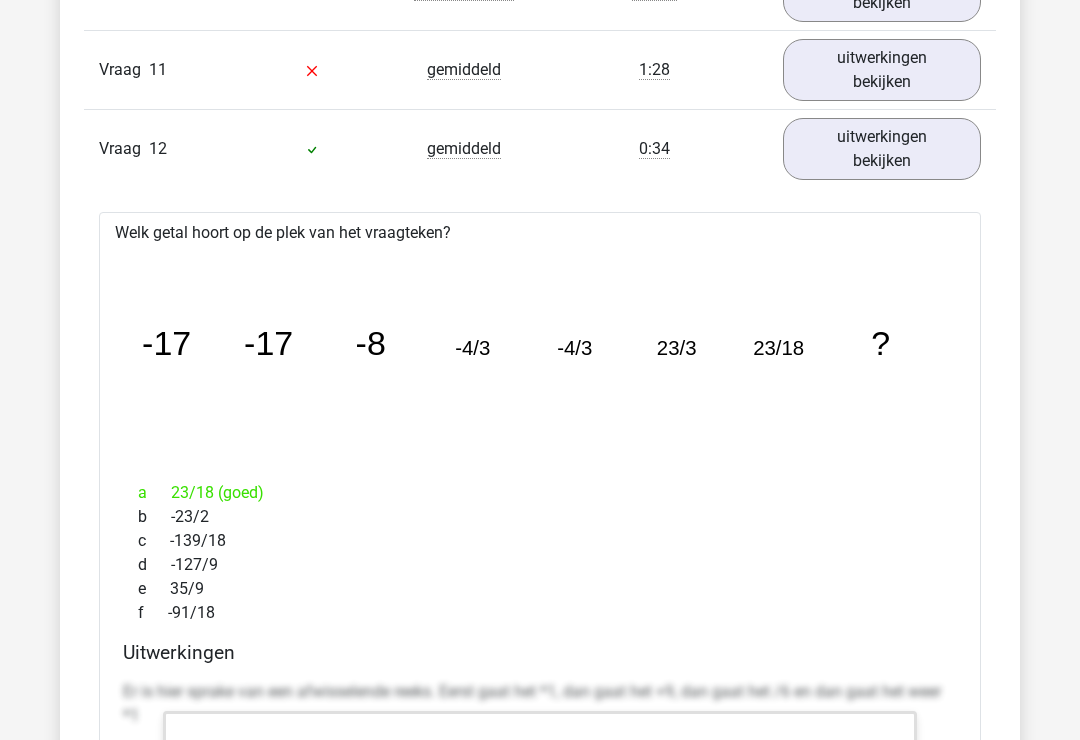 scroll, scrollTop: 3015, scrollLeft: 0, axis: vertical 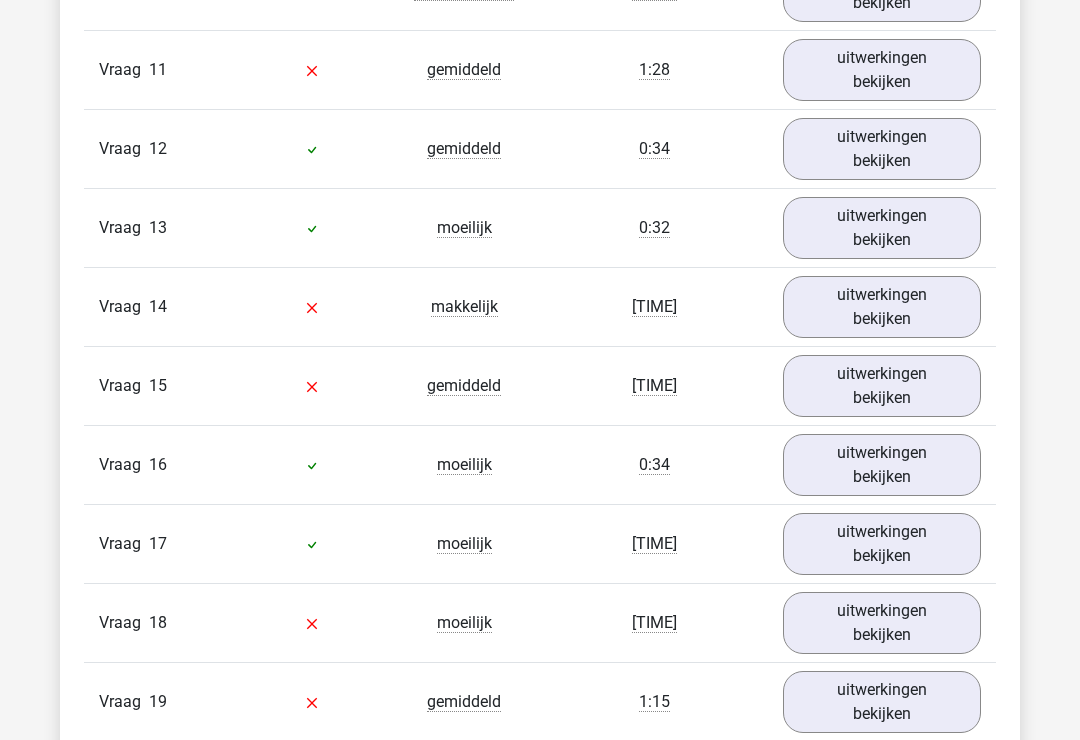 click on "uitwerkingen bekijken" at bounding box center [882, 228] 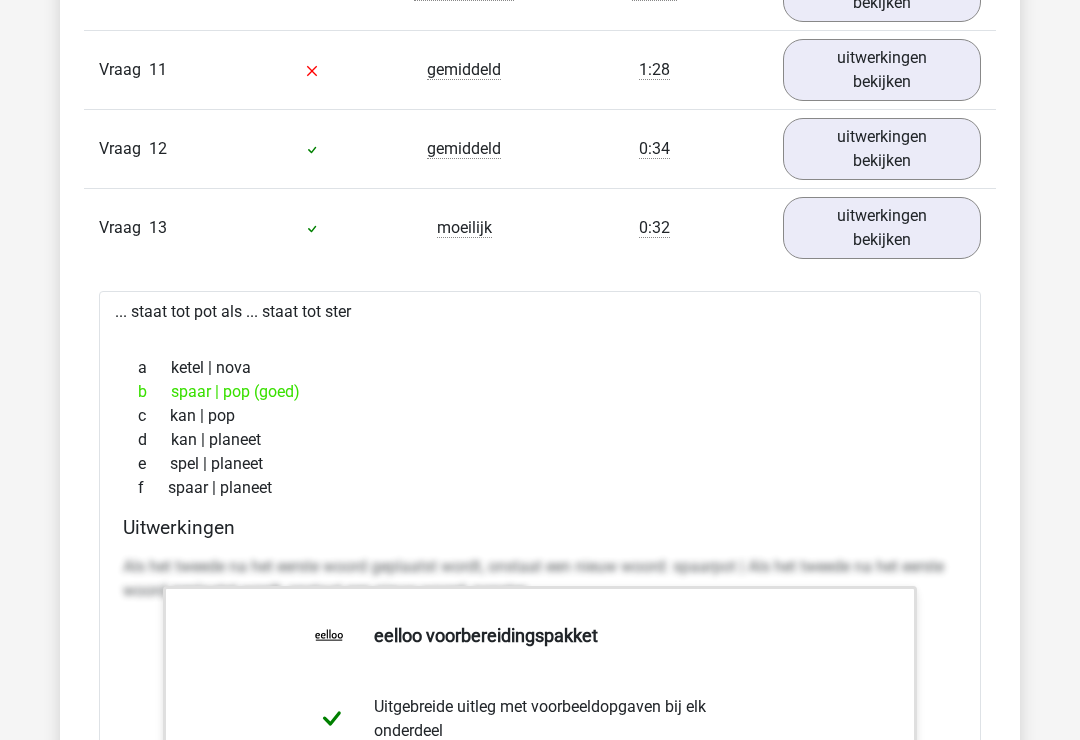 click on "uitwerkingen bekijken" at bounding box center (882, 228) 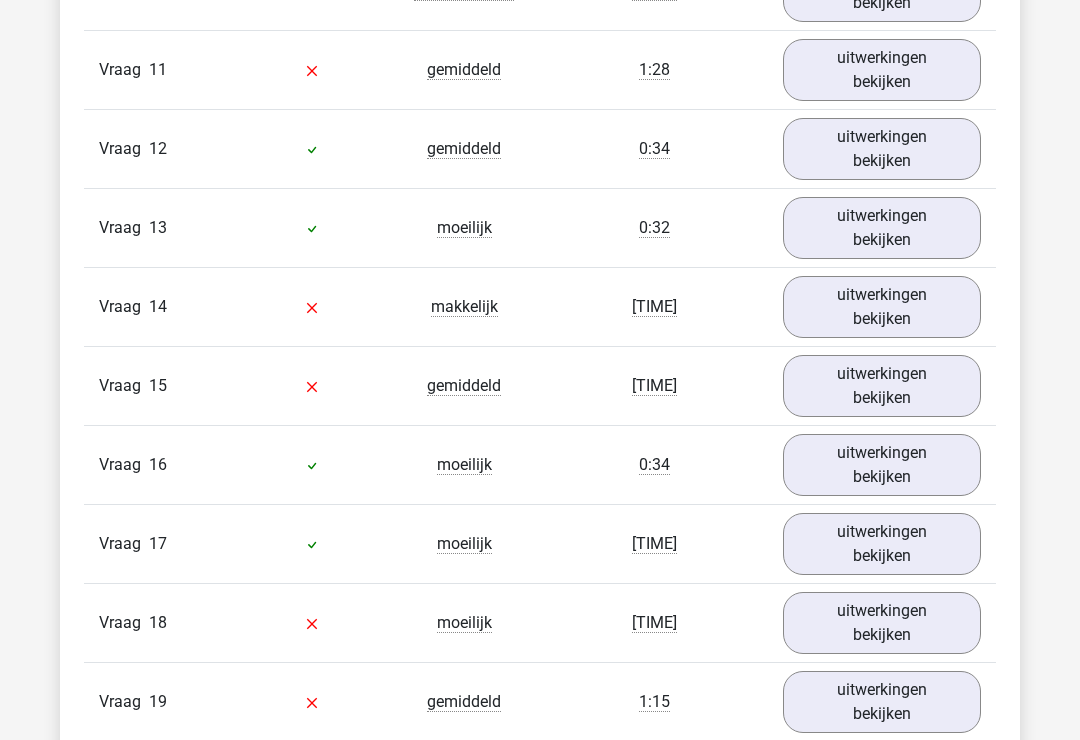 click on "uitwerkingen bekijken" at bounding box center (882, 307) 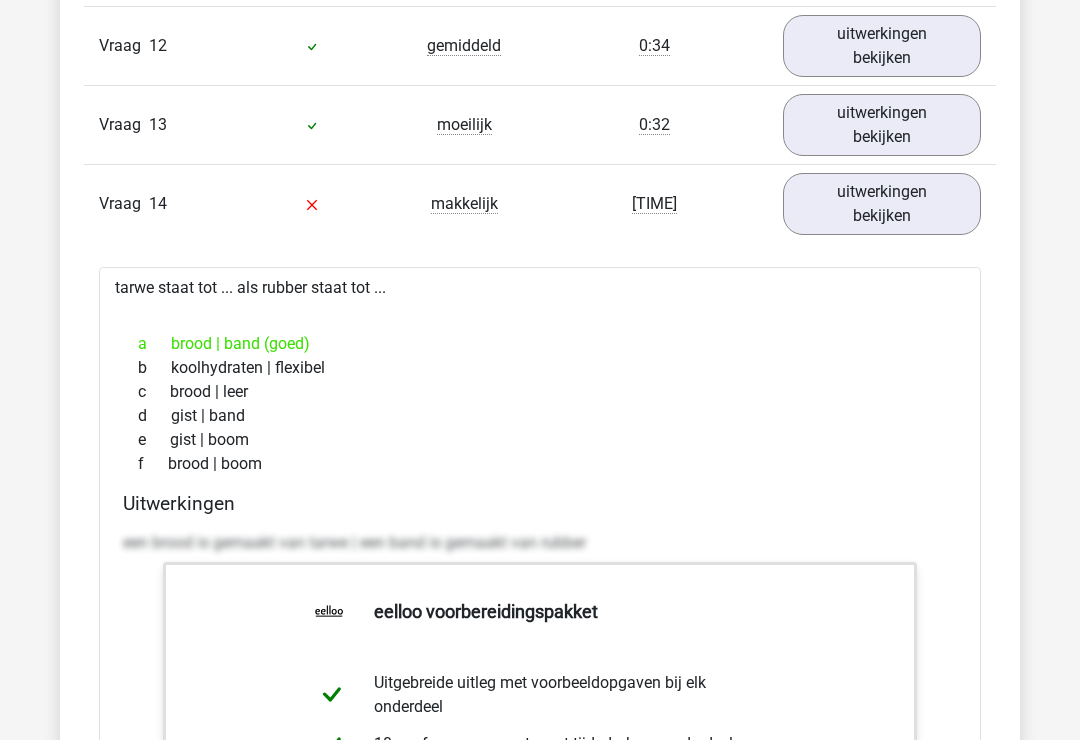 scroll, scrollTop: 3118, scrollLeft: 0, axis: vertical 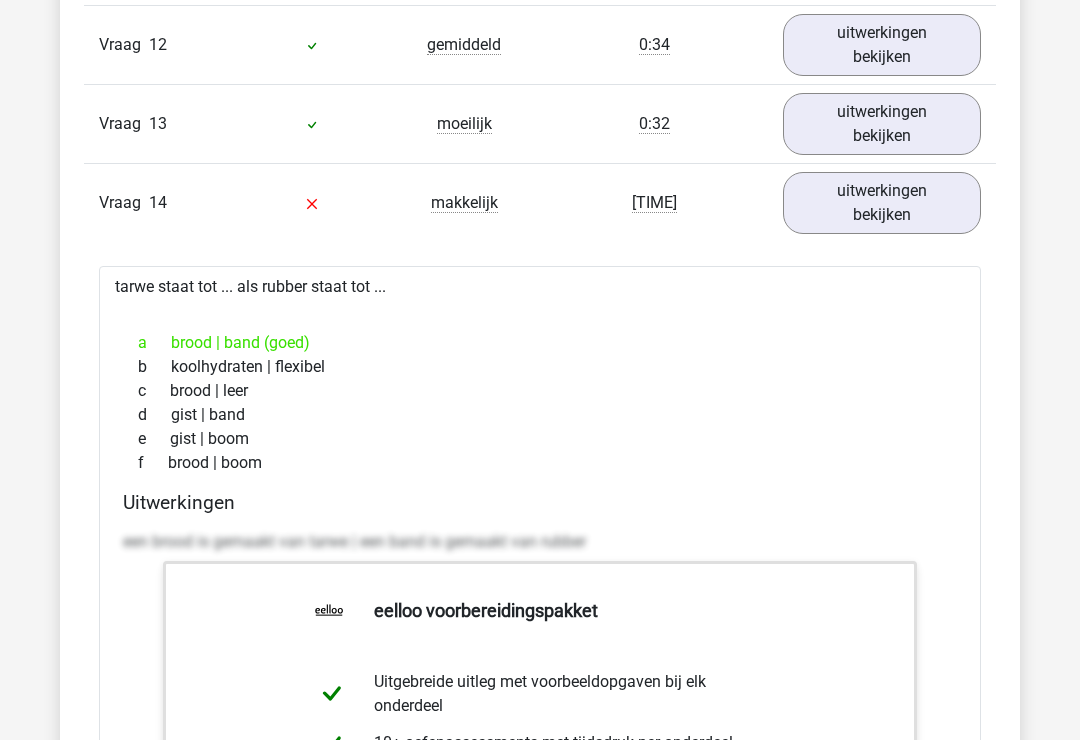 click on "uitwerkingen bekijken" at bounding box center [882, 204] 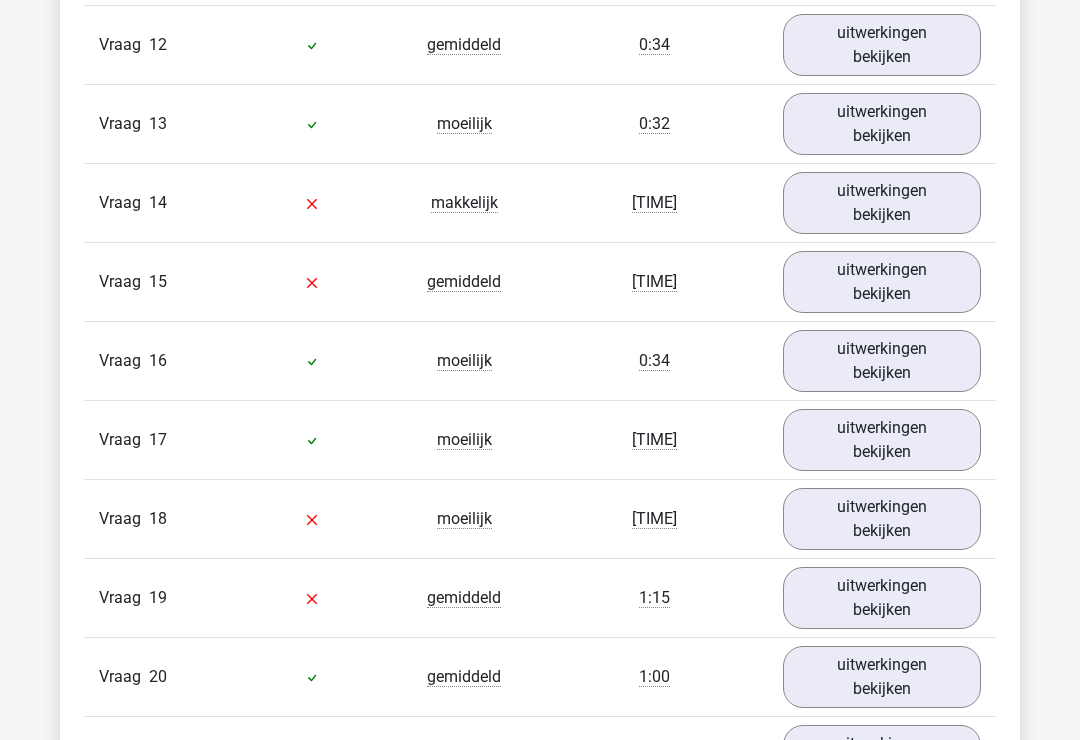 click on "uitwerkingen bekijken" at bounding box center (882, 361) 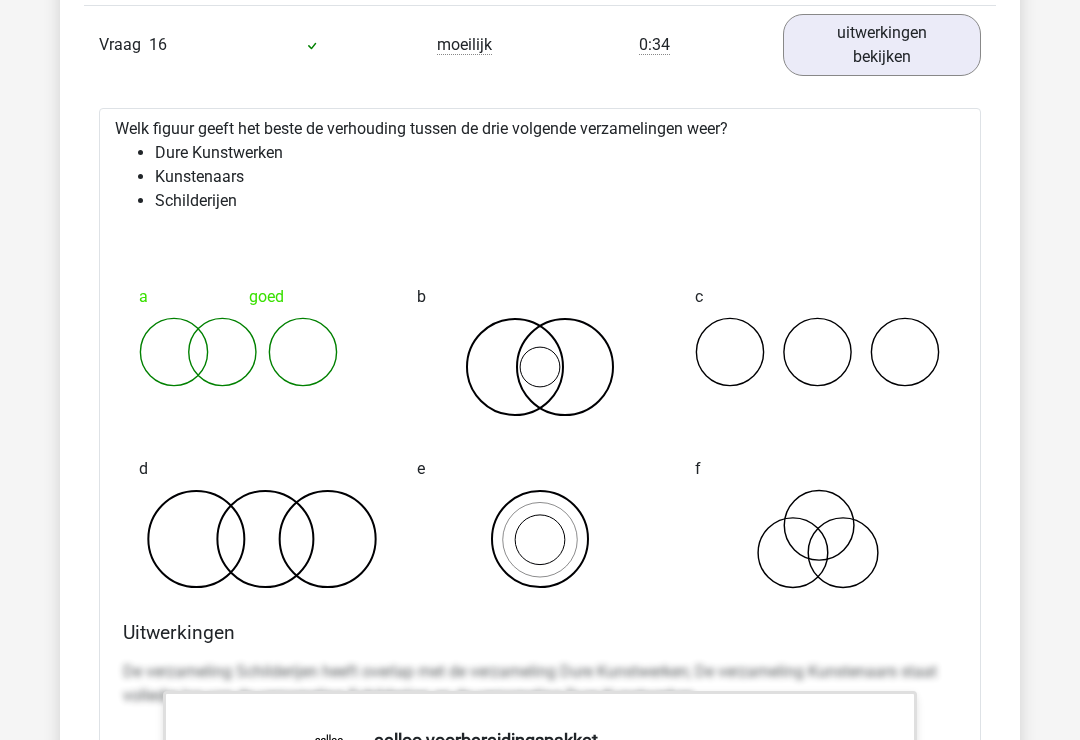 scroll, scrollTop: 3435, scrollLeft: 0, axis: vertical 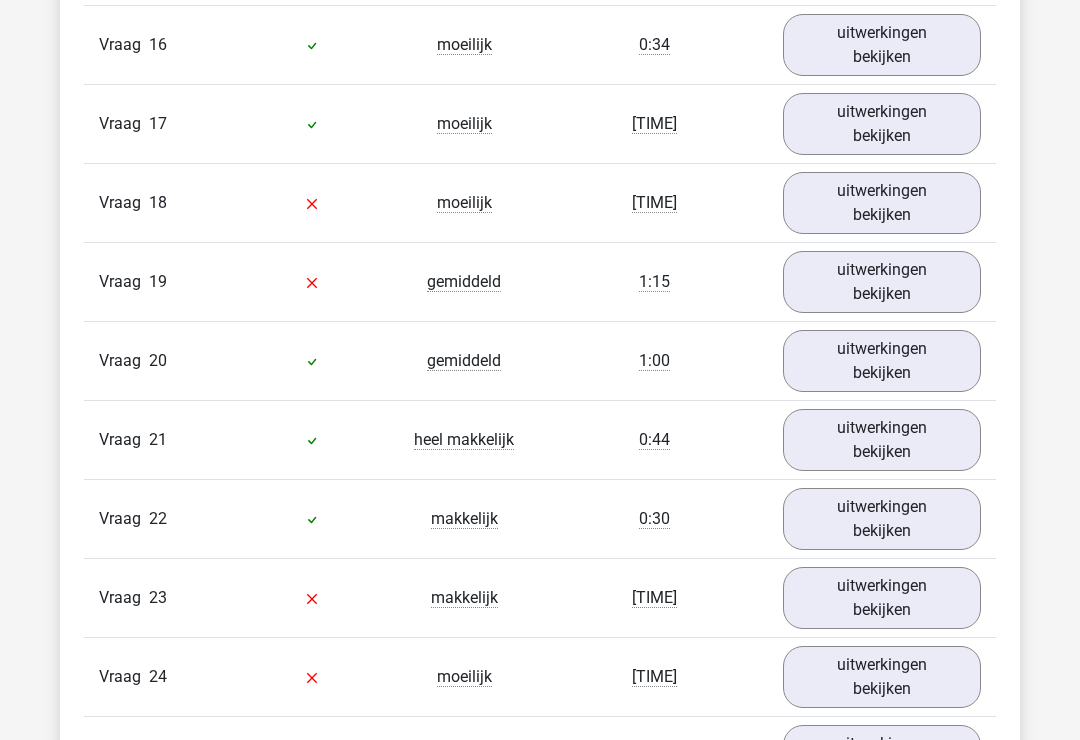 click on "uitwerkingen bekijken" at bounding box center (882, 124) 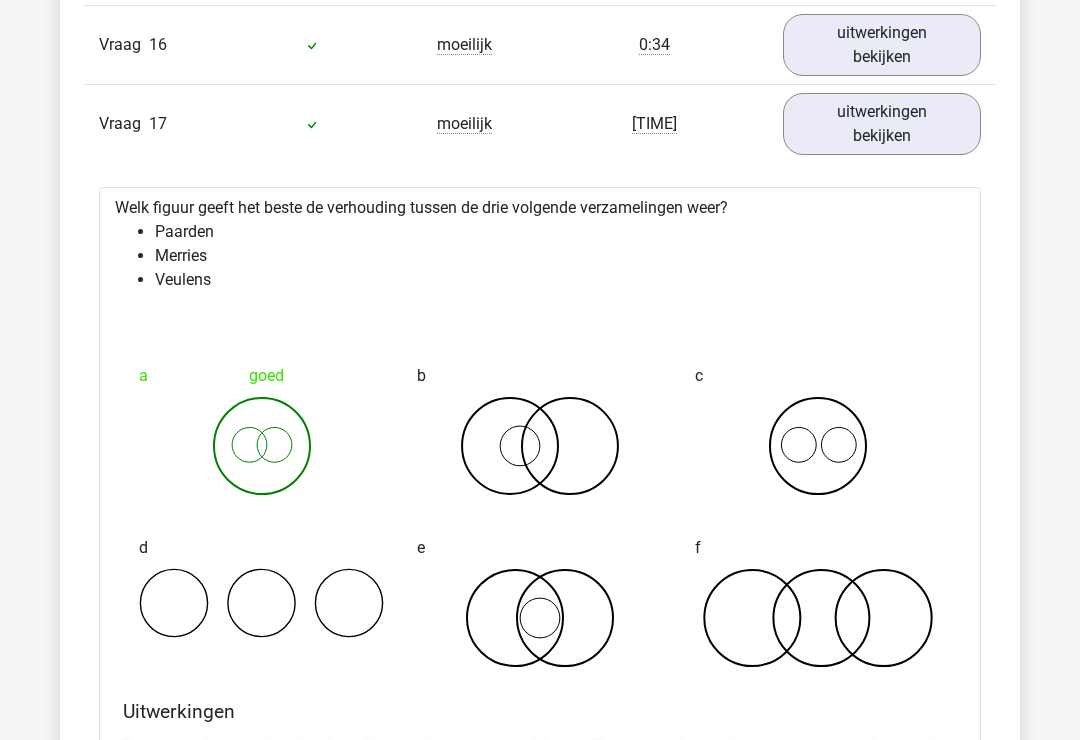 click on "uitwerkingen bekijken" at bounding box center (882, 124) 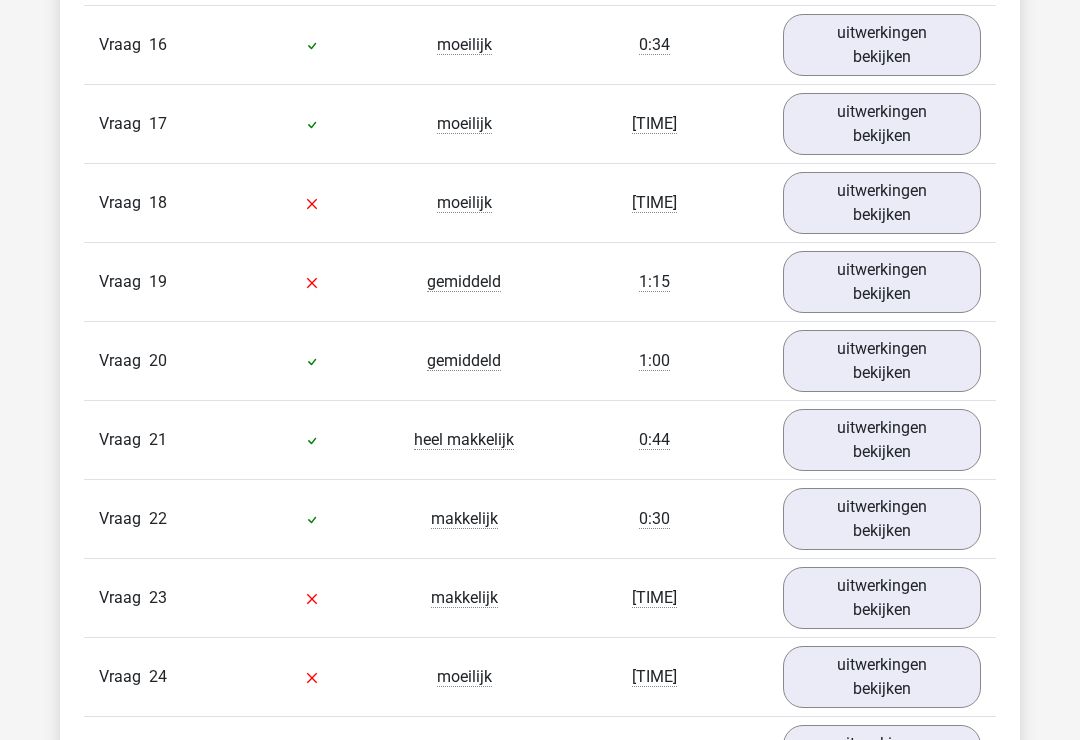 click on "uitwerkingen bekijken" at bounding box center [882, 203] 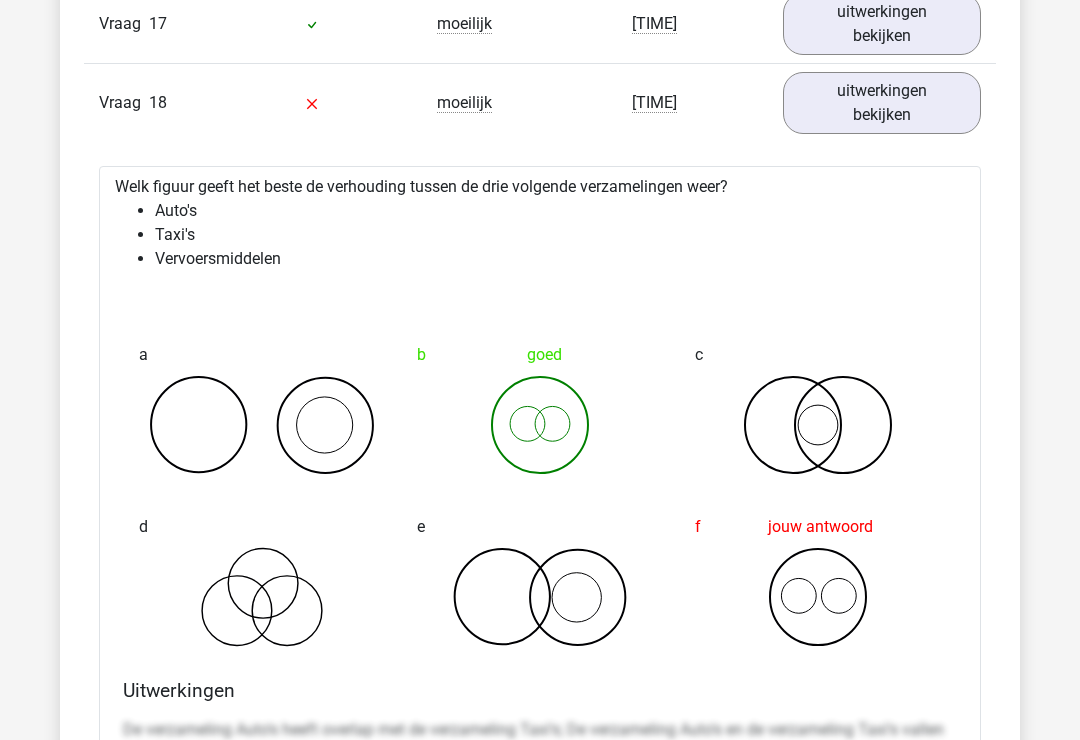 scroll, scrollTop: 3546, scrollLeft: 0, axis: vertical 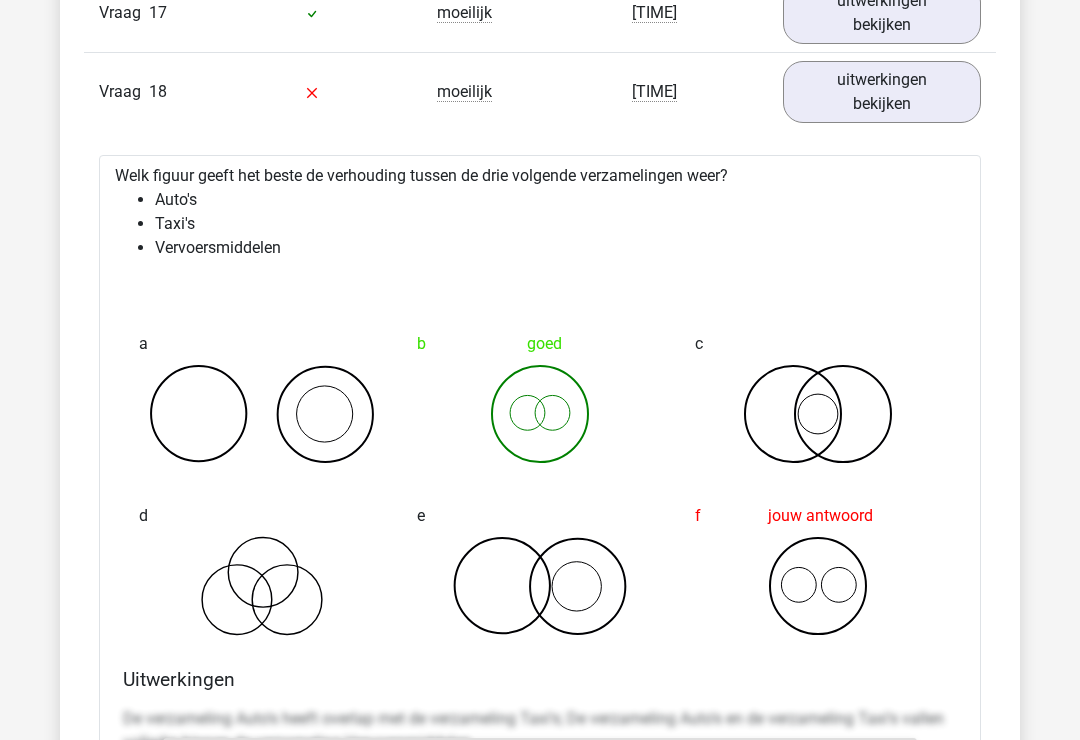 click on "uitwerkingen bekijken" at bounding box center [882, 92] 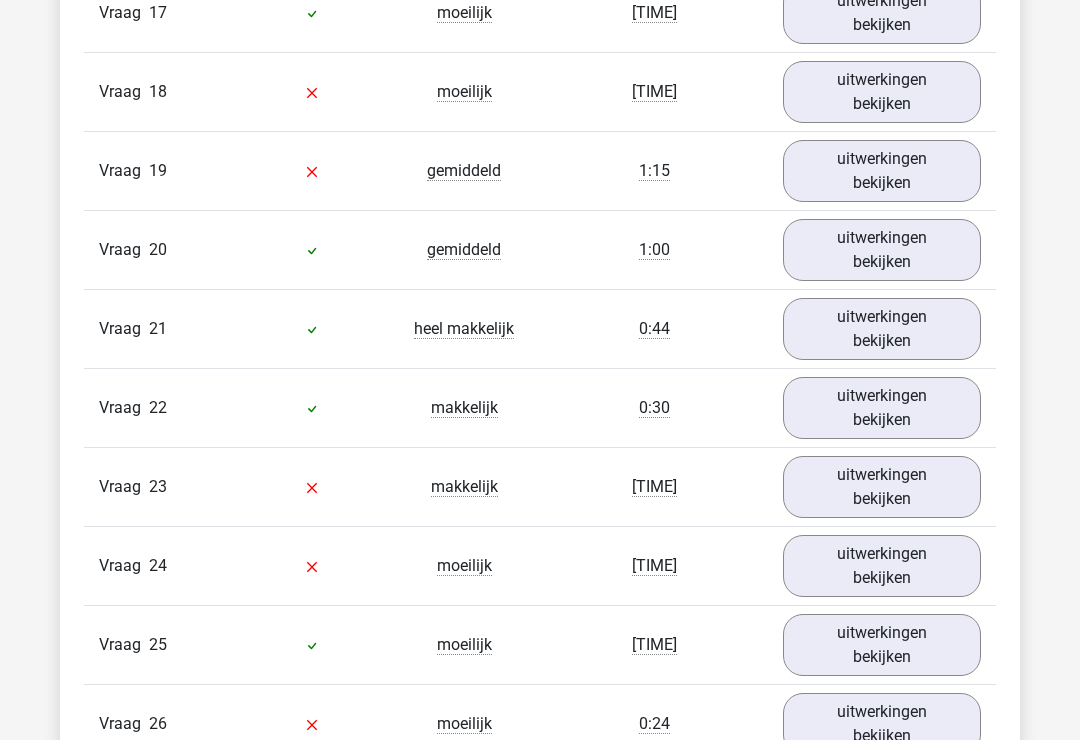 click on "uitwerkingen bekijken" at bounding box center [882, 171] 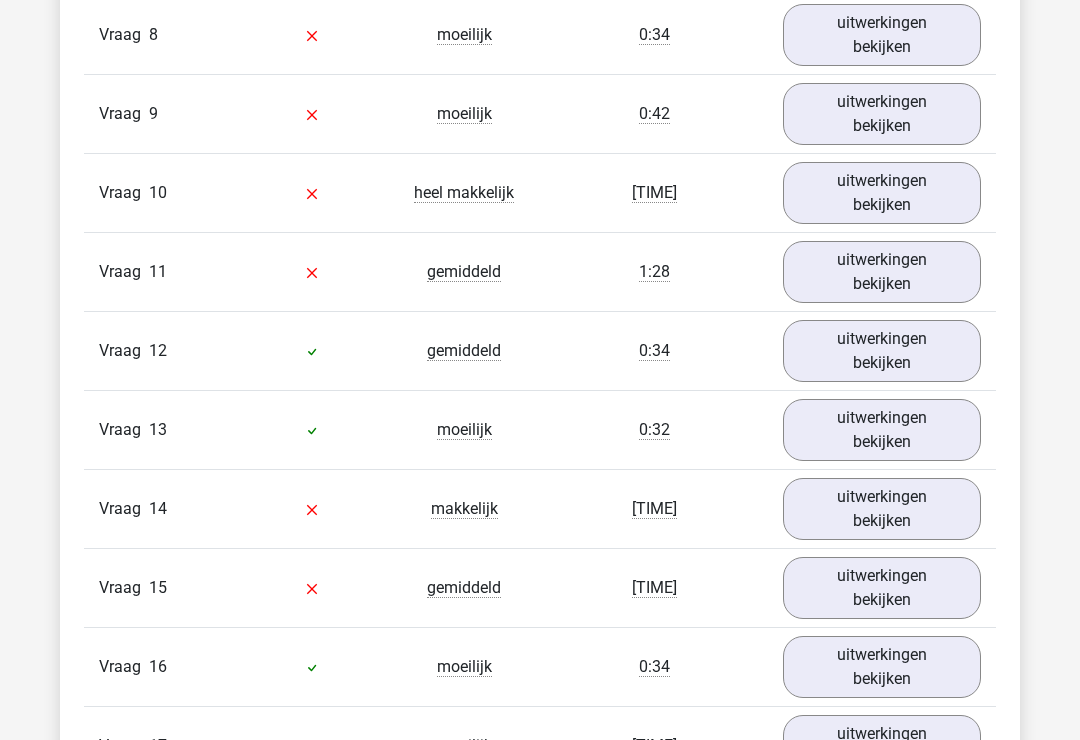 scroll, scrollTop: 2813, scrollLeft: 0, axis: vertical 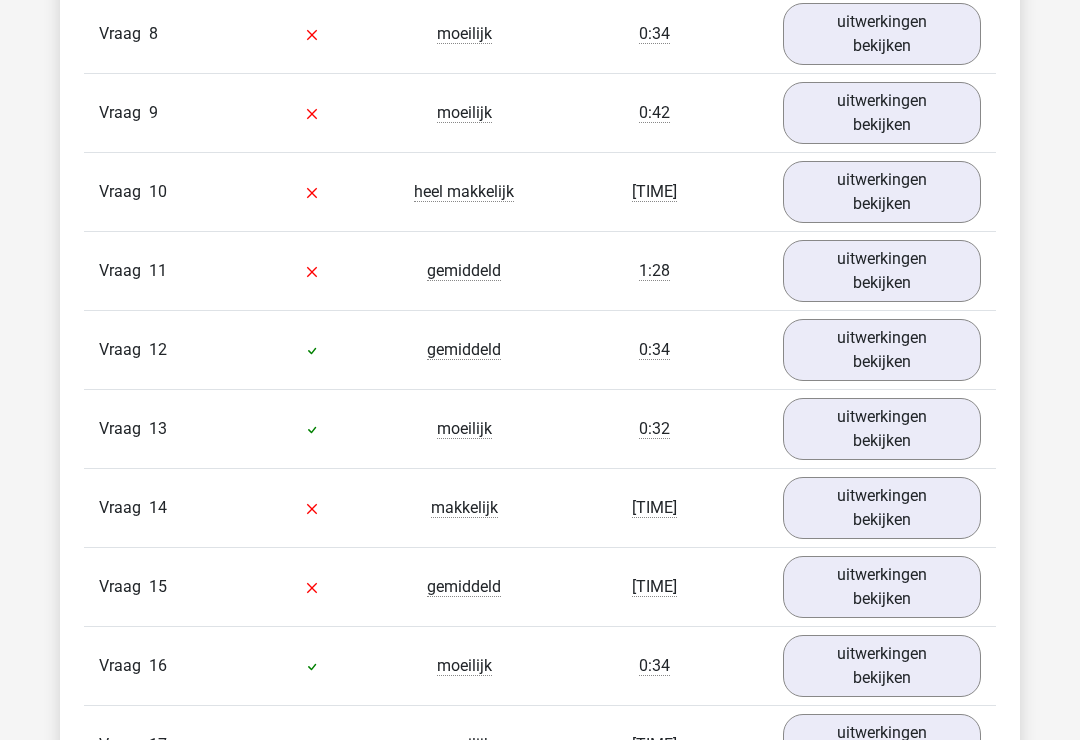 click on "uitwerkingen bekijken" at bounding box center (882, 272) 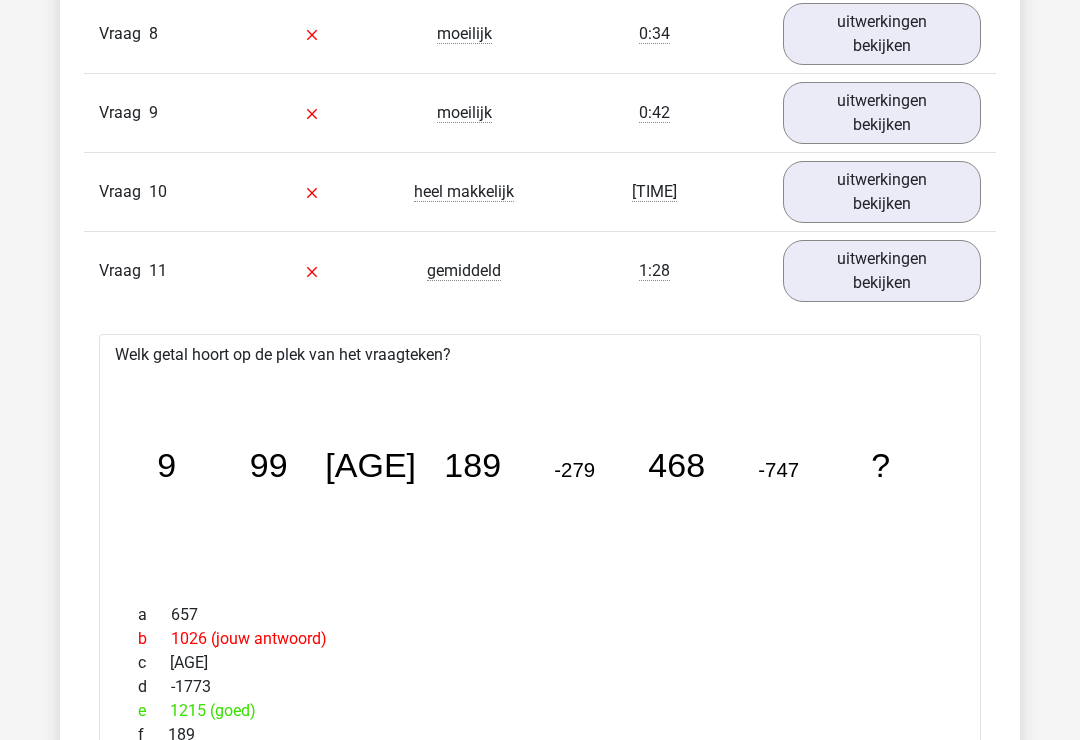 click on "uitwerkingen bekijken" at bounding box center [882, 271] 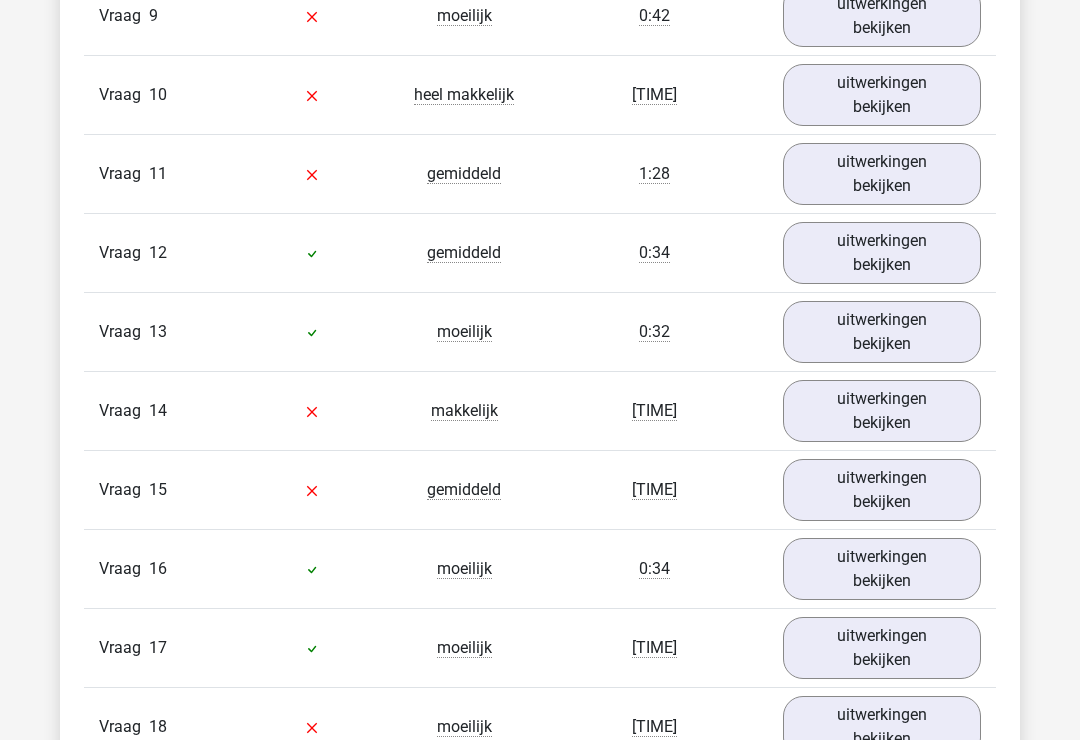 scroll, scrollTop: 2911, scrollLeft: 0, axis: vertical 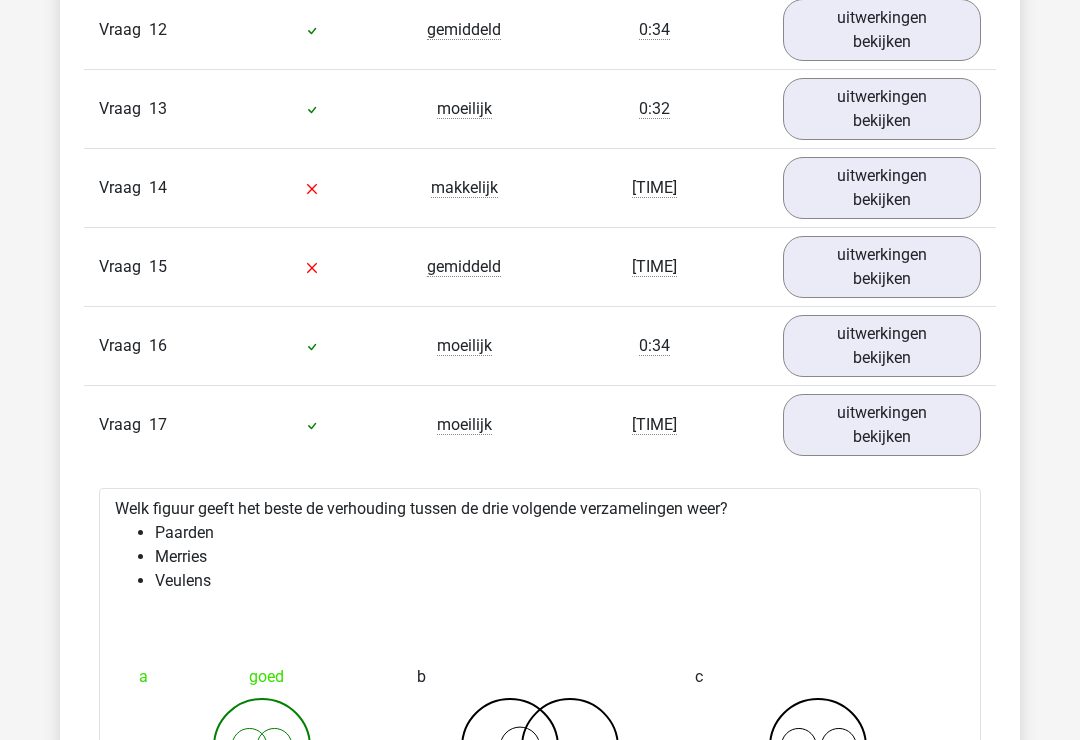 click on "uitwerkingen bekijken" at bounding box center (882, 425) 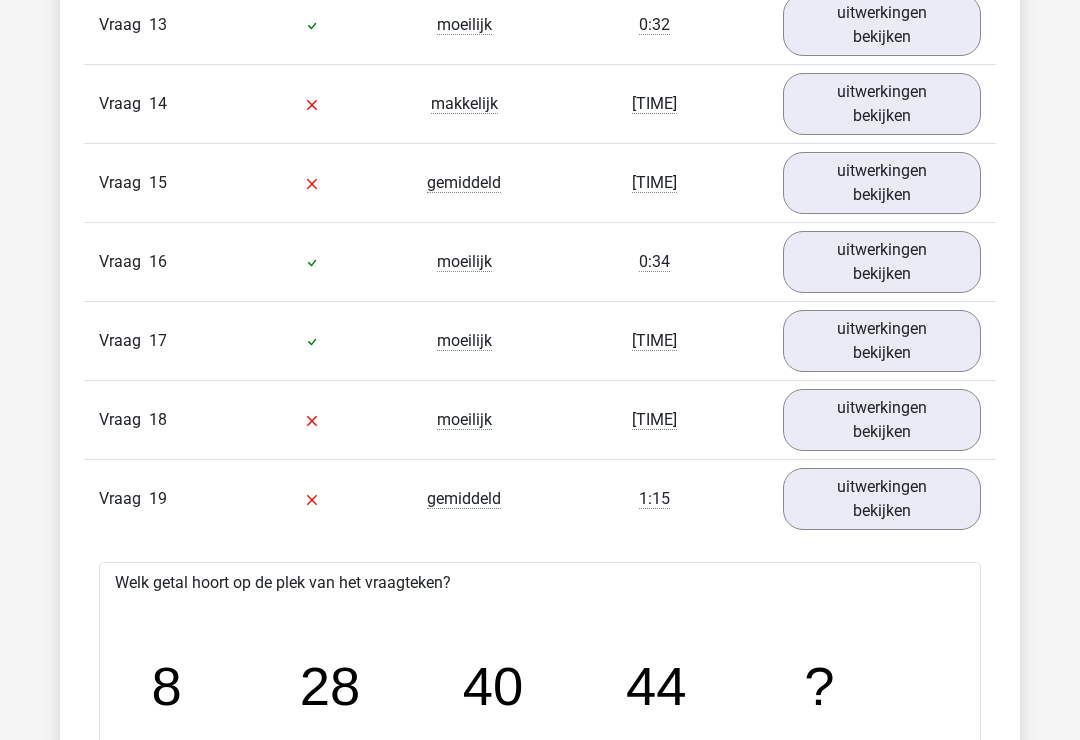 click on "uitwerkingen bekijken" at bounding box center [882, 420] 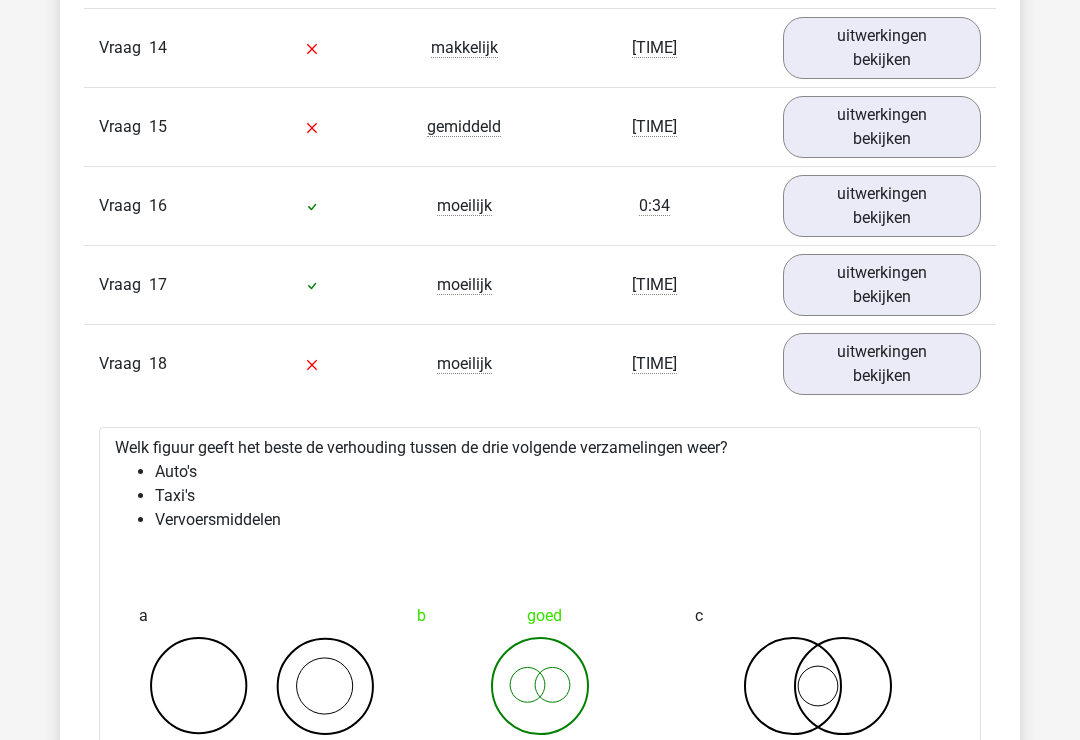 click on "uitwerkingen bekijken" at bounding box center (882, 365) 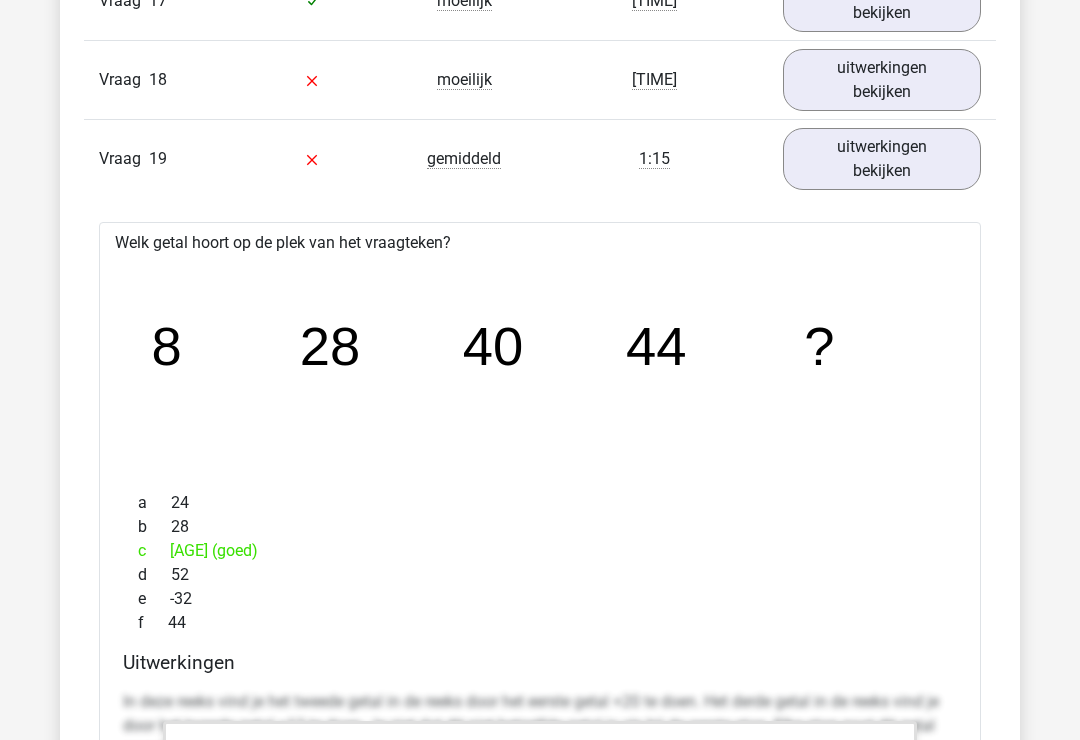 scroll, scrollTop: 3559, scrollLeft: 0, axis: vertical 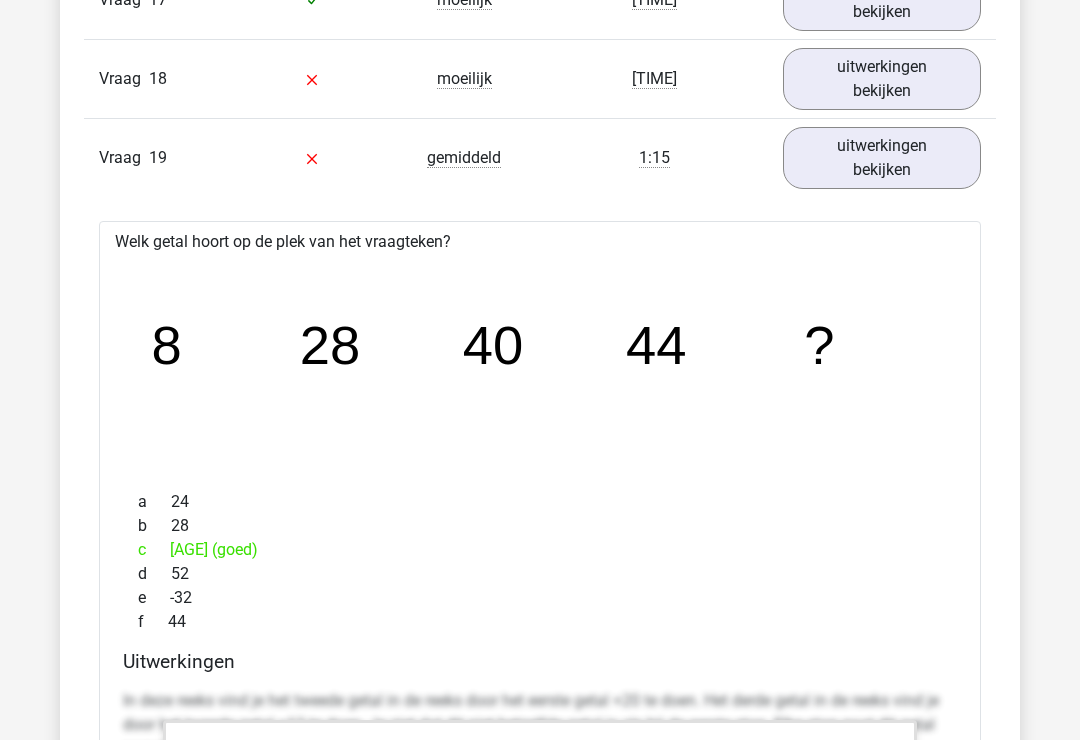 click on "uitwerkingen bekijken" at bounding box center [882, 158] 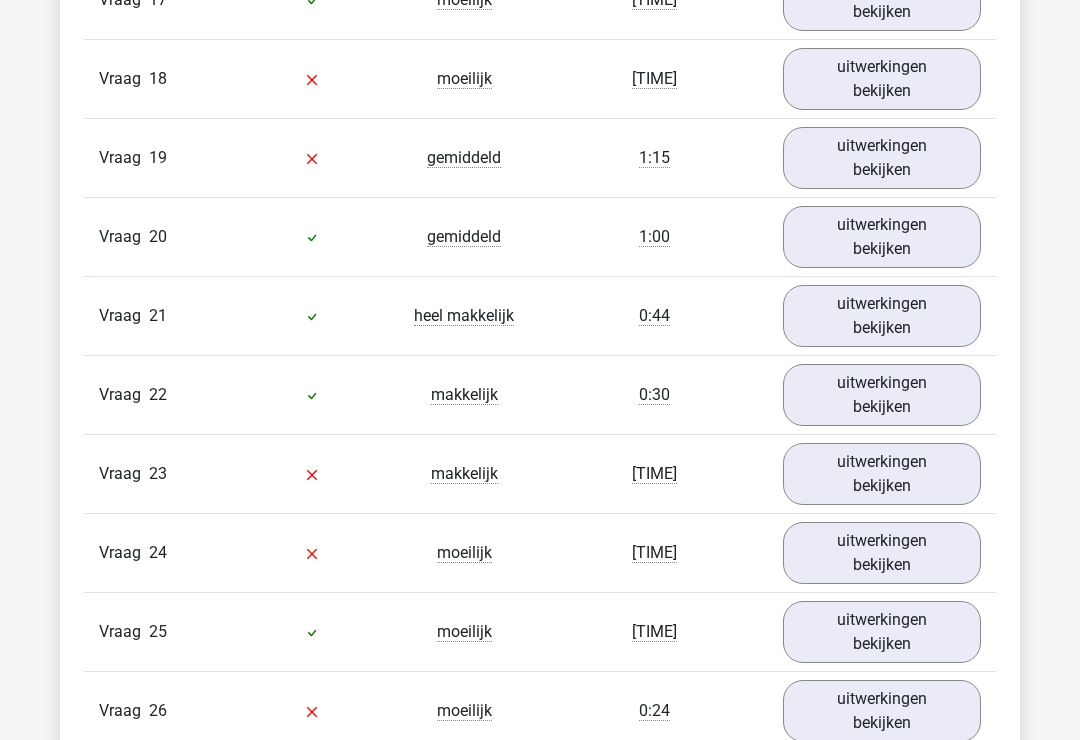 click on "uitwerkingen bekijken" at bounding box center [882, 237] 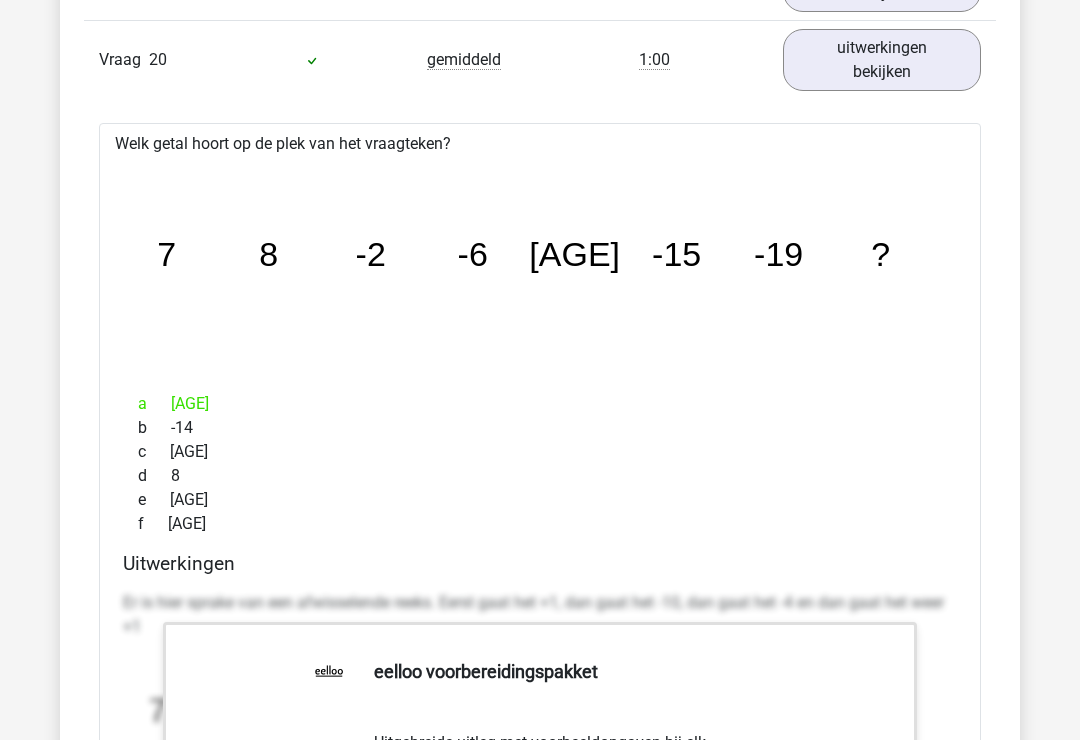 scroll, scrollTop: 3732, scrollLeft: 0, axis: vertical 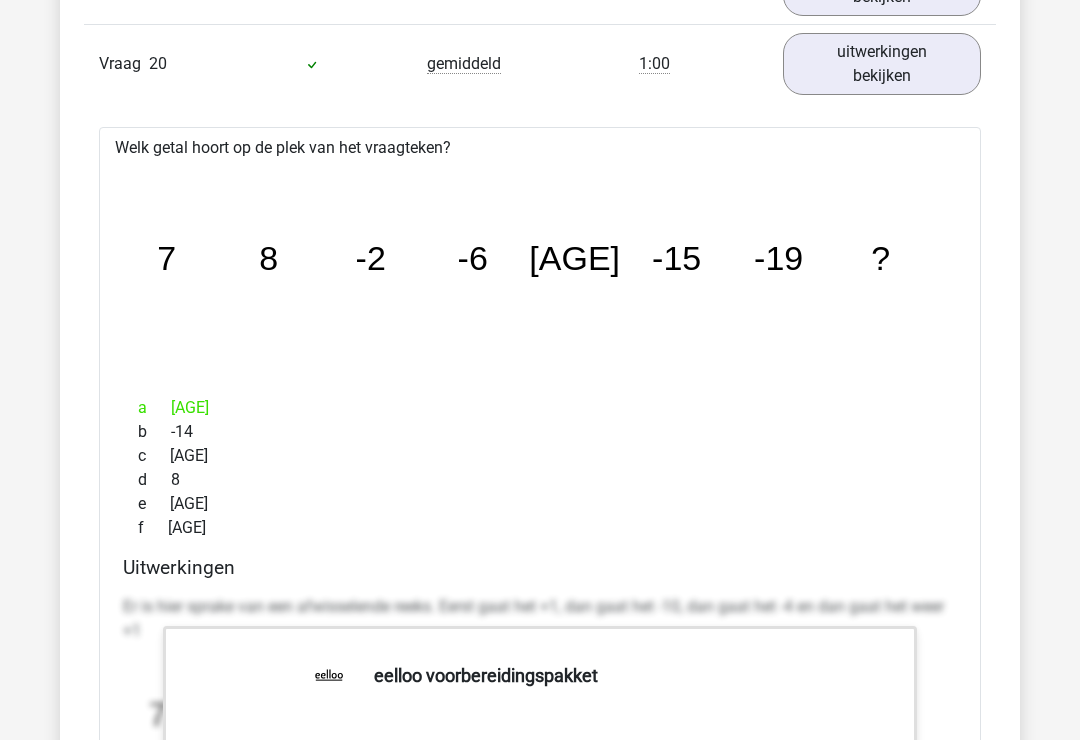 click on "uitwerkingen bekijken" at bounding box center [882, 64] 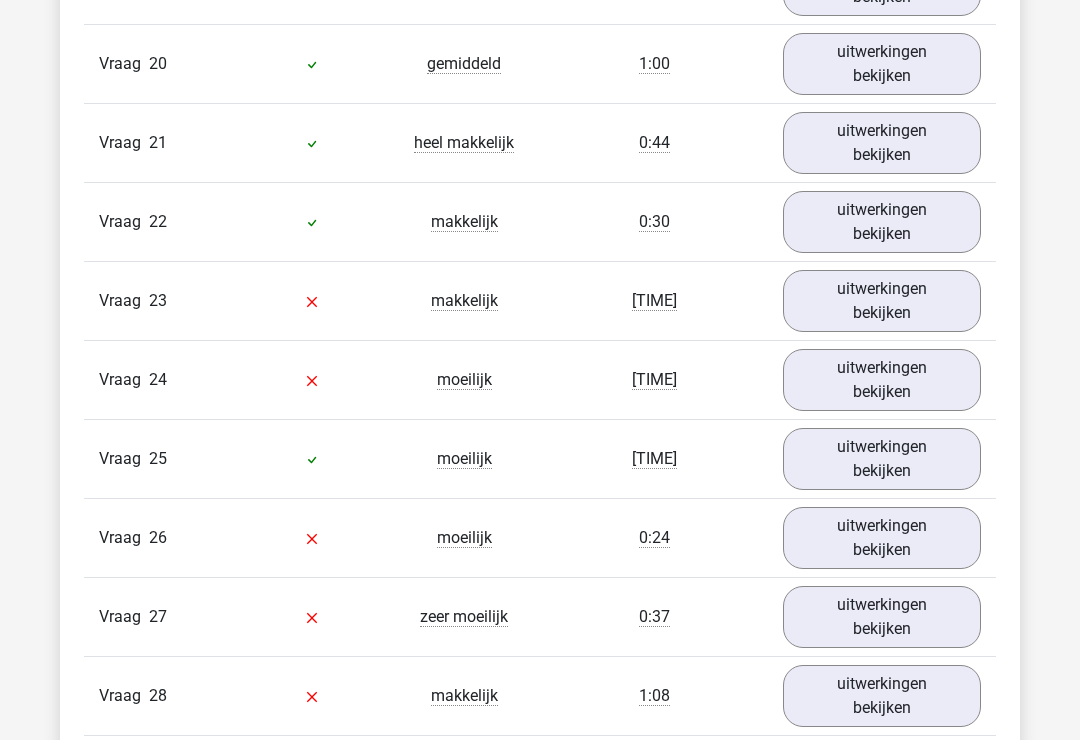 click on "uitwerkingen bekijken" at bounding box center (882, 143) 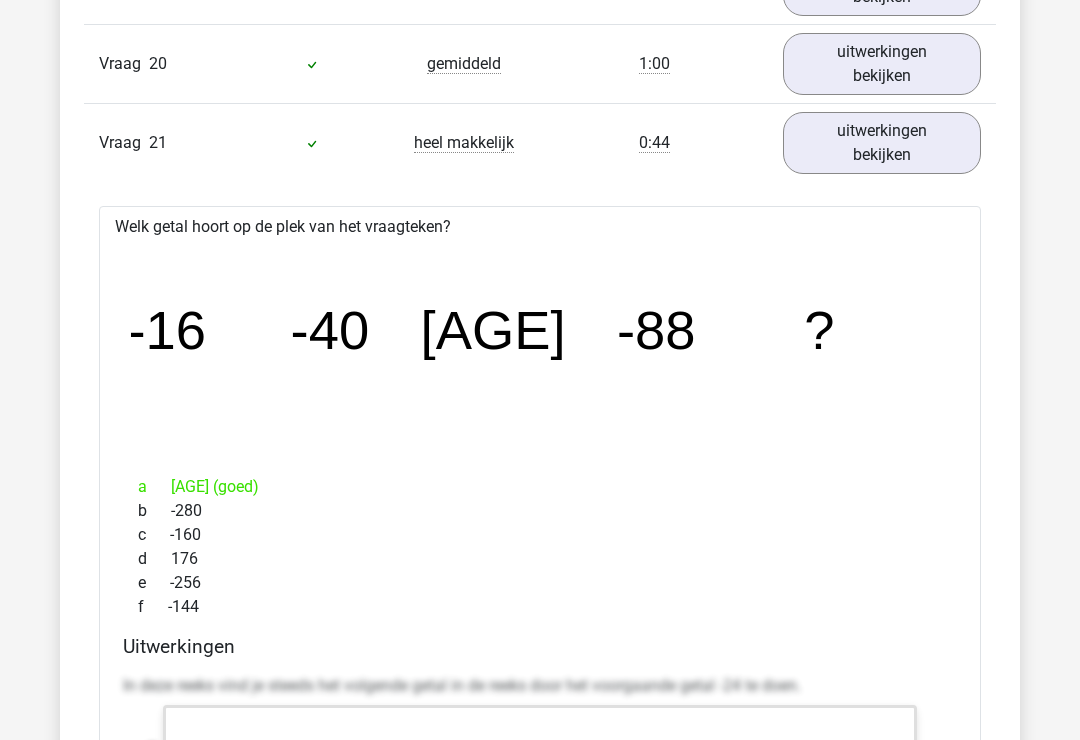 click on "uitwerkingen bekijken" at bounding box center (882, 143) 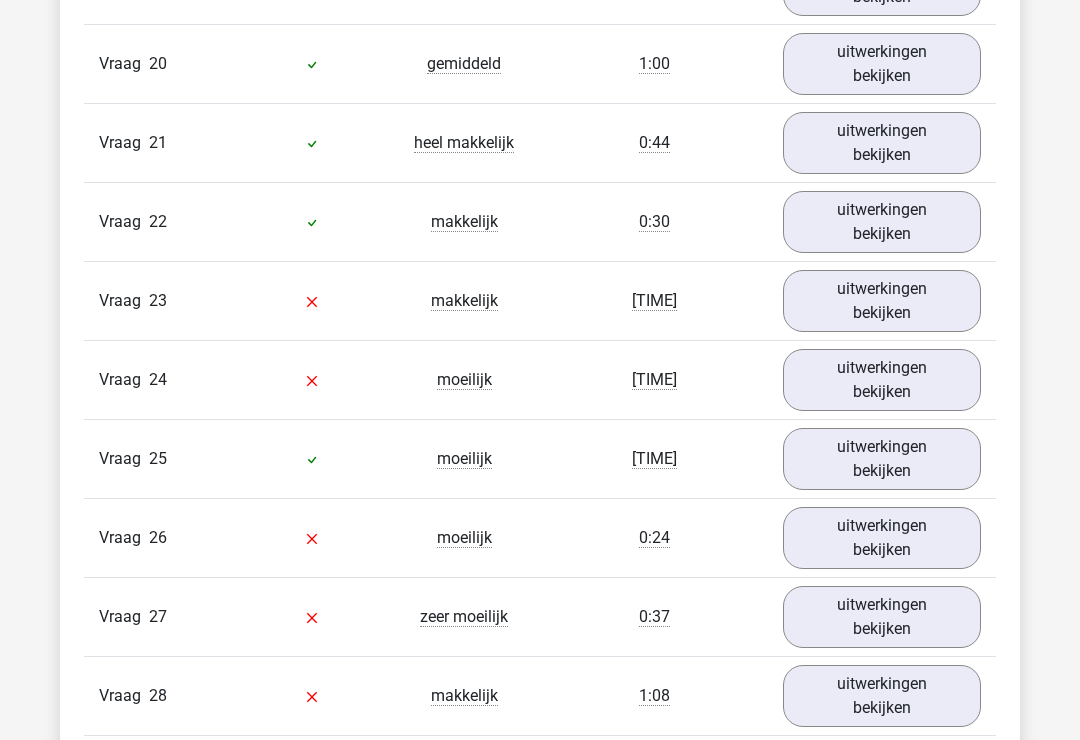 click on "uitwerkingen bekijken" at bounding box center (882, 222) 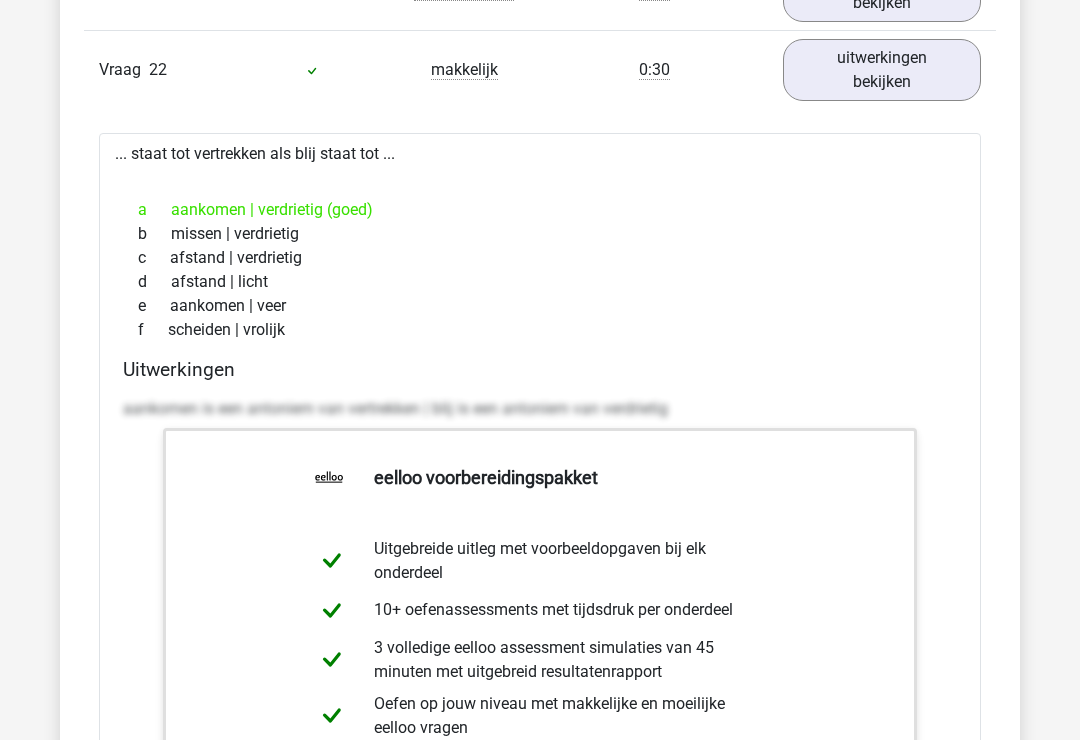 scroll, scrollTop: 3883, scrollLeft: 0, axis: vertical 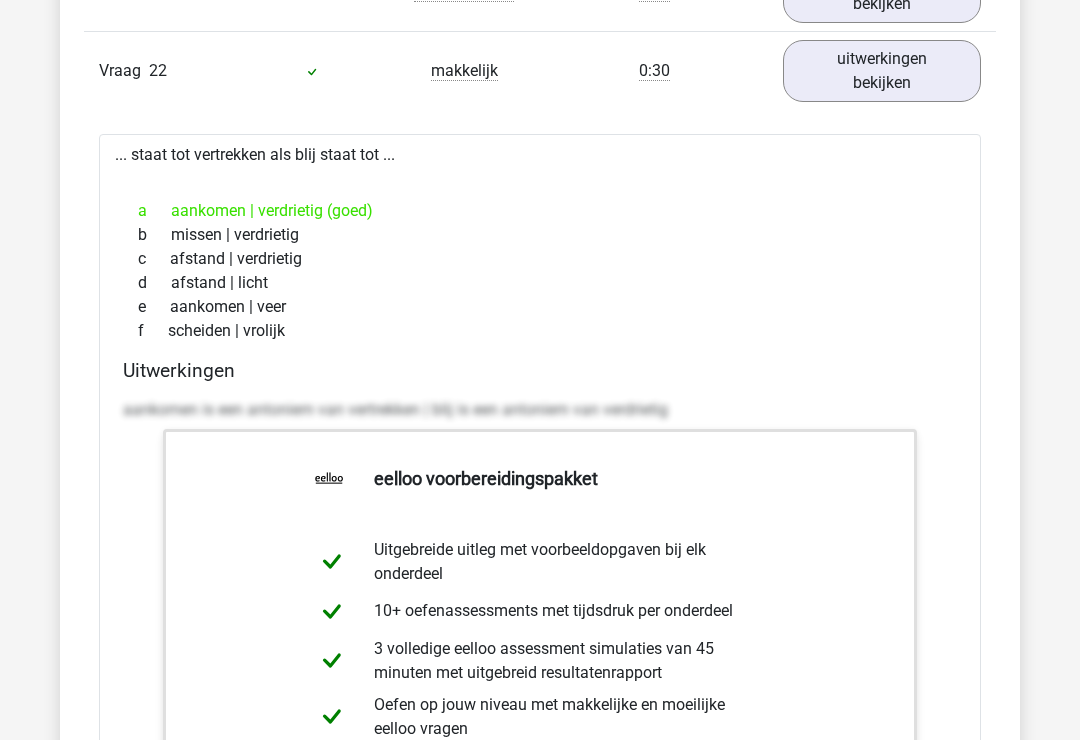 click on "uitwerkingen bekijken" at bounding box center (882, 71) 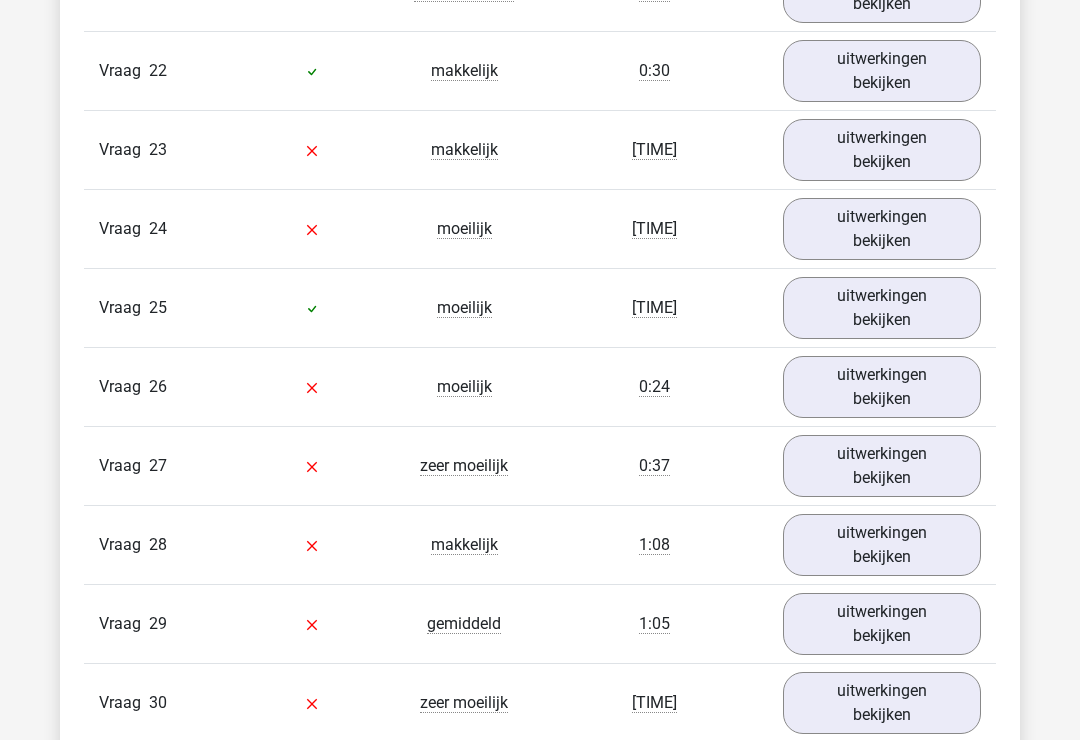 click on "uitwerkingen bekijken" at bounding box center (882, 150) 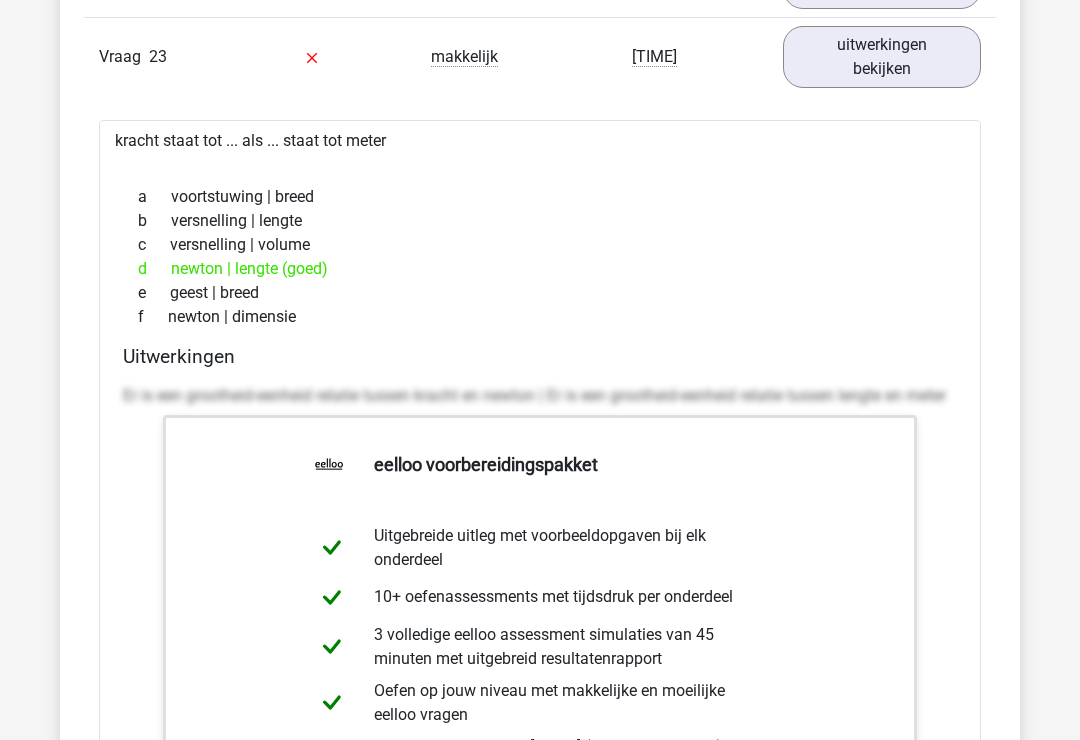 scroll, scrollTop: 3976, scrollLeft: 0, axis: vertical 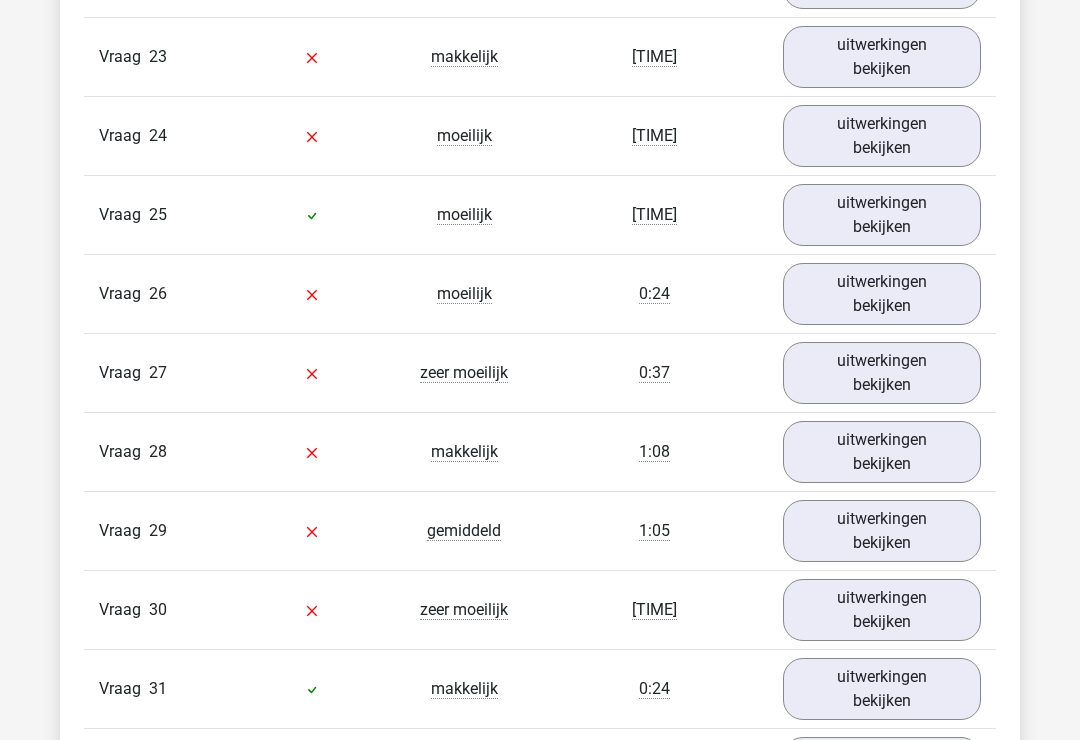click on "uitwerkingen bekijken" at bounding box center (882, 136) 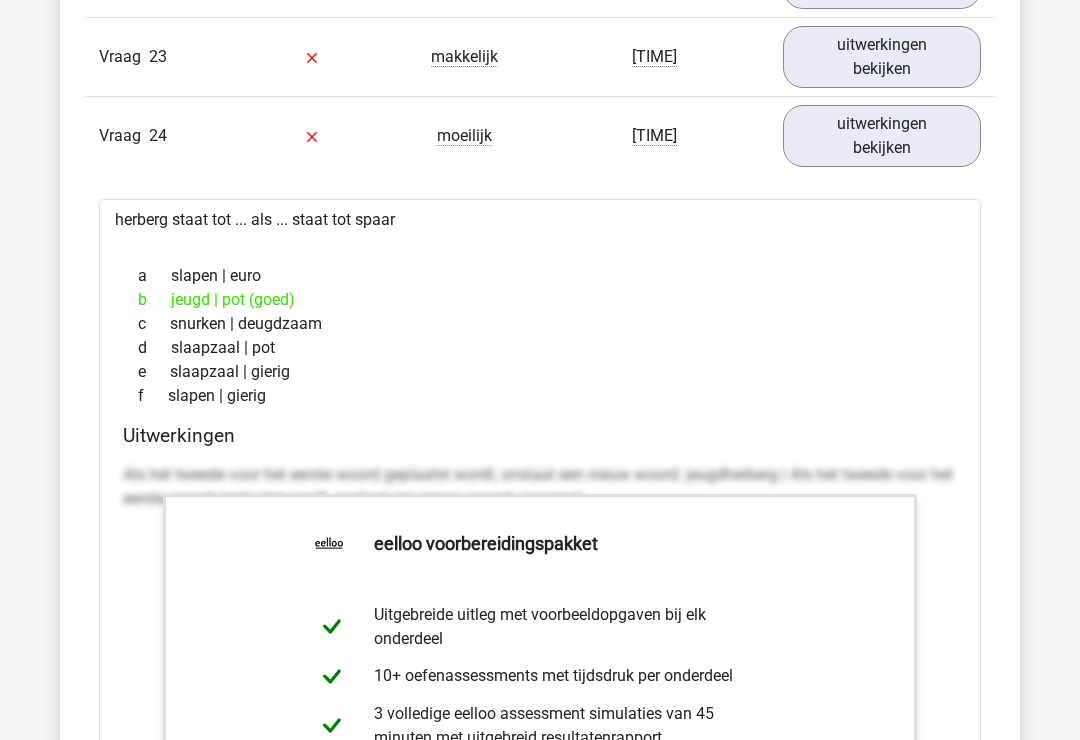 click on "uitwerkingen bekijken" at bounding box center (882, 136) 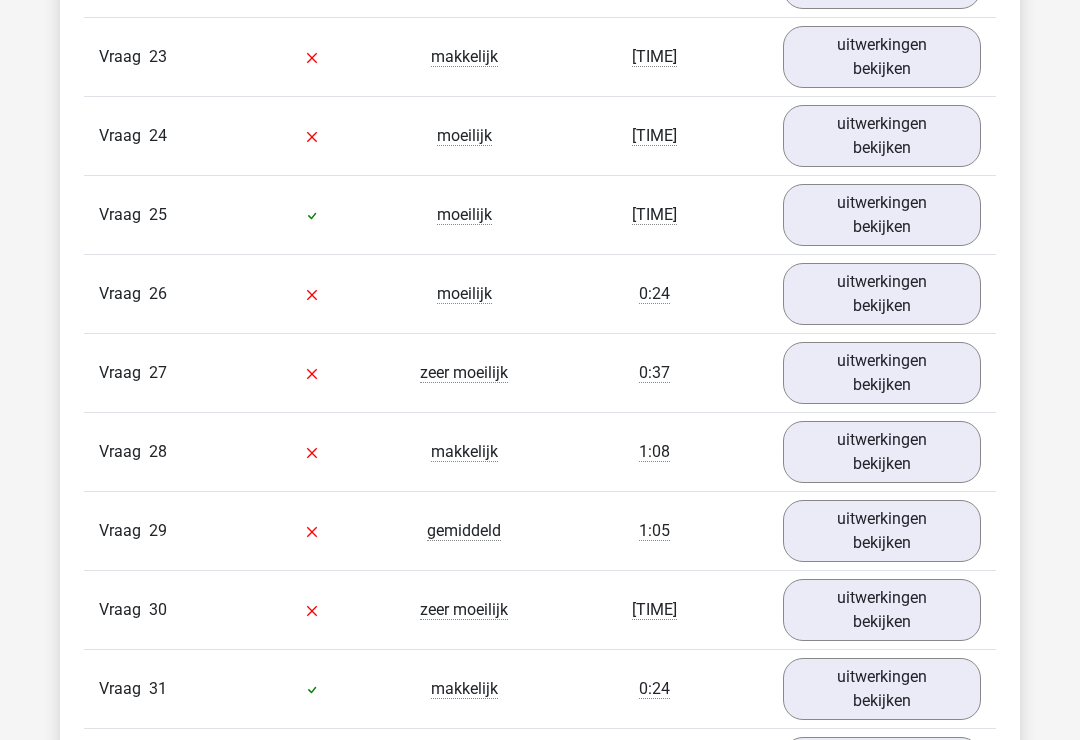 click on "uitwerkingen bekijken" at bounding box center (882, 215) 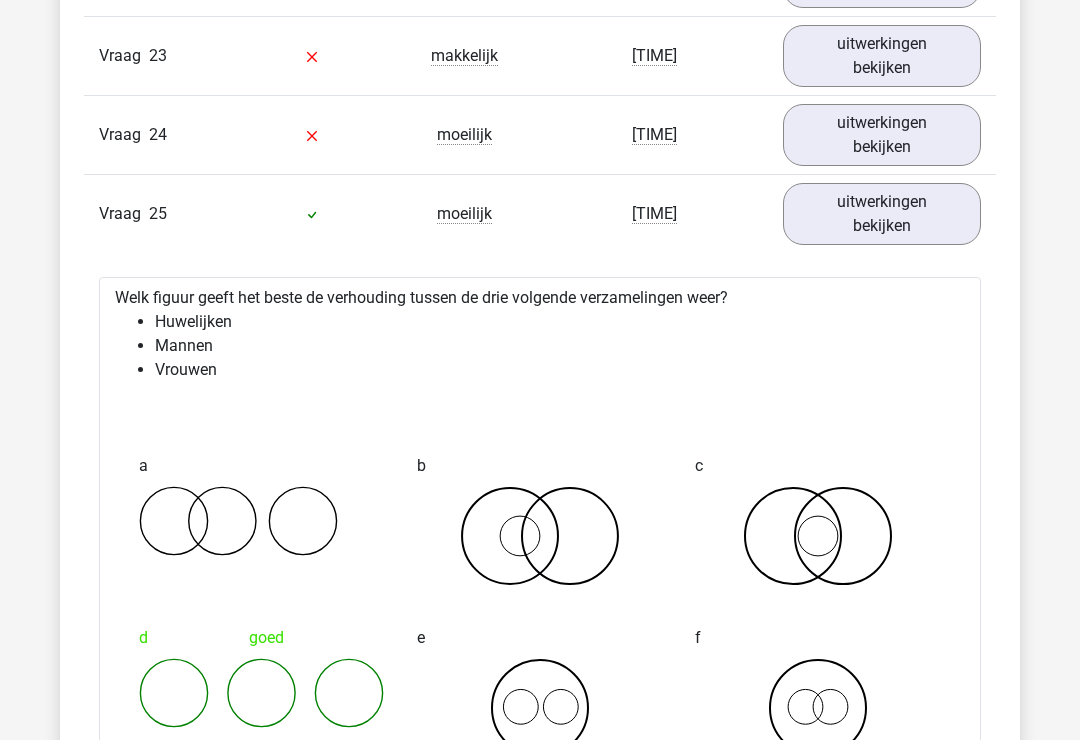 scroll, scrollTop: 3969, scrollLeft: 0, axis: vertical 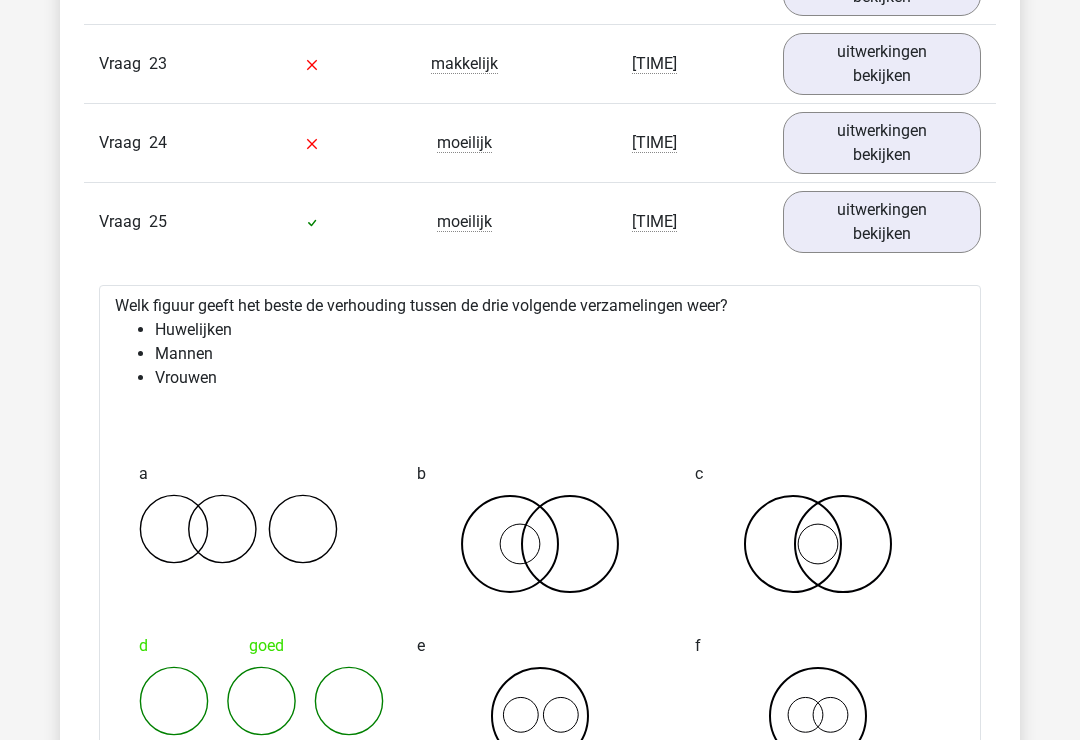 click on "uitwerkingen bekijken" at bounding box center [882, 143] 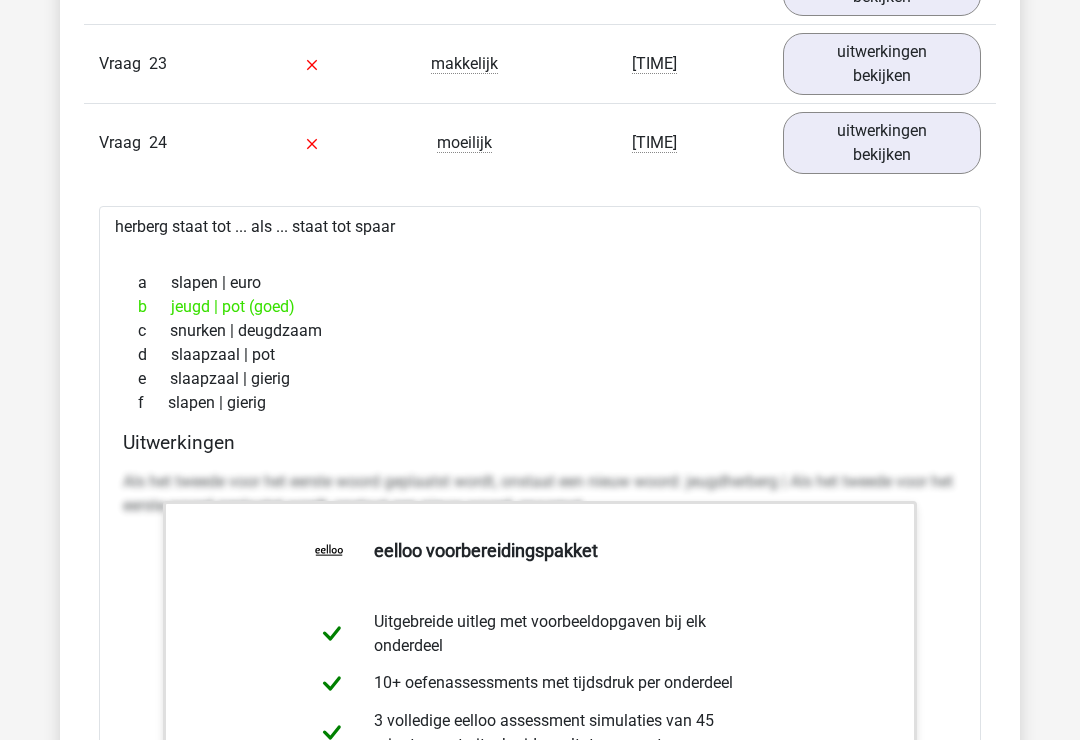 click on "uitwerkingen bekijken" at bounding box center (882, 143) 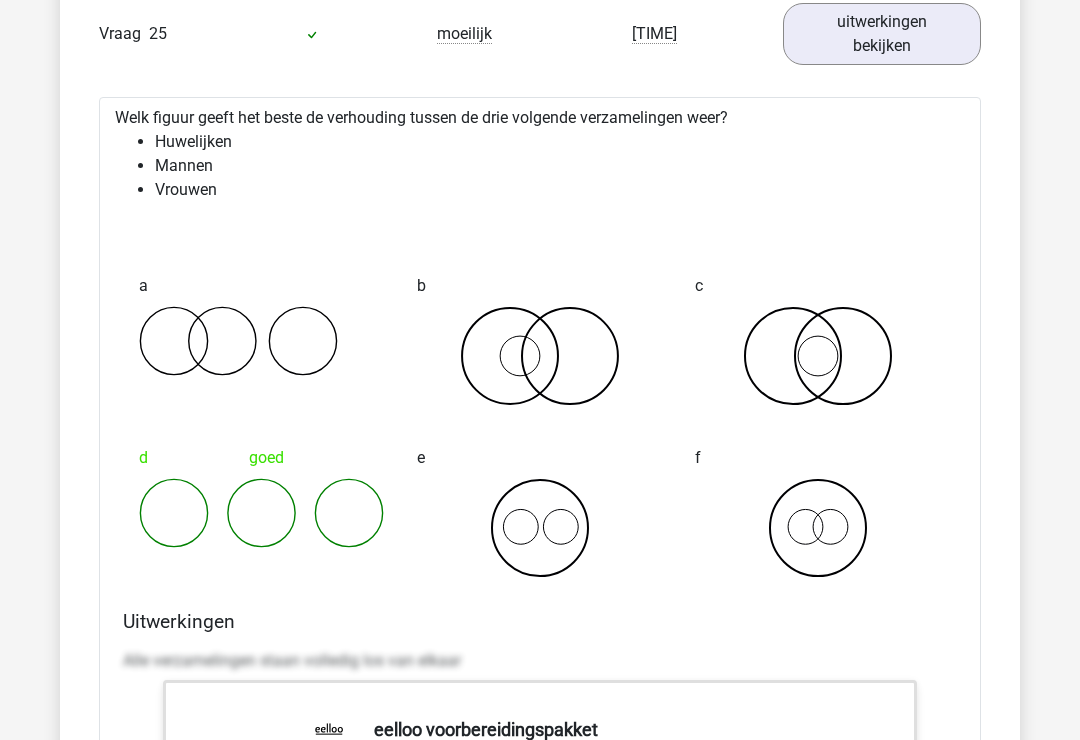 scroll, scrollTop: 4144, scrollLeft: 0, axis: vertical 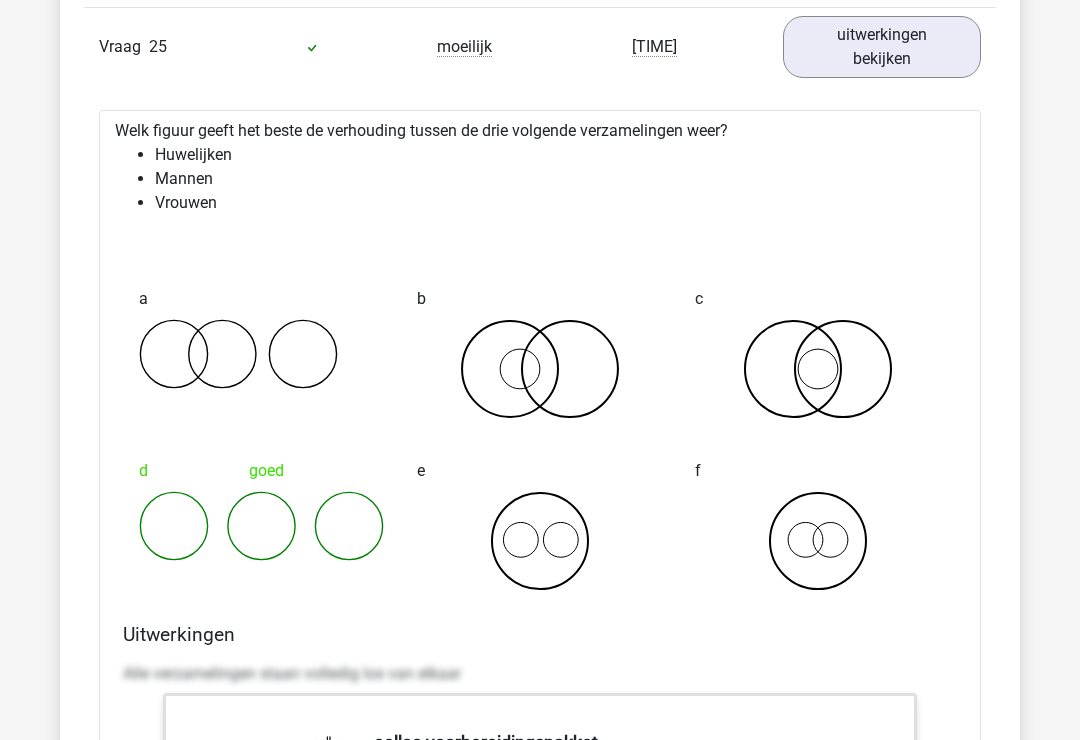 click on "uitwerkingen bekijken" at bounding box center (882, 47) 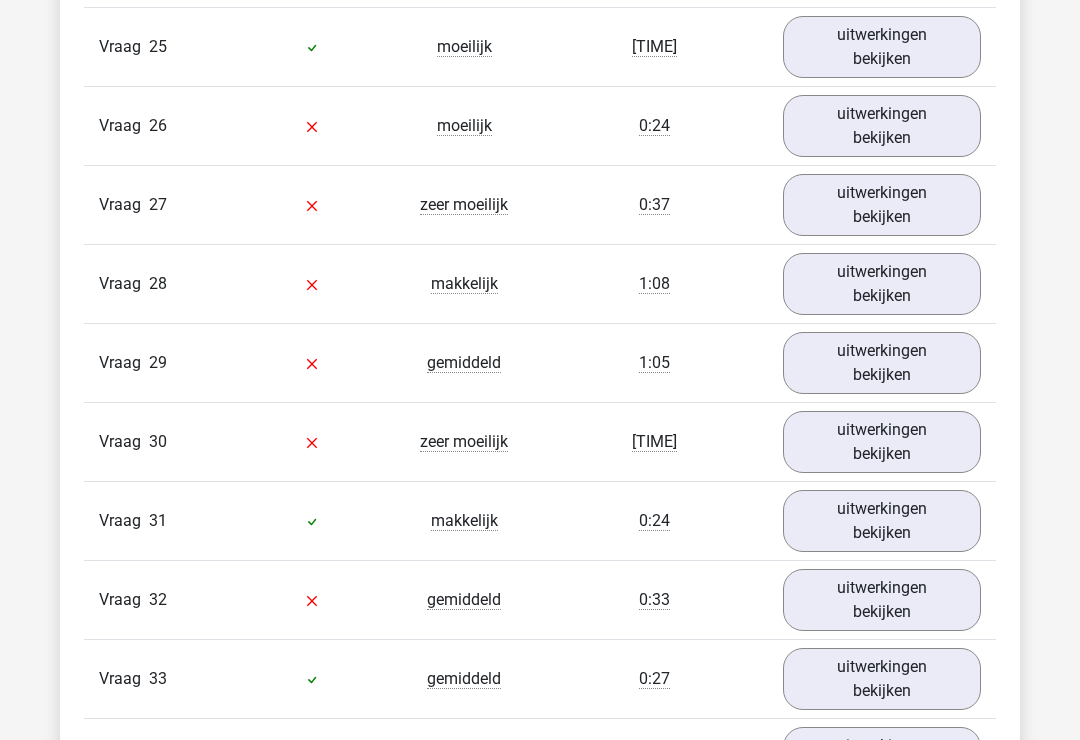 click on "uitwerkingen bekijken" at bounding box center (882, 126) 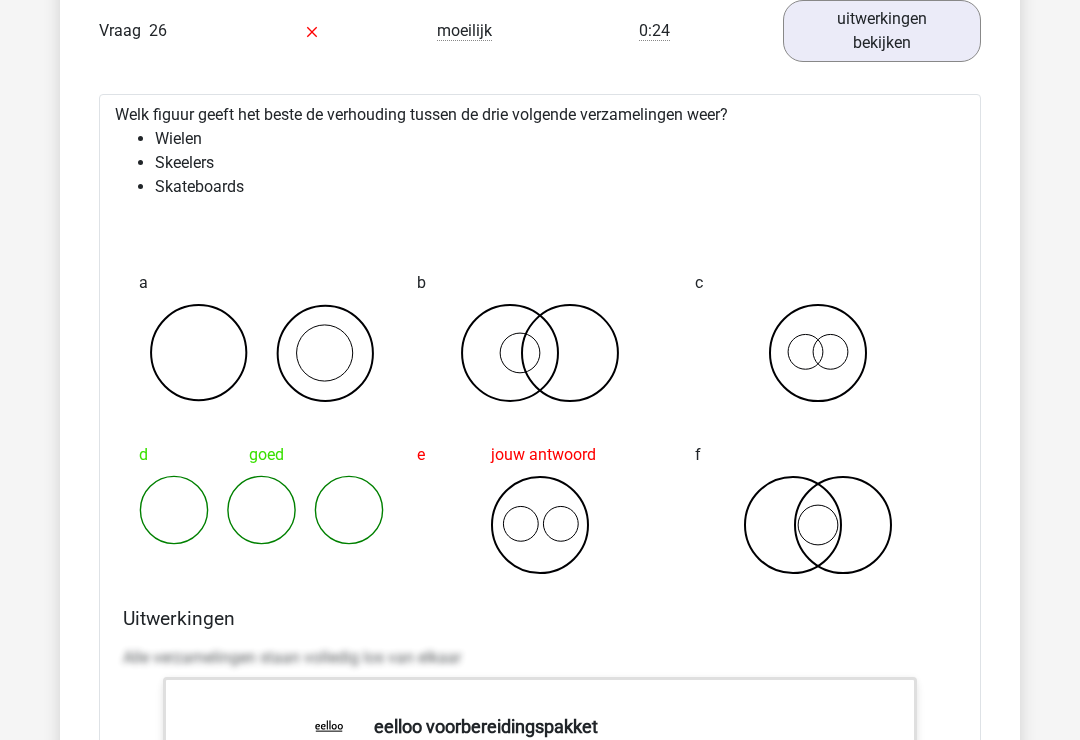 scroll, scrollTop: 4238, scrollLeft: 0, axis: vertical 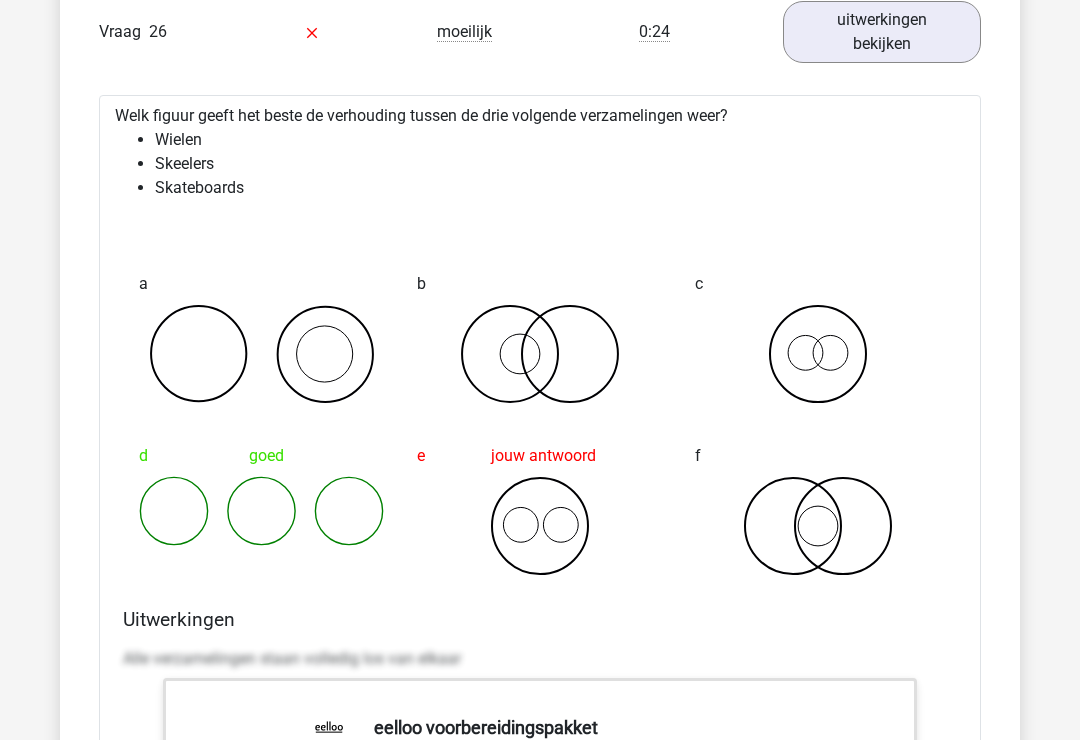 click on "uitwerkingen bekijken" at bounding box center (882, 32) 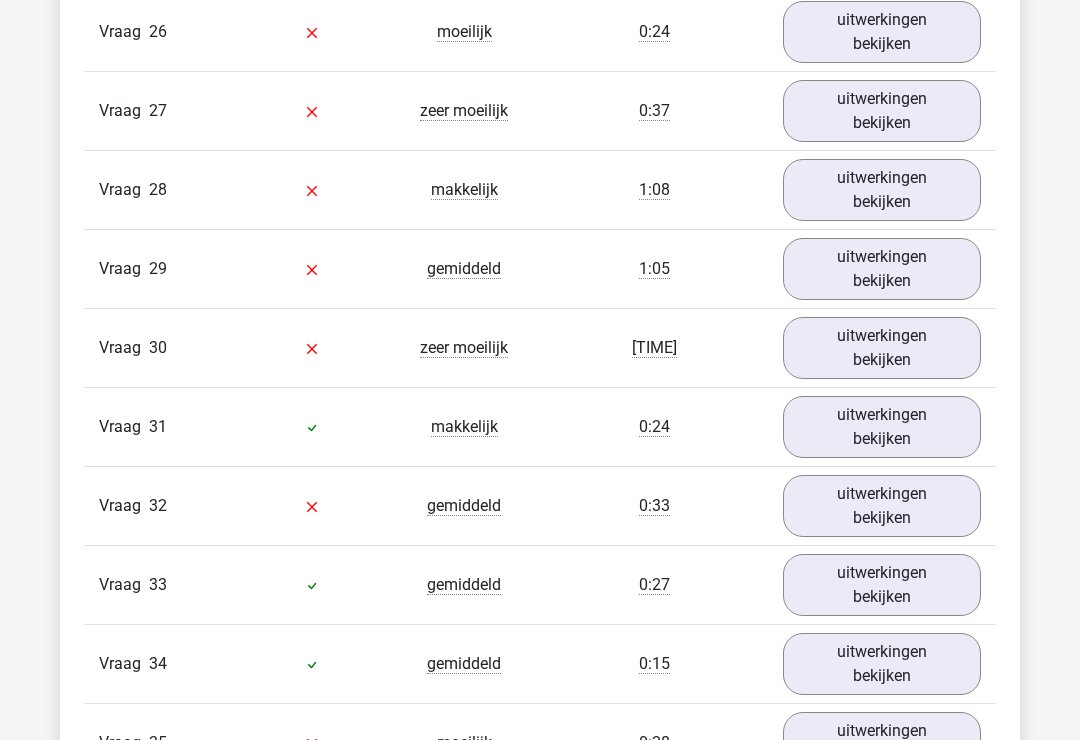click on "uitwerkingen bekijken" at bounding box center [882, 111] 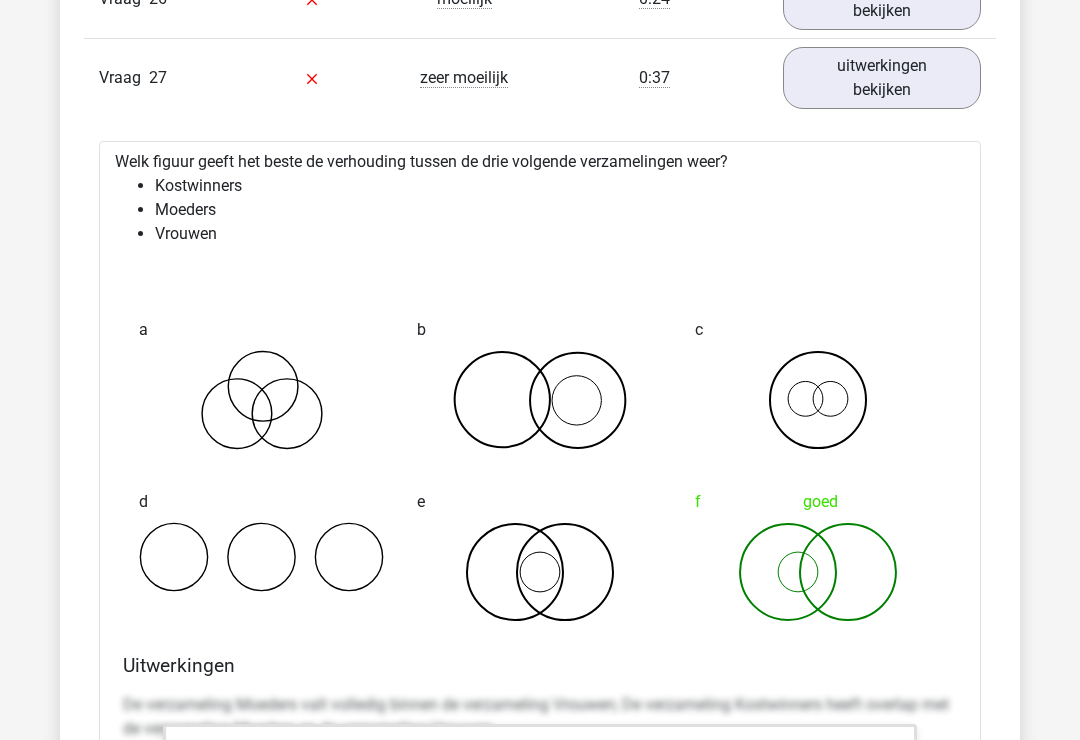 scroll, scrollTop: 4271, scrollLeft: 0, axis: vertical 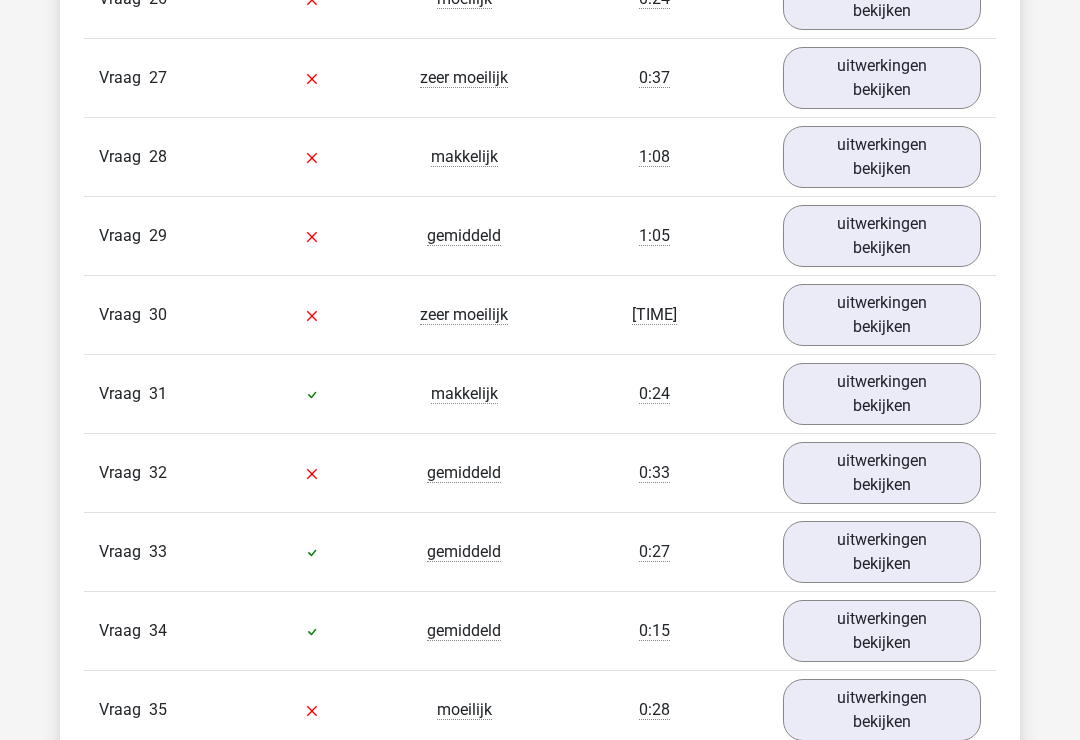 click on "uitwerkingen bekijken" at bounding box center [882, 157] 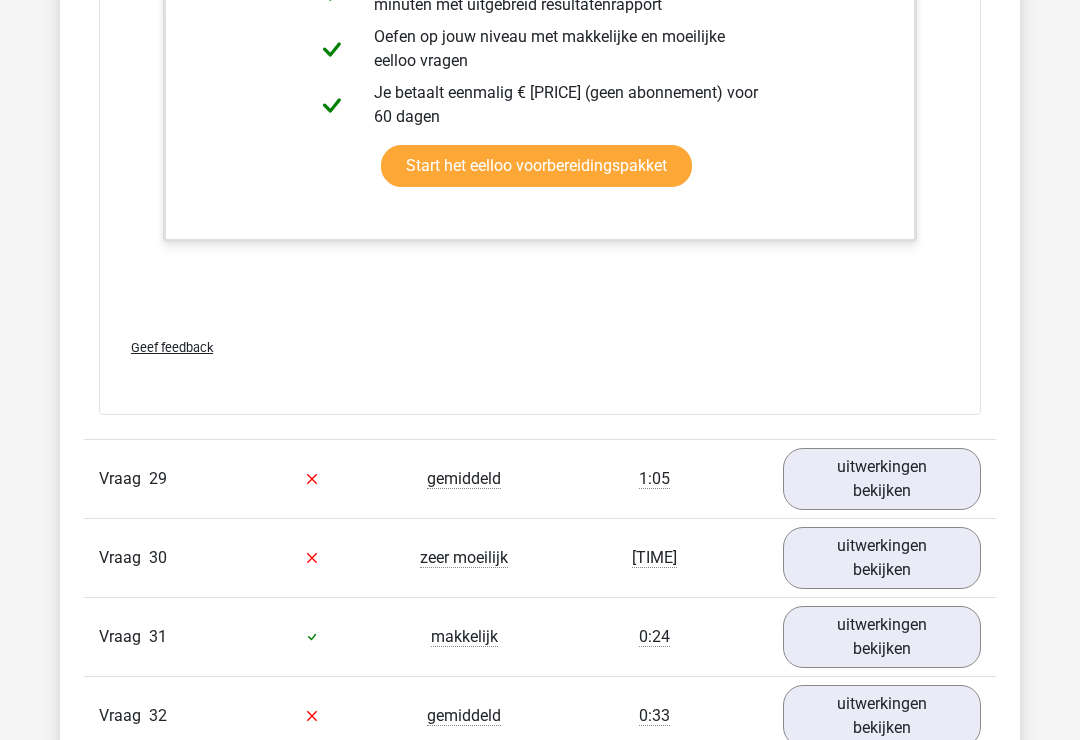 scroll, scrollTop: 5233, scrollLeft: 0, axis: vertical 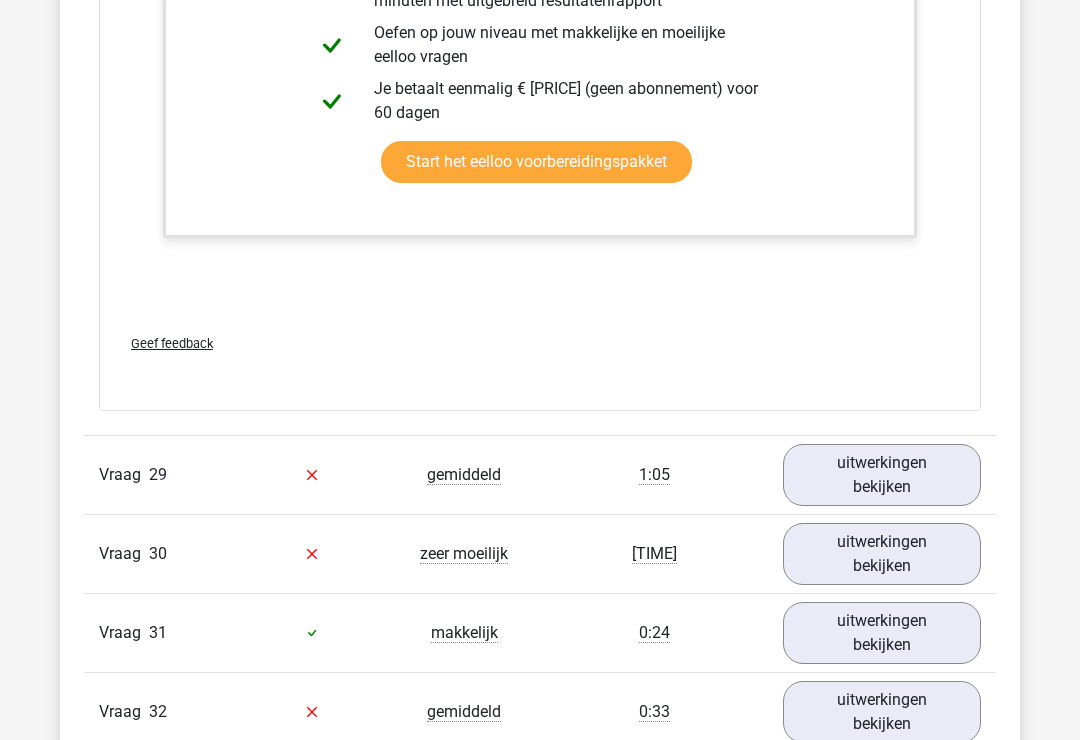 click on "uitwerkingen bekijken" at bounding box center (882, 475) 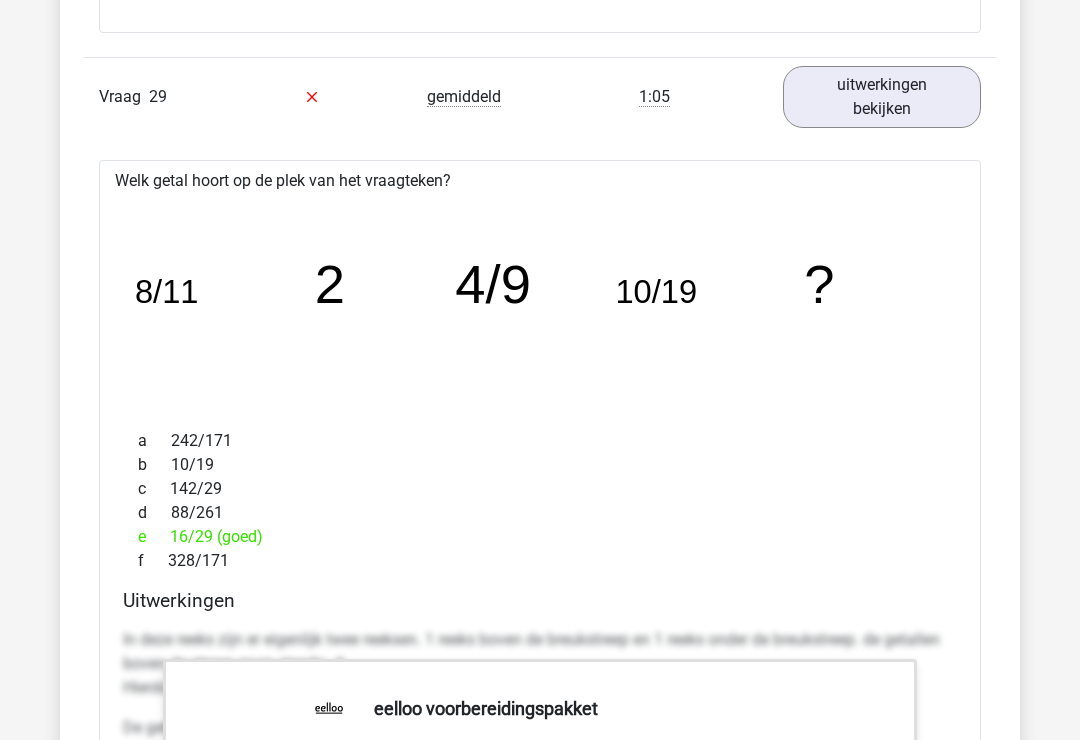 scroll, scrollTop: 5611, scrollLeft: 0, axis: vertical 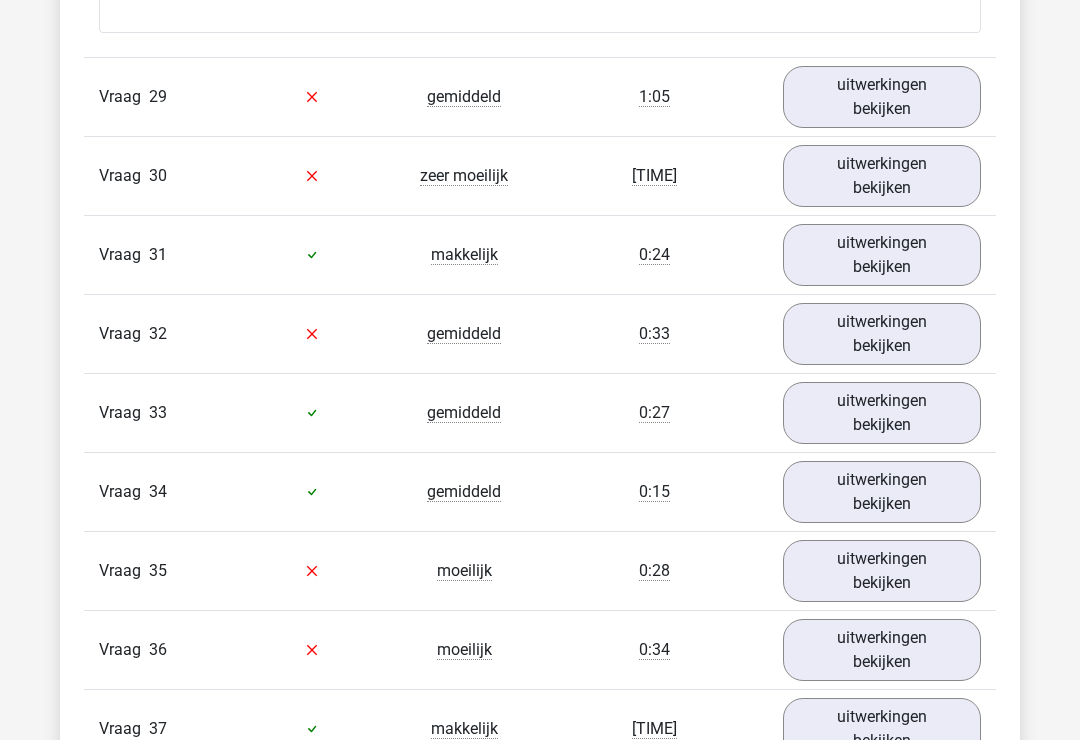 click on "uitwerkingen bekijken" at bounding box center [882, 176] 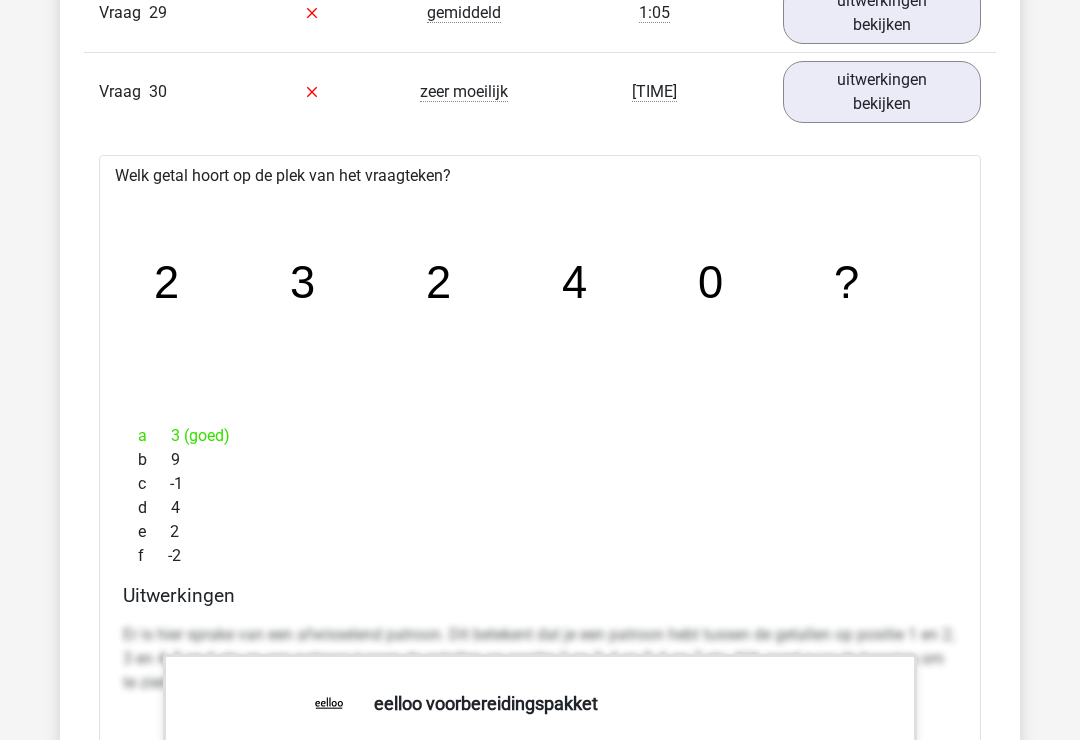 scroll, scrollTop: 5696, scrollLeft: 0, axis: vertical 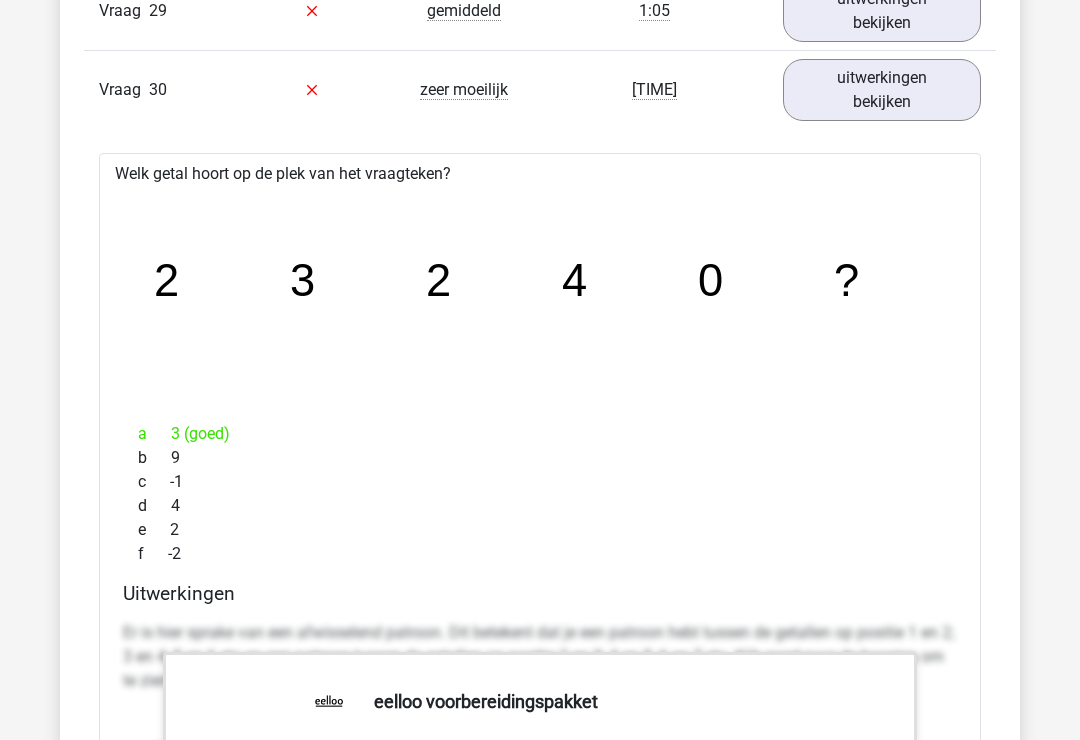 click on "uitwerkingen bekijken" at bounding box center [882, 91] 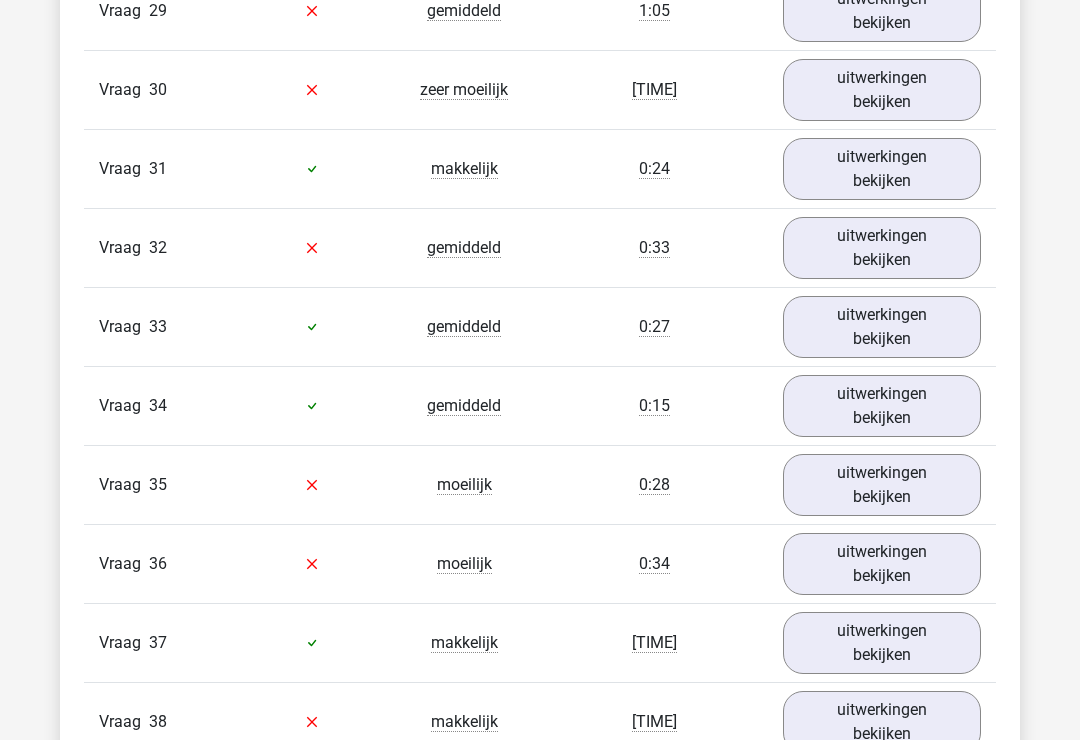 click on "uitwerkingen bekijken" at bounding box center (882, 169) 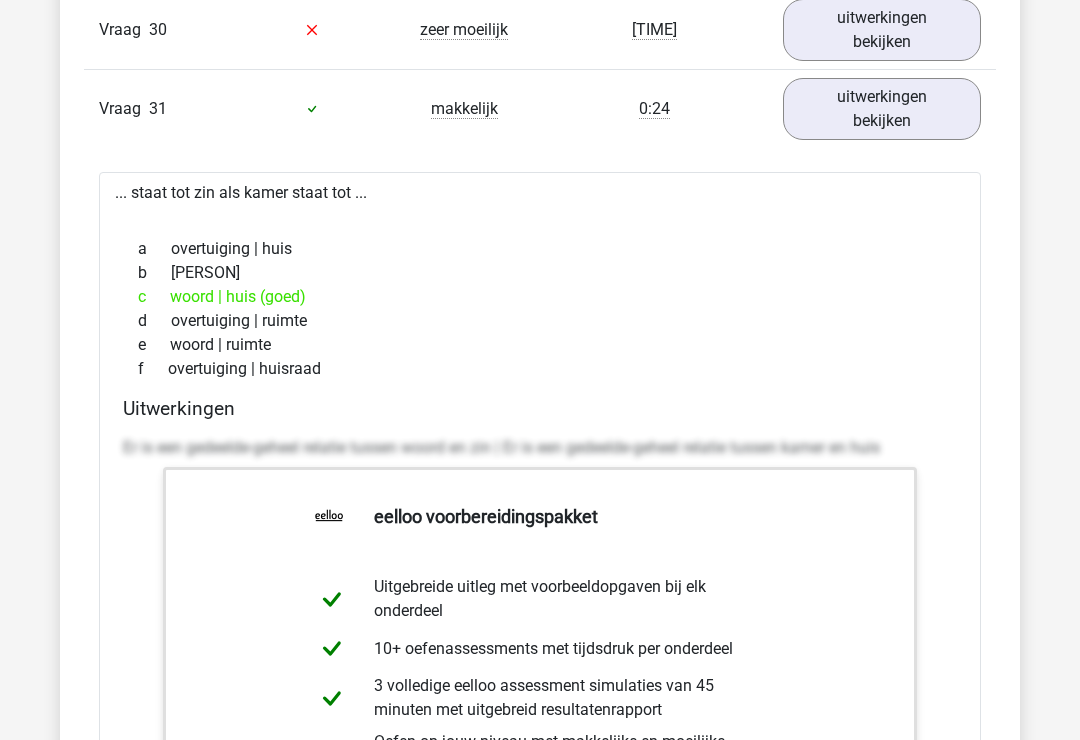 scroll, scrollTop: 5757, scrollLeft: 0, axis: vertical 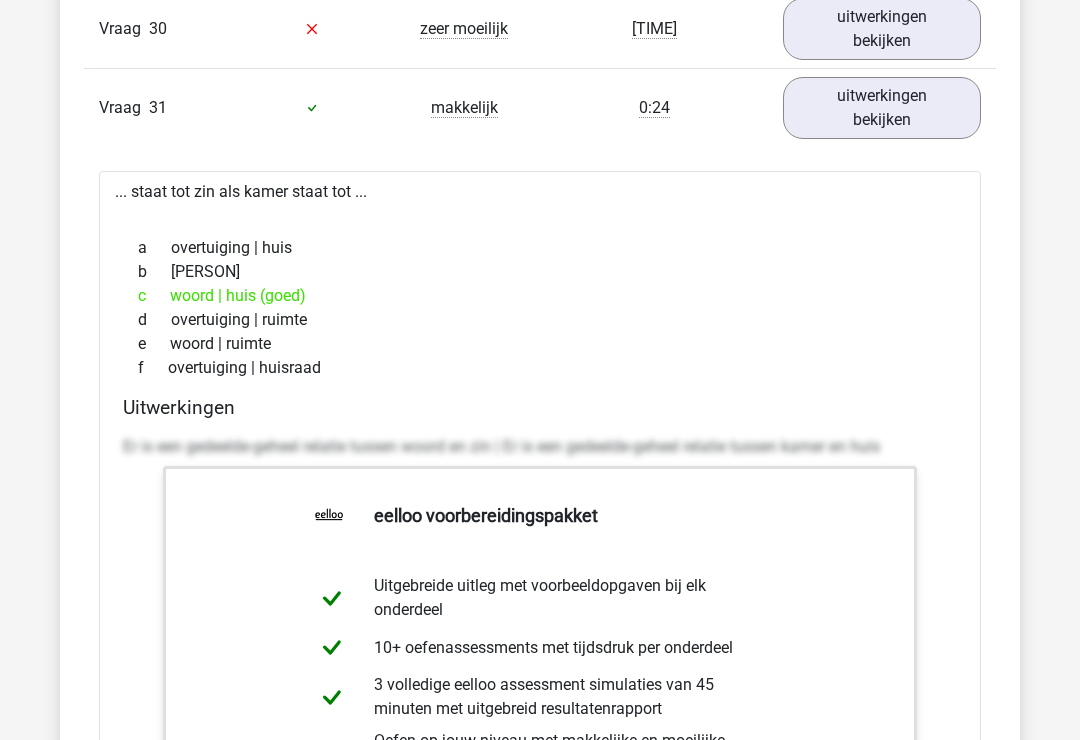click on "uitwerkingen bekijken" at bounding box center [882, 109] 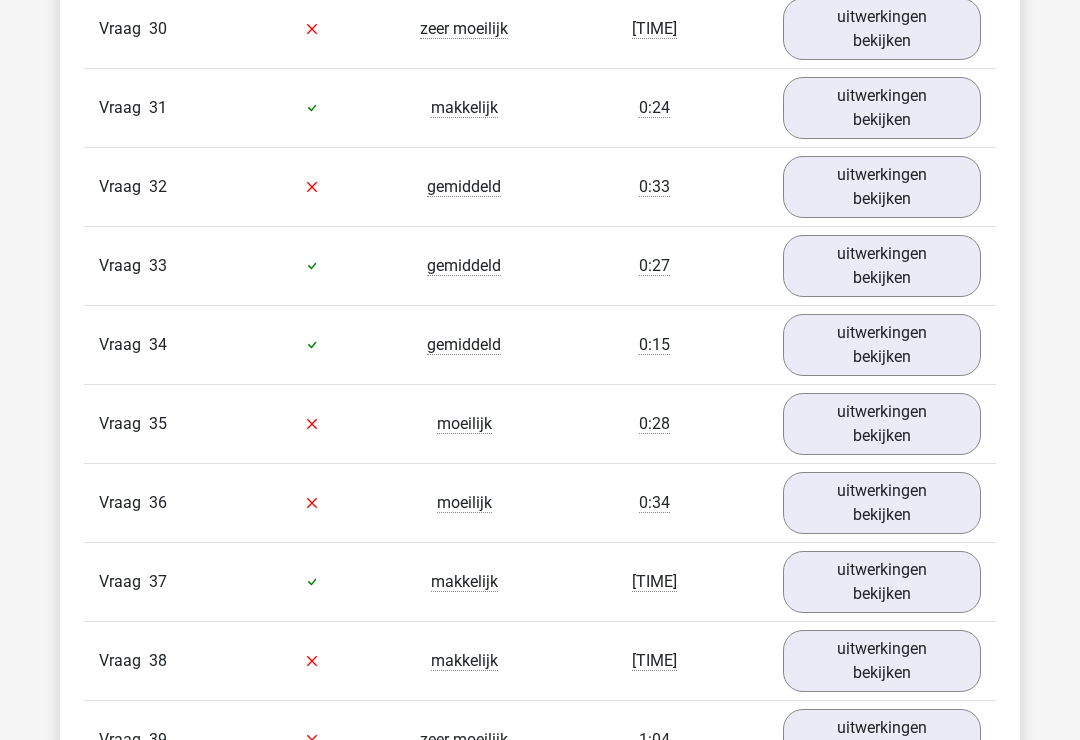 click on "uitwerkingen bekijken" at bounding box center [882, 187] 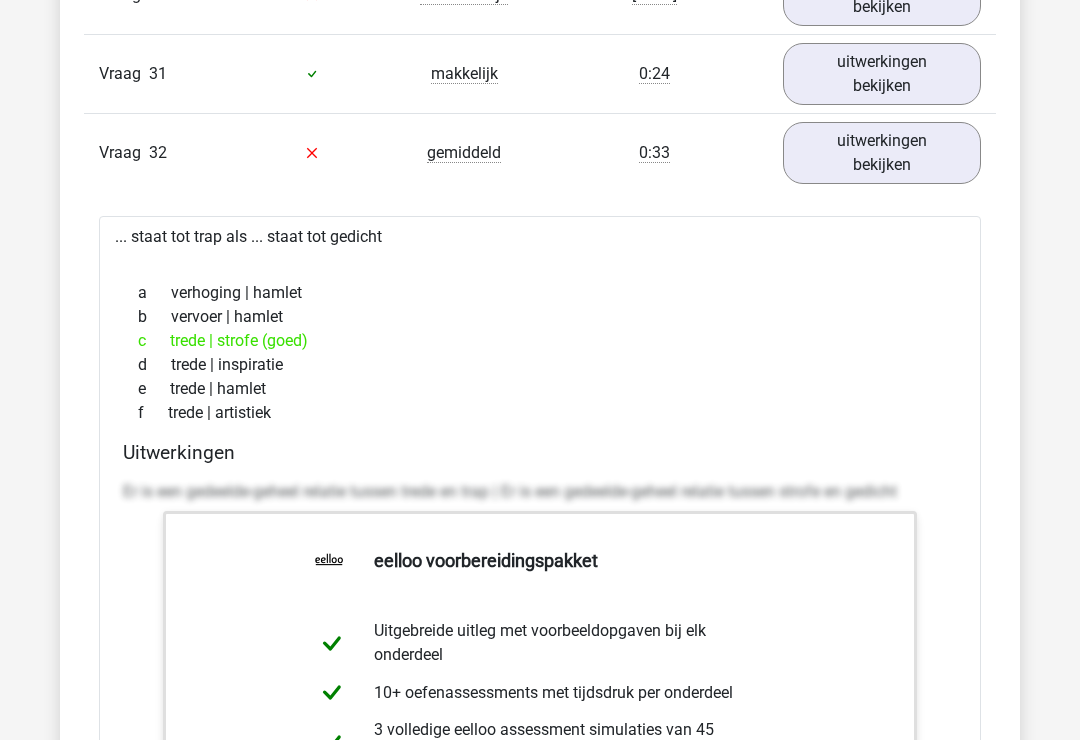 scroll, scrollTop: 5796, scrollLeft: 0, axis: vertical 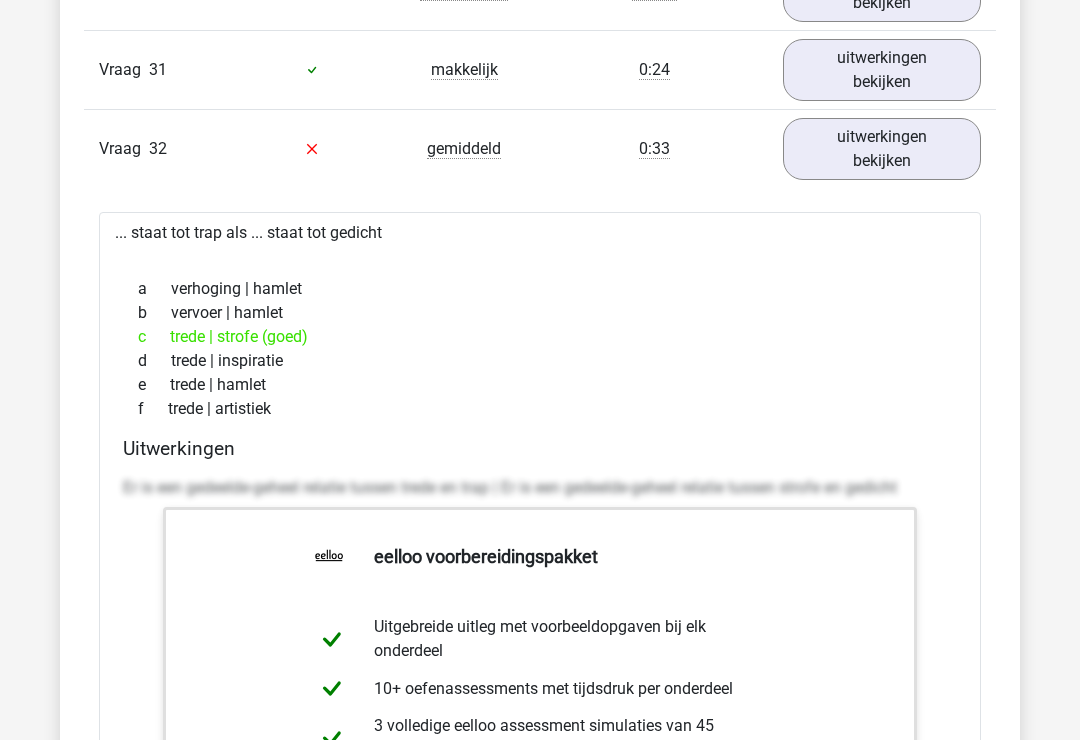 click on "uitwerkingen bekijken" at bounding box center (882, 149) 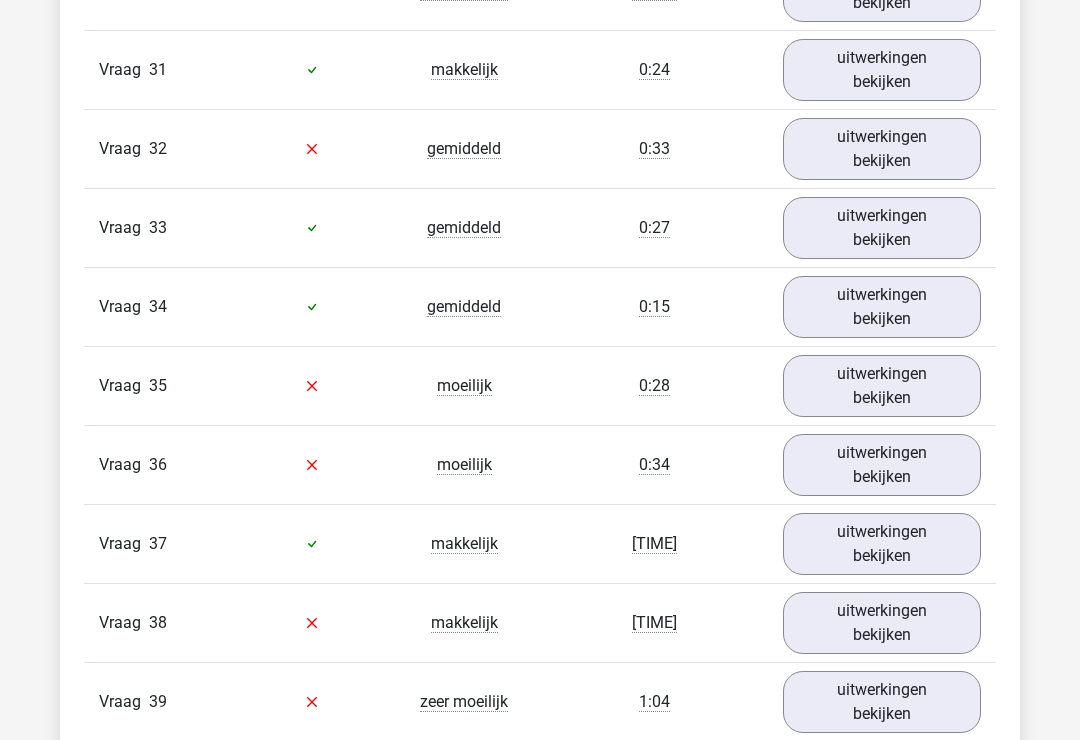 click on "uitwerkingen bekijken" at bounding box center [882, 228] 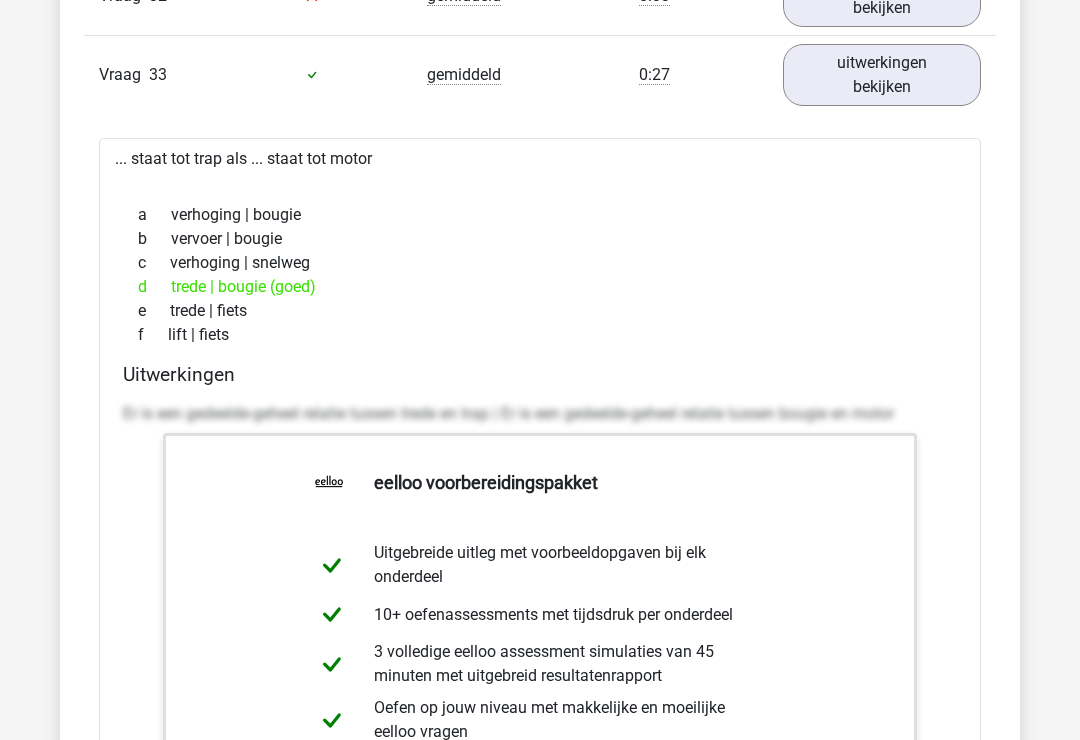 scroll, scrollTop: 5949, scrollLeft: 0, axis: vertical 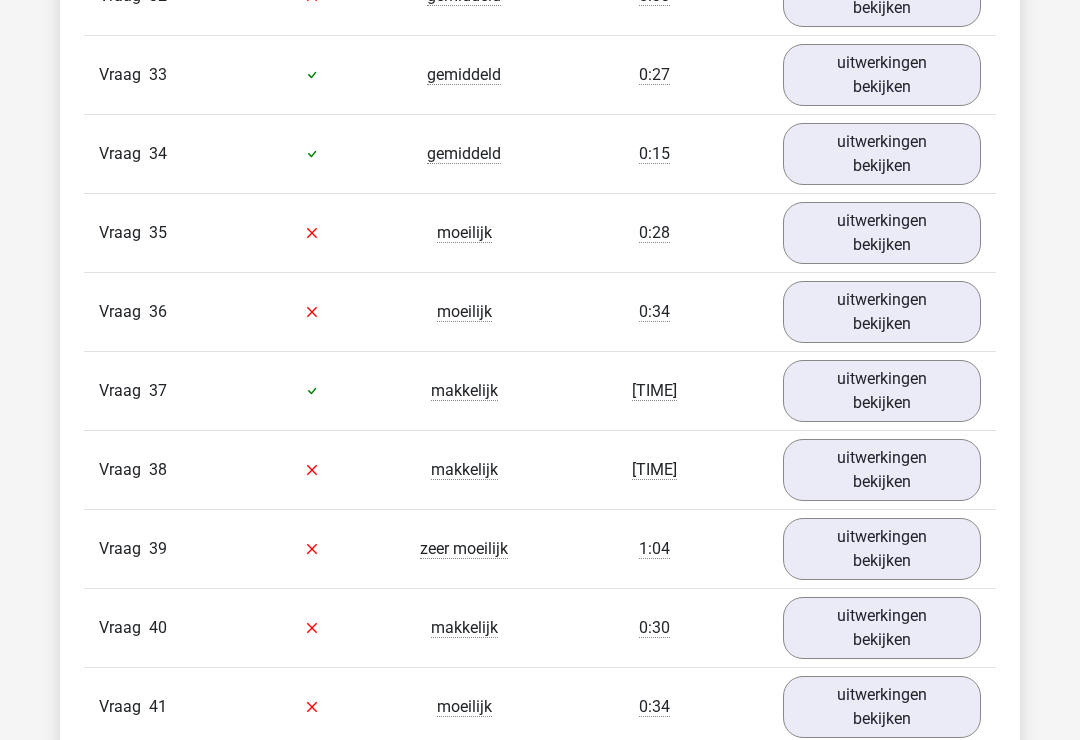 click on "uitwerkingen bekijken" at bounding box center [882, 154] 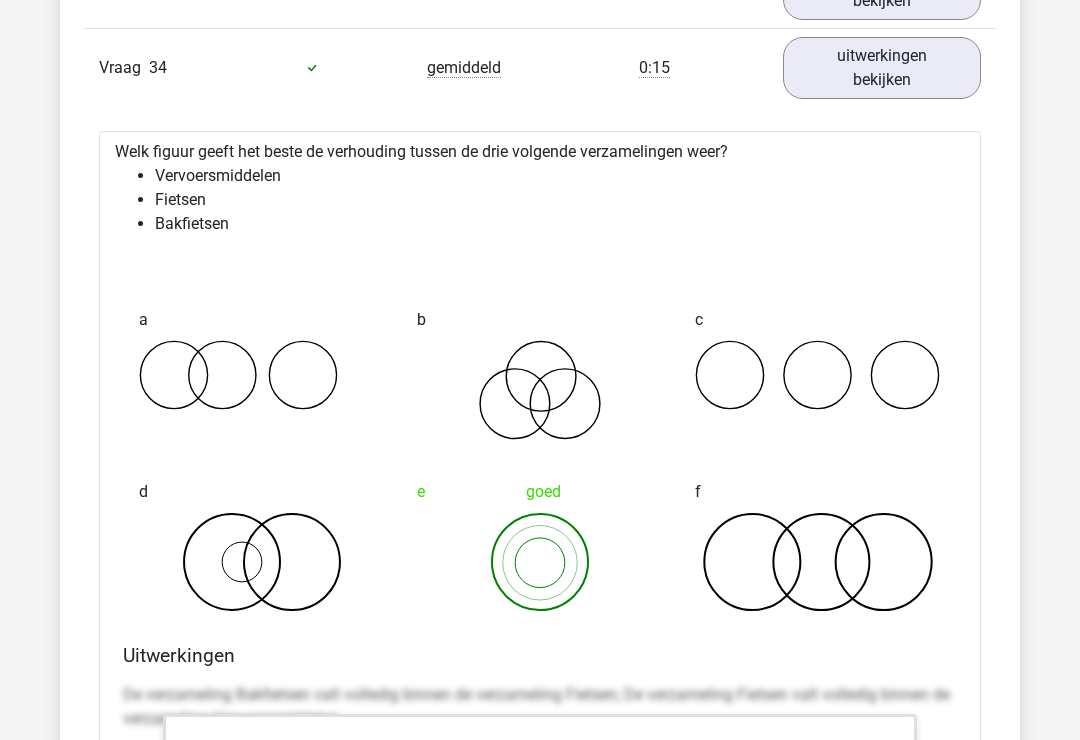 scroll, scrollTop: 6035, scrollLeft: 0, axis: vertical 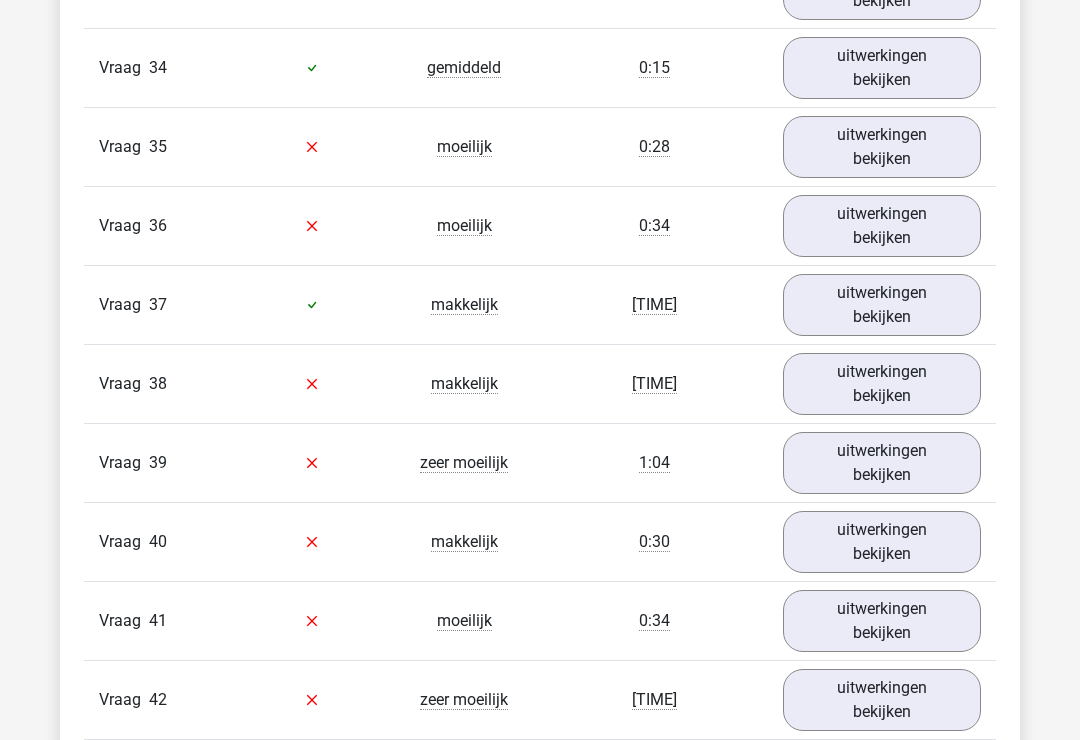 click on "uitwerkingen bekijken" at bounding box center (882, 147) 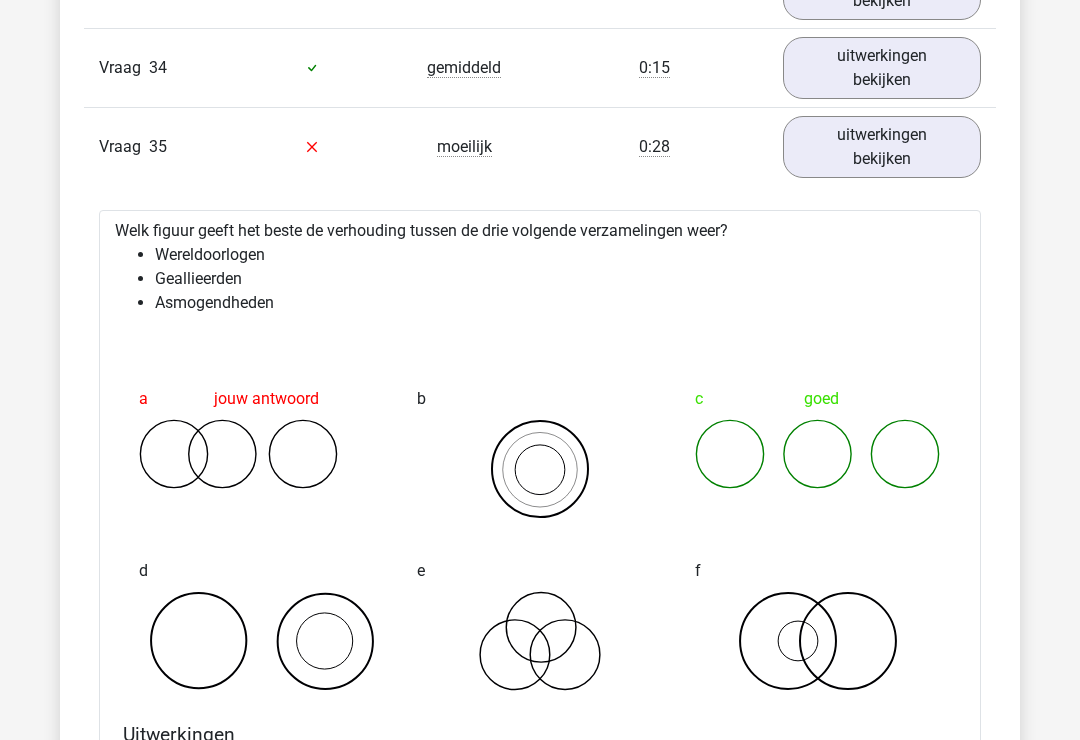 click on "uitwerkingen bekijken" at bounding box center (882, 147) 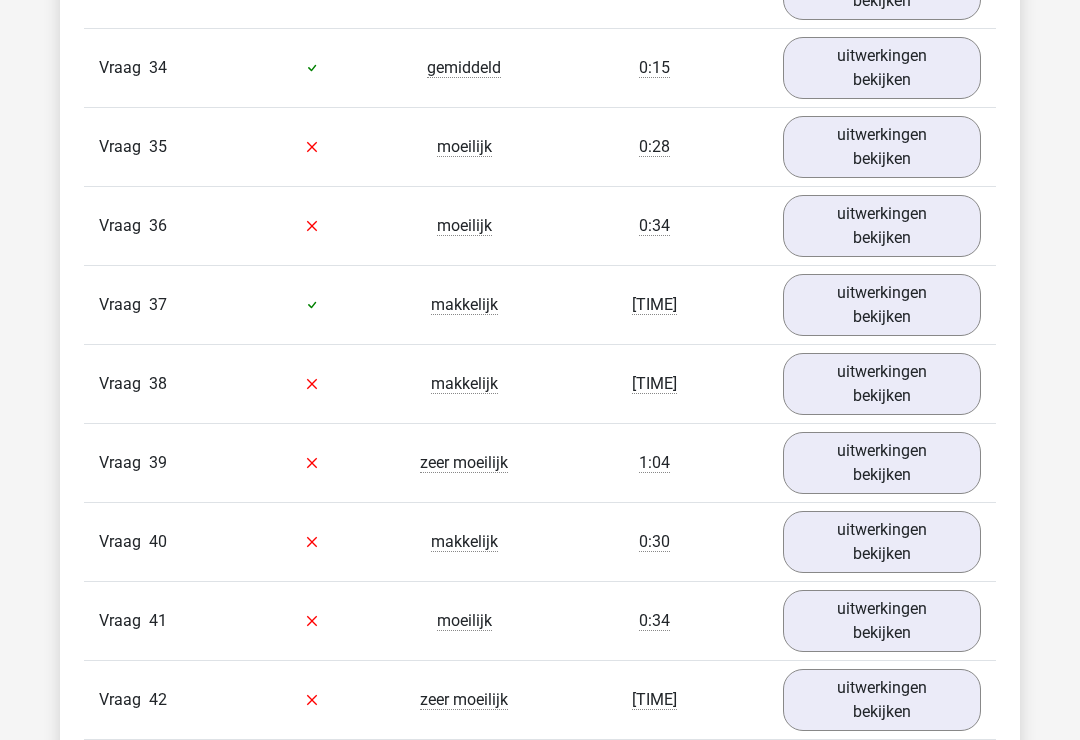 click on "uitwerkingen bekijken" at bounding box center (882, 226) 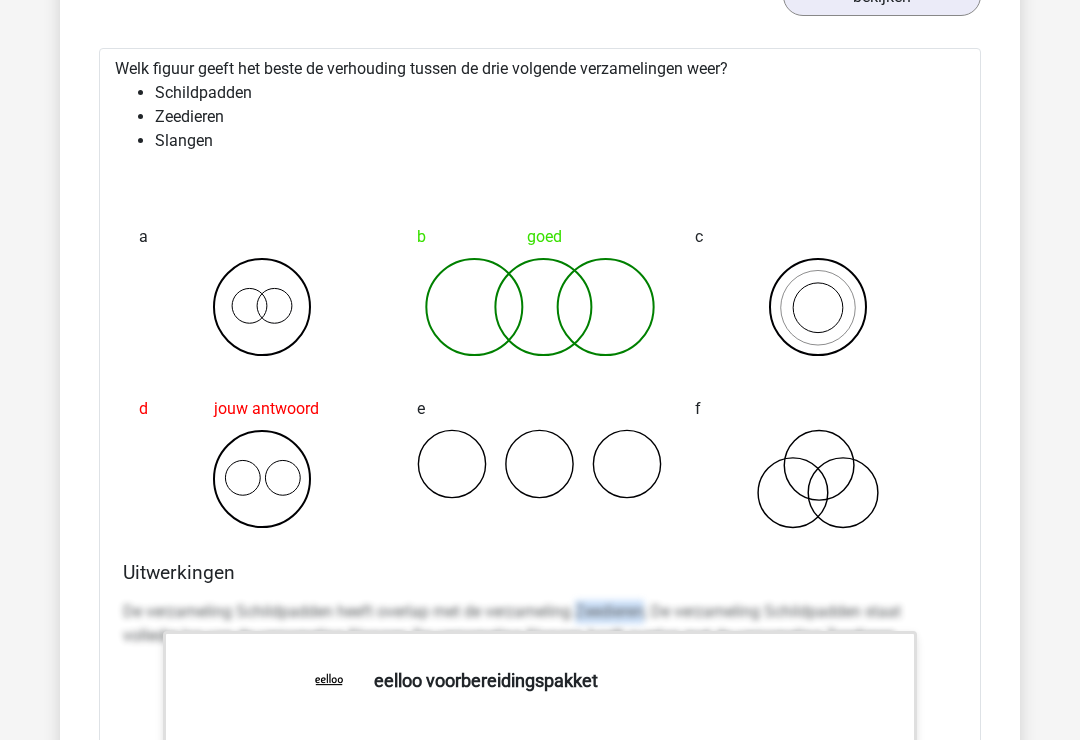 scroll, scrollTop: 6246, scrollLeft: 0, axis: vertical 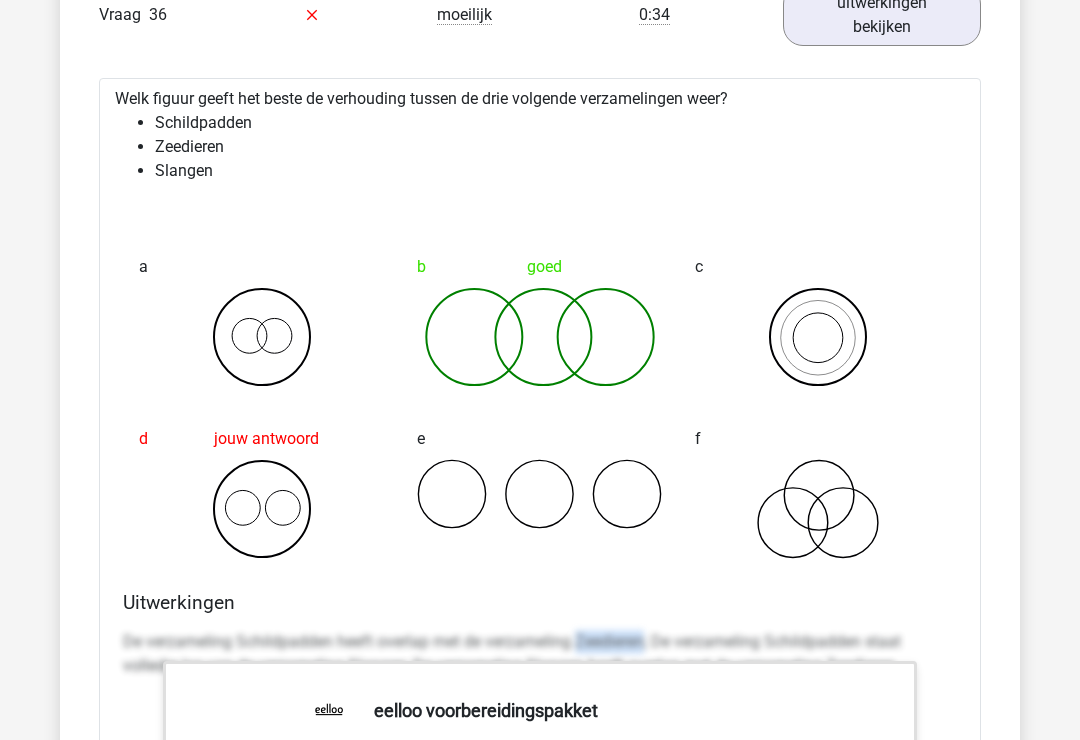 click at bounding box center [540, 207] 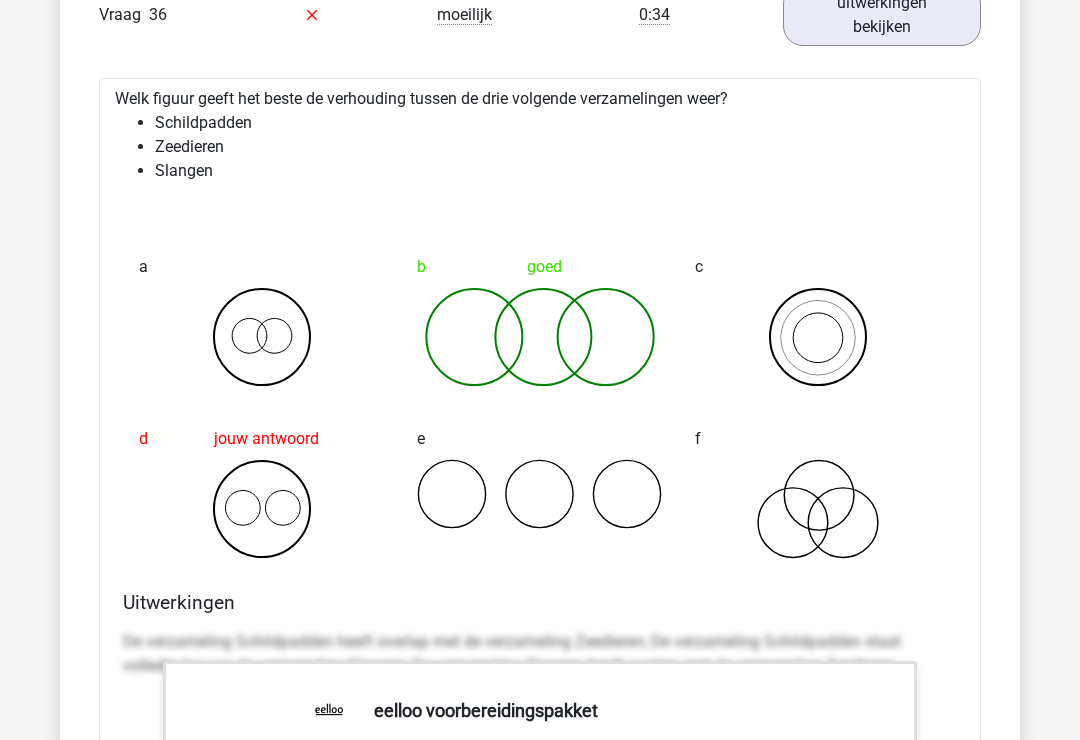 click on "uitwerkingen bekijken" at bounding box center (882, 15) 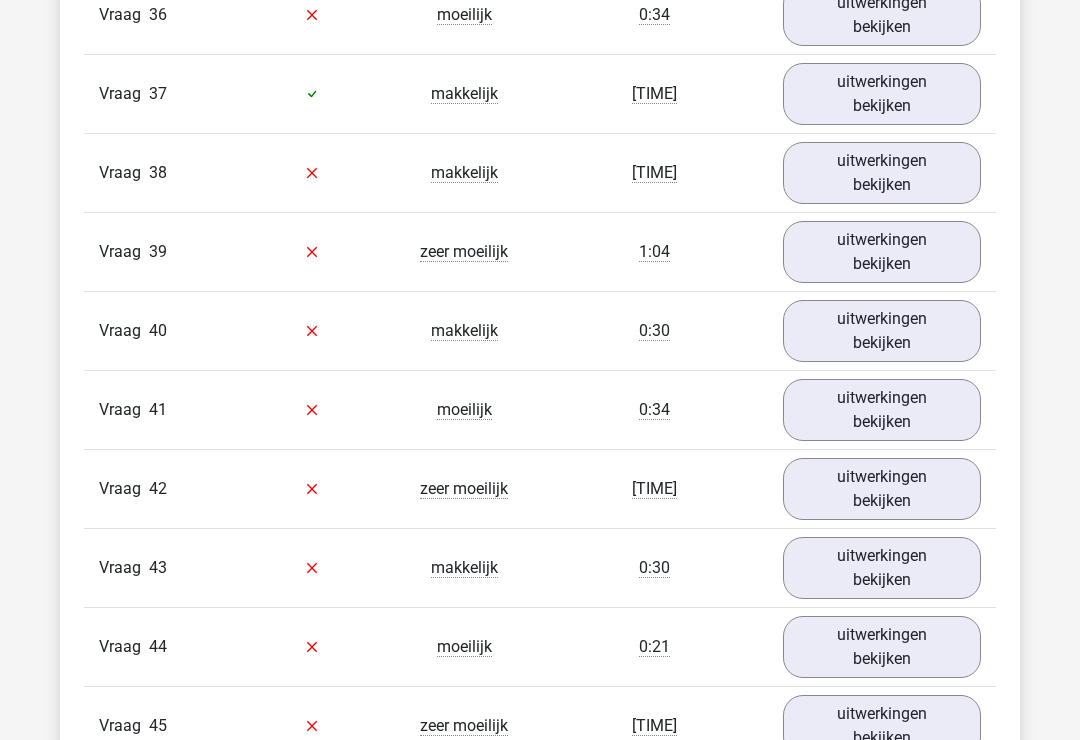 click on "uitwerkingen bekijken" at bounding box center (882, 94) 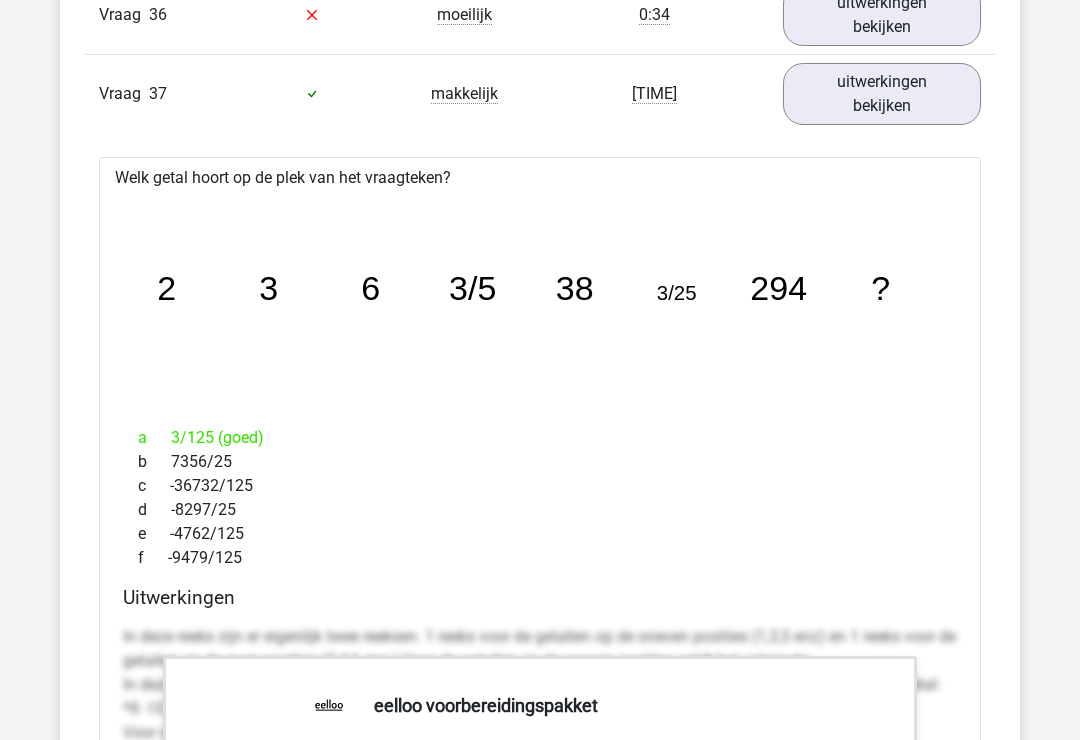click on "uitwerkingen bekijken" at bounding box center [882, 94] 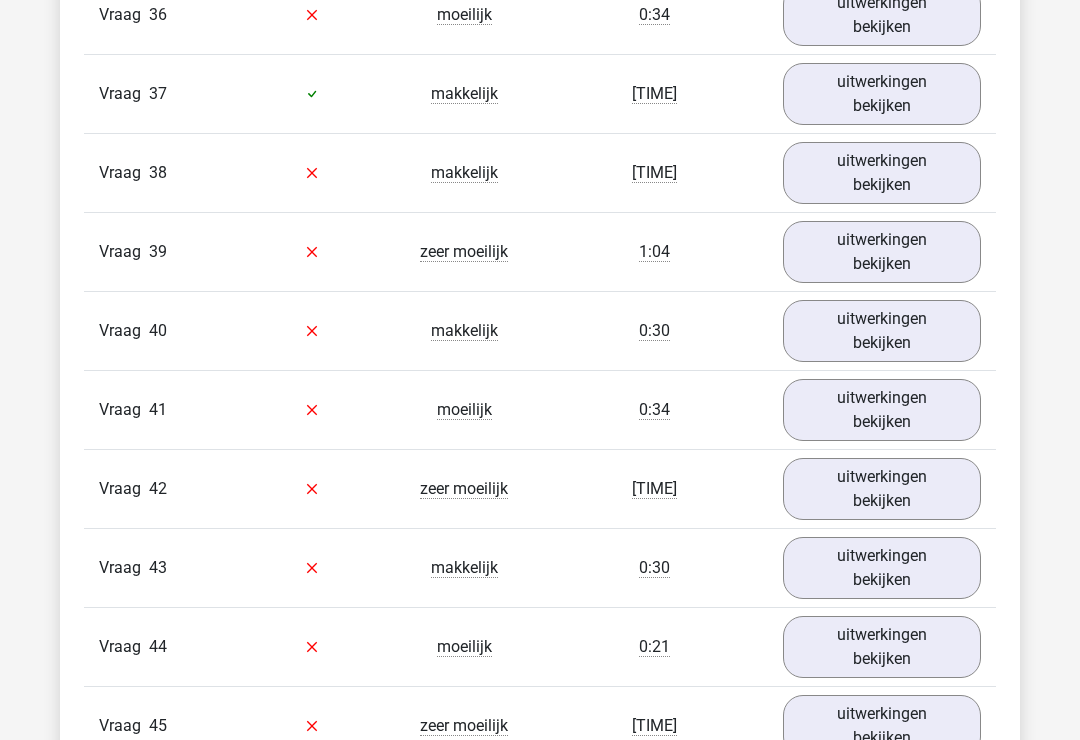 click on "uitwerkingen bekijken" at bounding box center [882, 173] 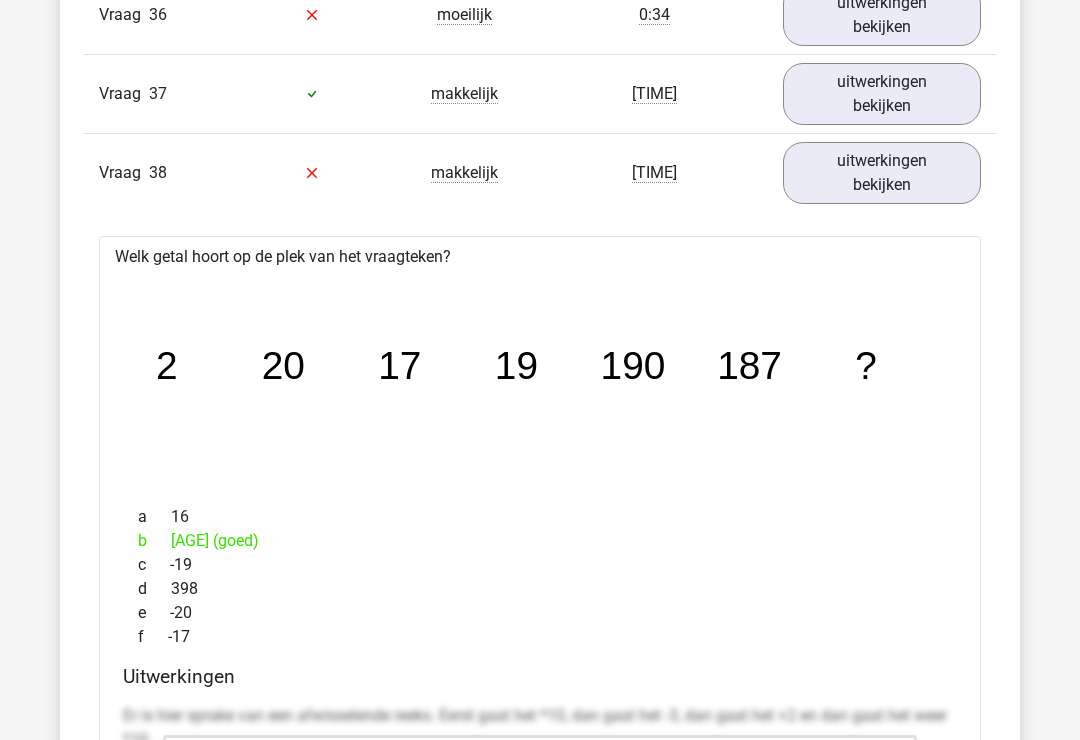 click on "uitwerkingen bekijken" at bounding box center [882, 173] 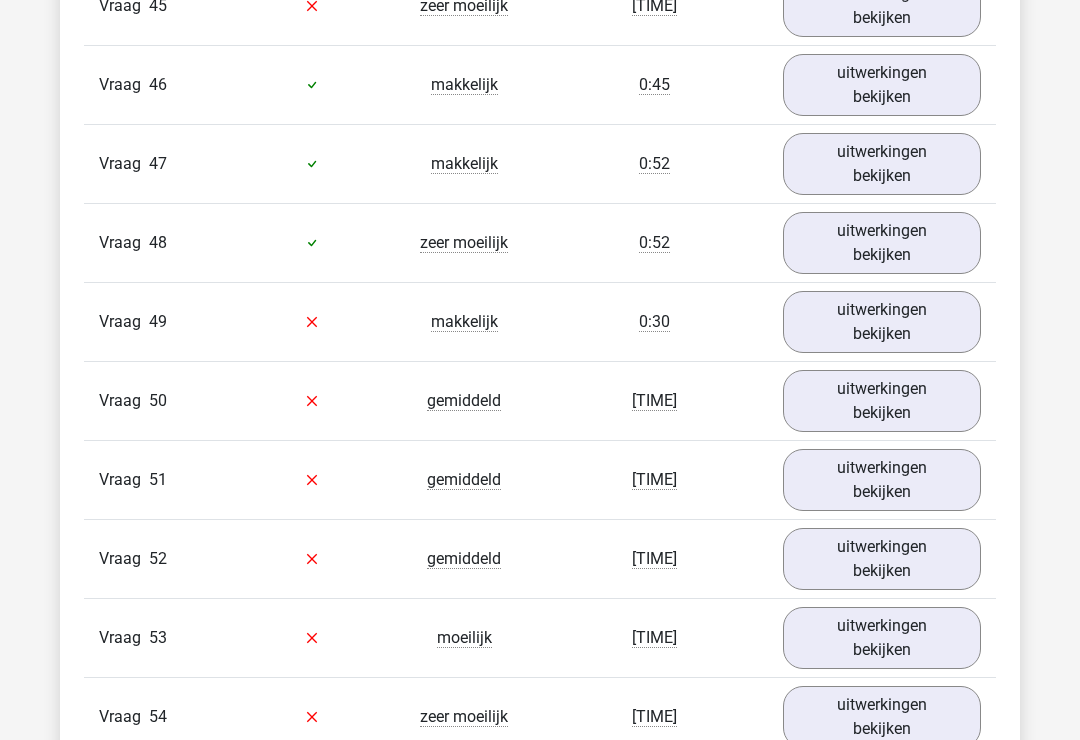 scroll, scrollTop: 6966, scrollLeft: 0, axis: vertical 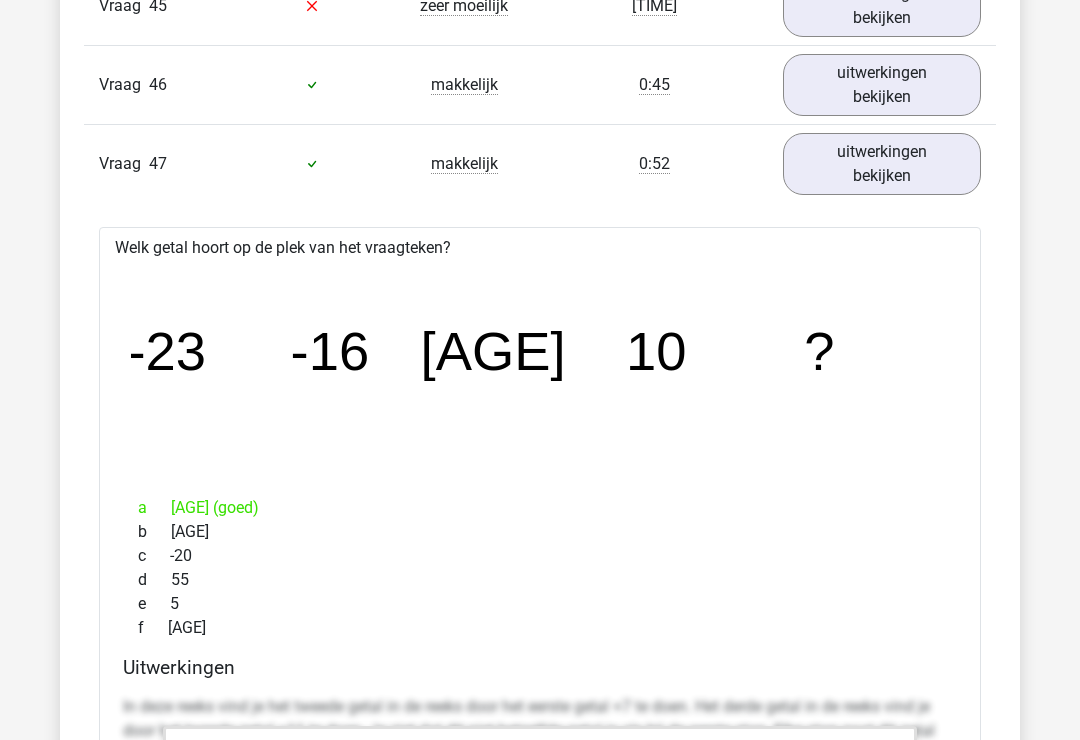click on "uitwerkingen bekijken" at bounding box center (882, 164) 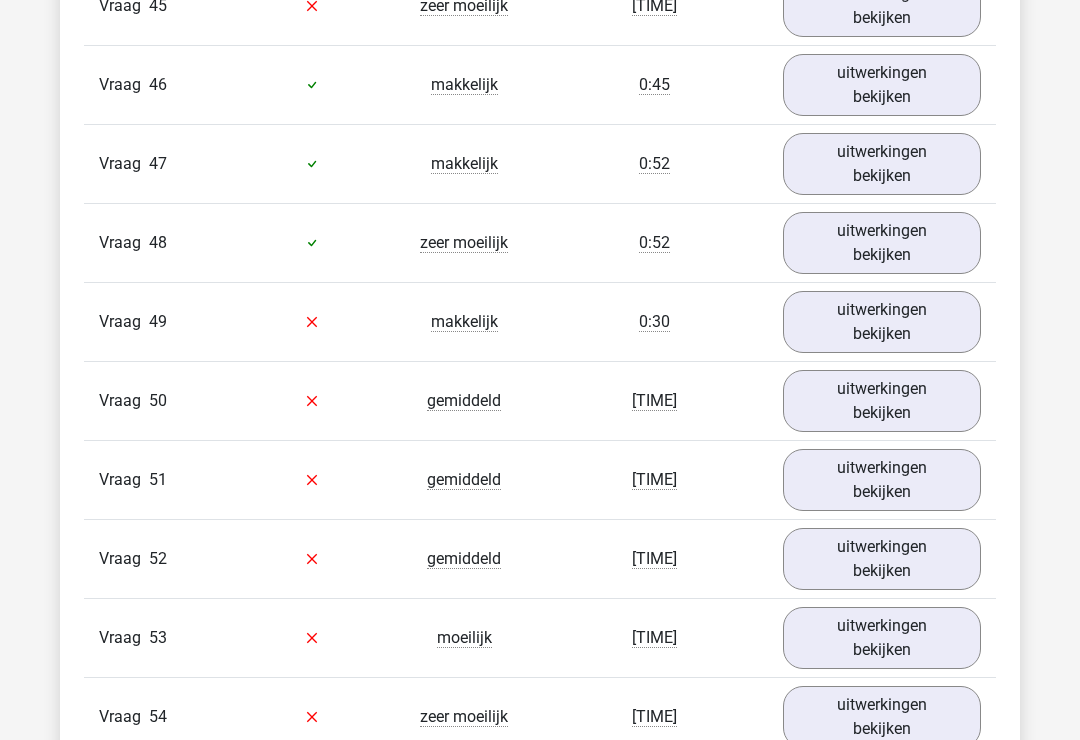 click on "uitwerkingen bekijken" at bounding box center (882, 85) 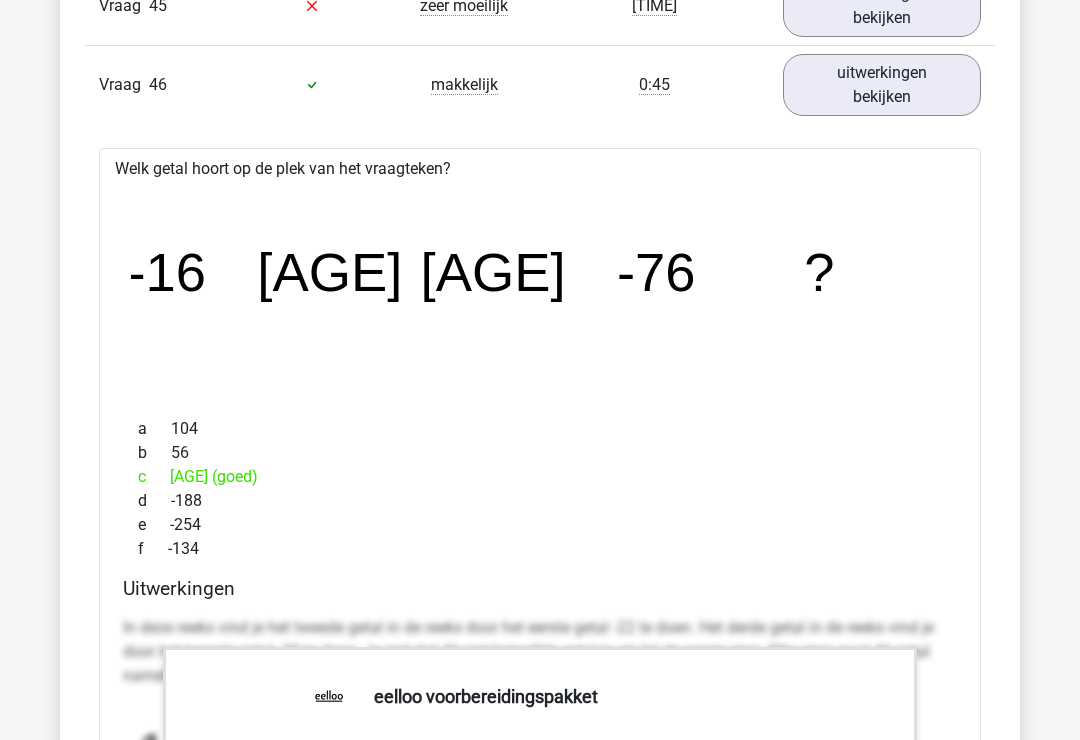 click on "uitwerkingen bekijken" at bounding box center (882, 85) 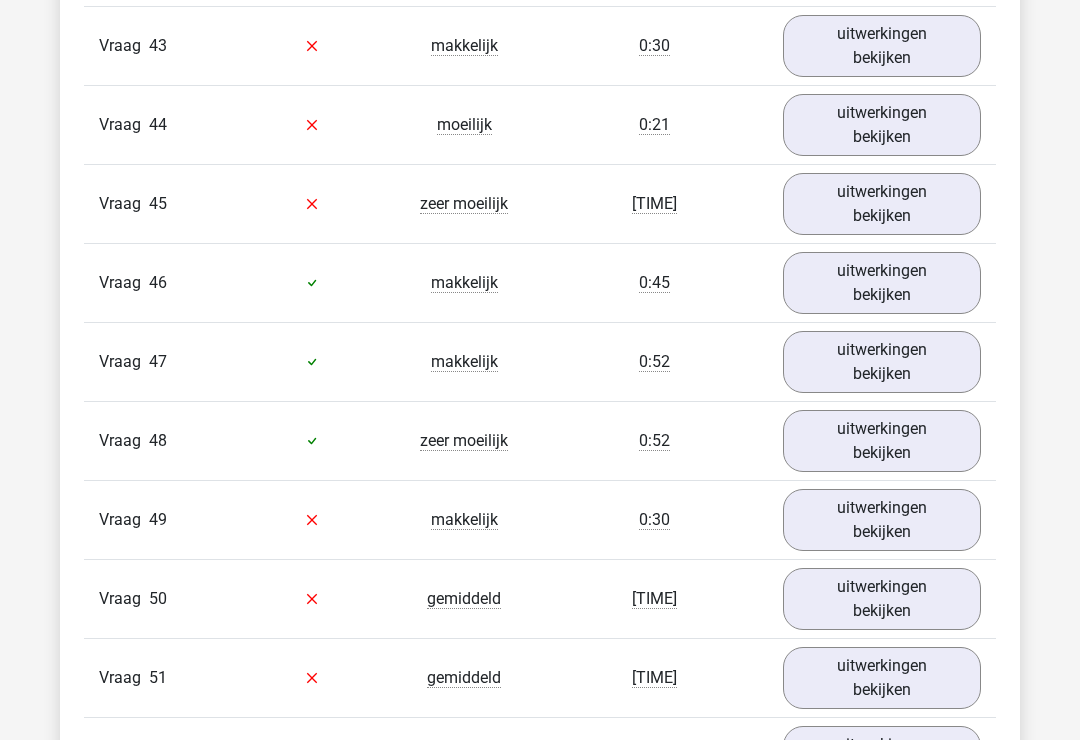 click on "uitwerkingen bekijken" at bounding box center [882, 205] 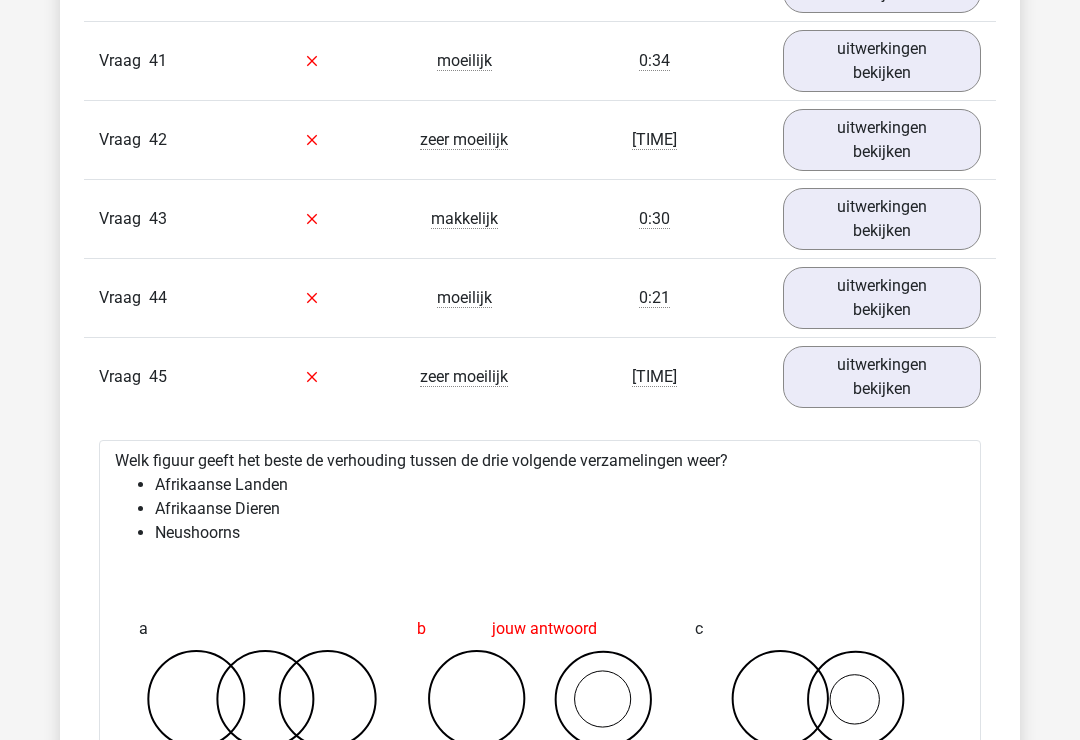 click on "uitwerkingen bekijken" at bounding box center (882, 141) 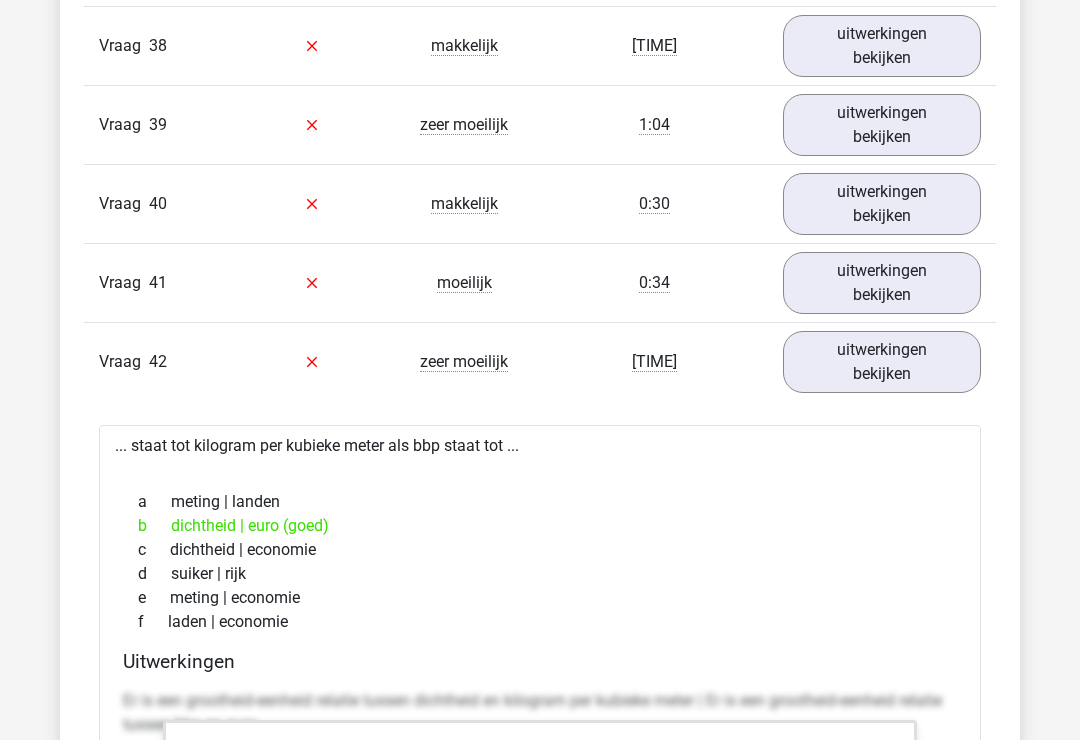 scroll, scrollTop: 6373, scrollLeft: 0, axis: vertical 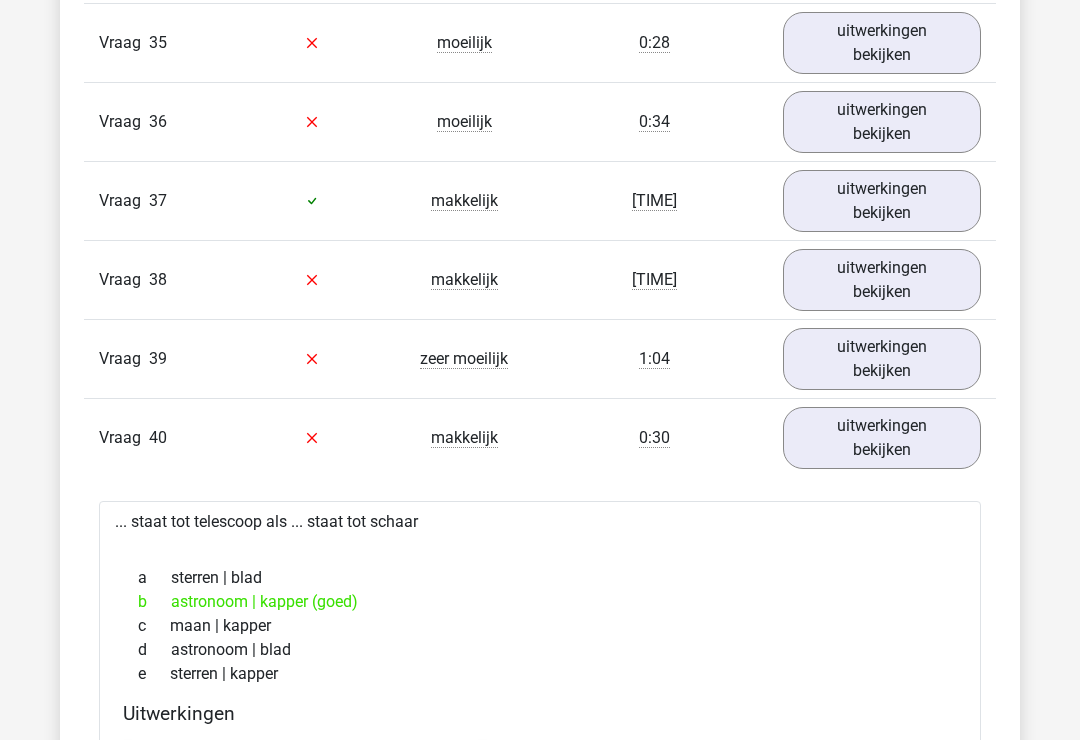 click on "uitwerkingen bekijken" at bounding box center (882, 201) 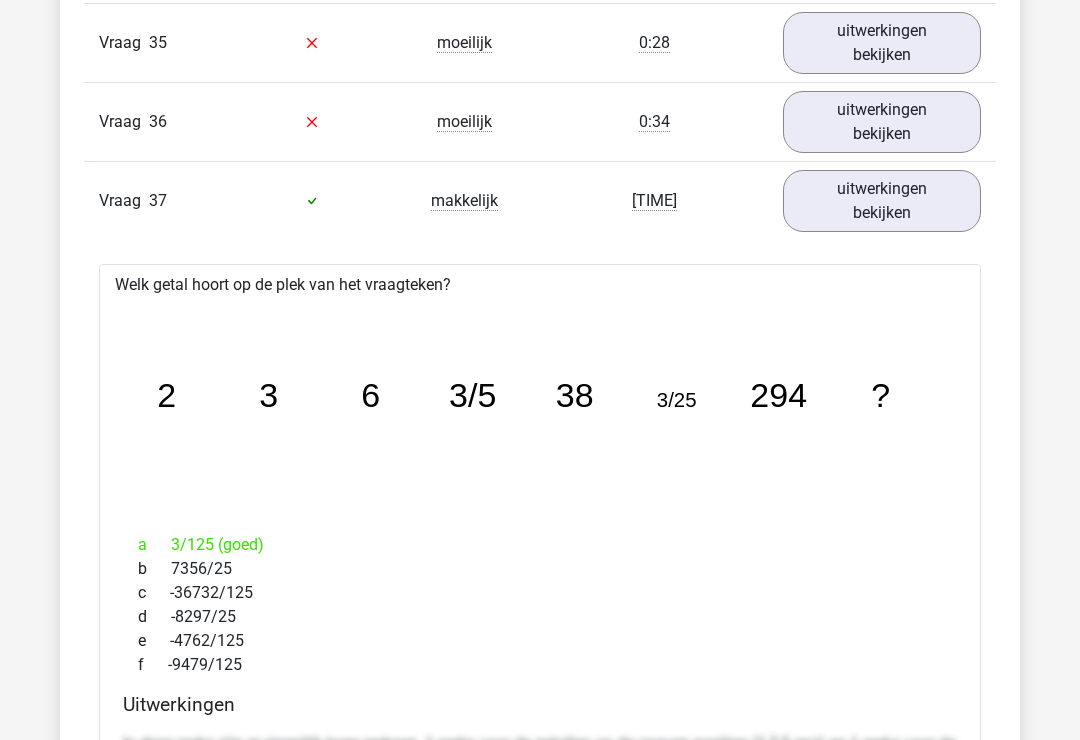click on "uitwerkingen bekijken" at bounding box center (882, 201) 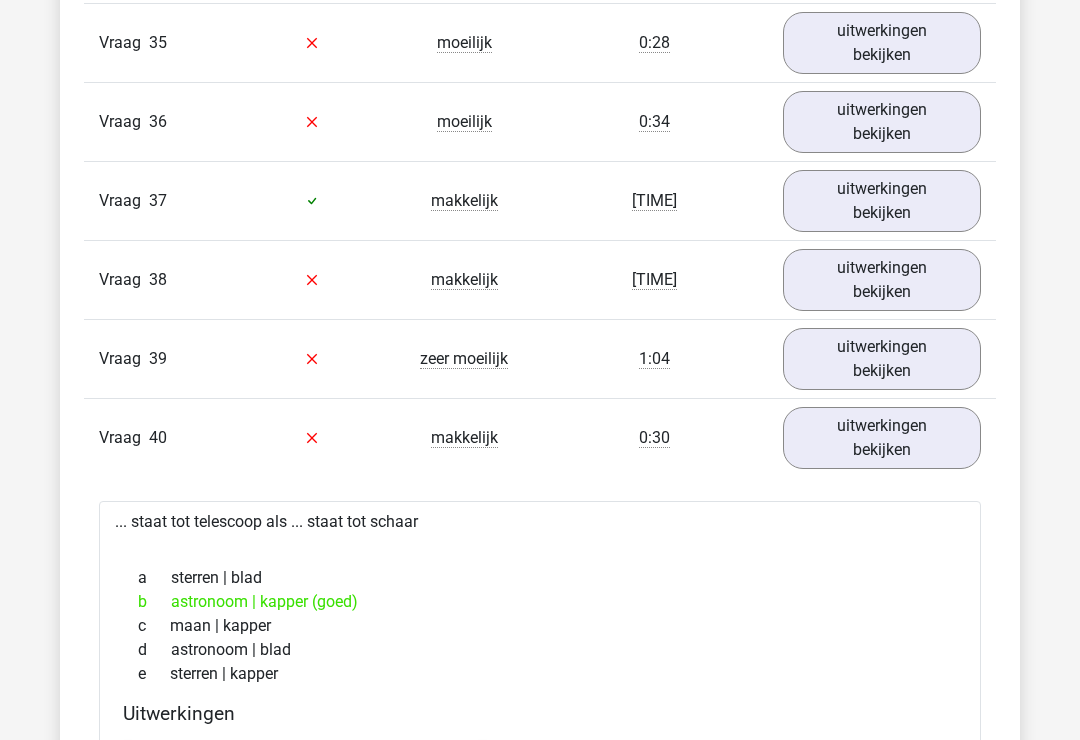 click on "uitwerkingen bekijken" at bounding box center (882, 280) 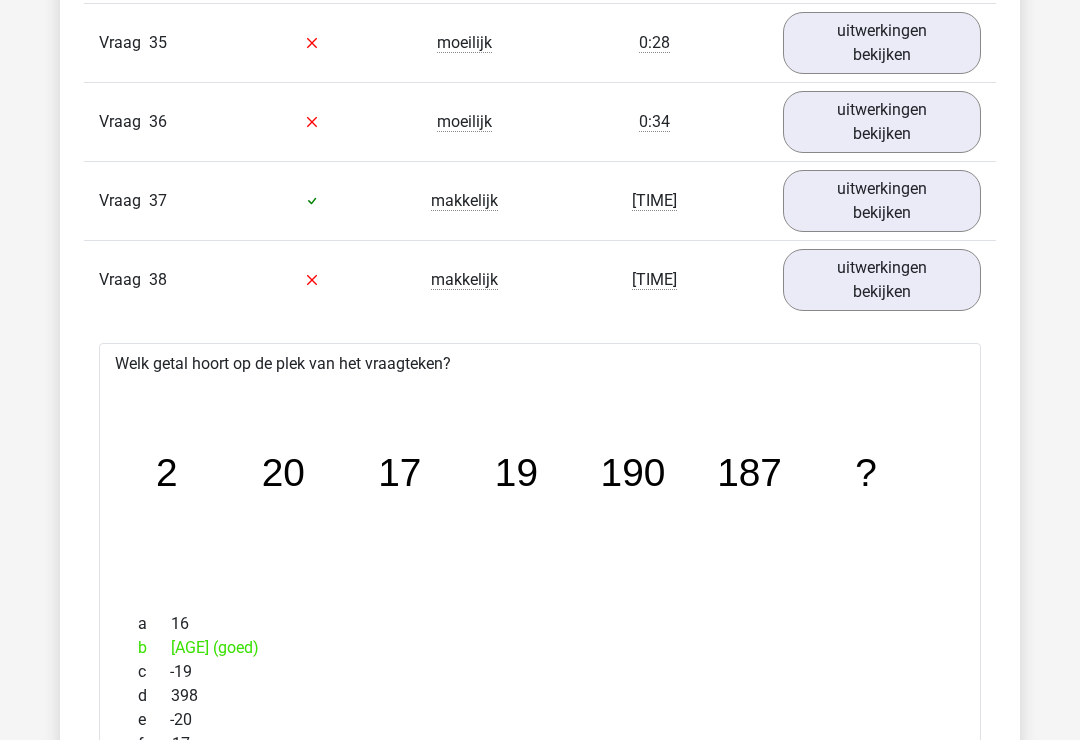 click on "image/svg+xml
2
20
17
19
190
187
?" at bounding box center (540, 486) 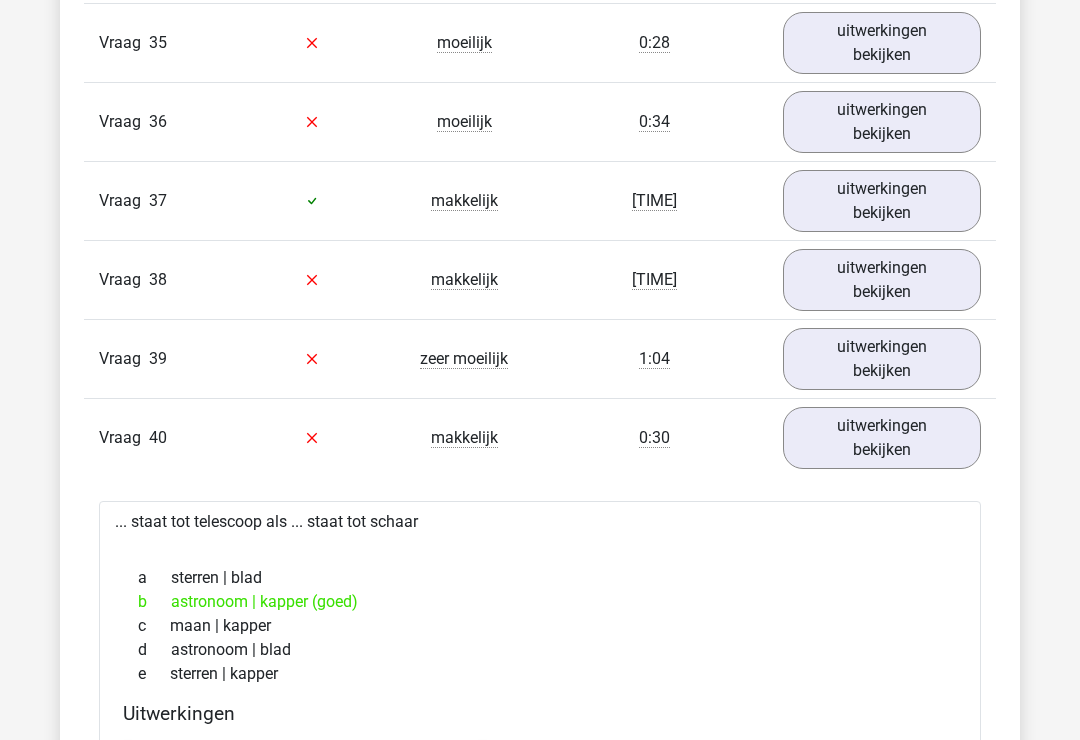 click on "uitwerkingen bekijken" at bounding box center (882, 359) 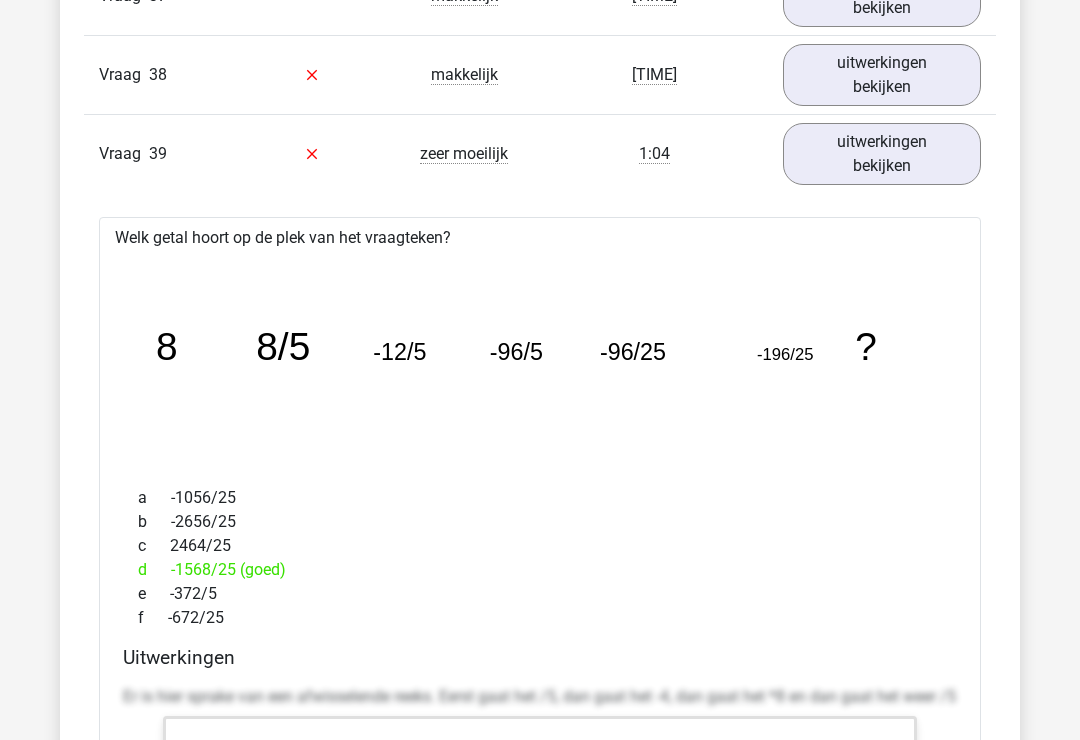 scroll, scrollTop: 6344, scrollLeft: 0, axis: vertical 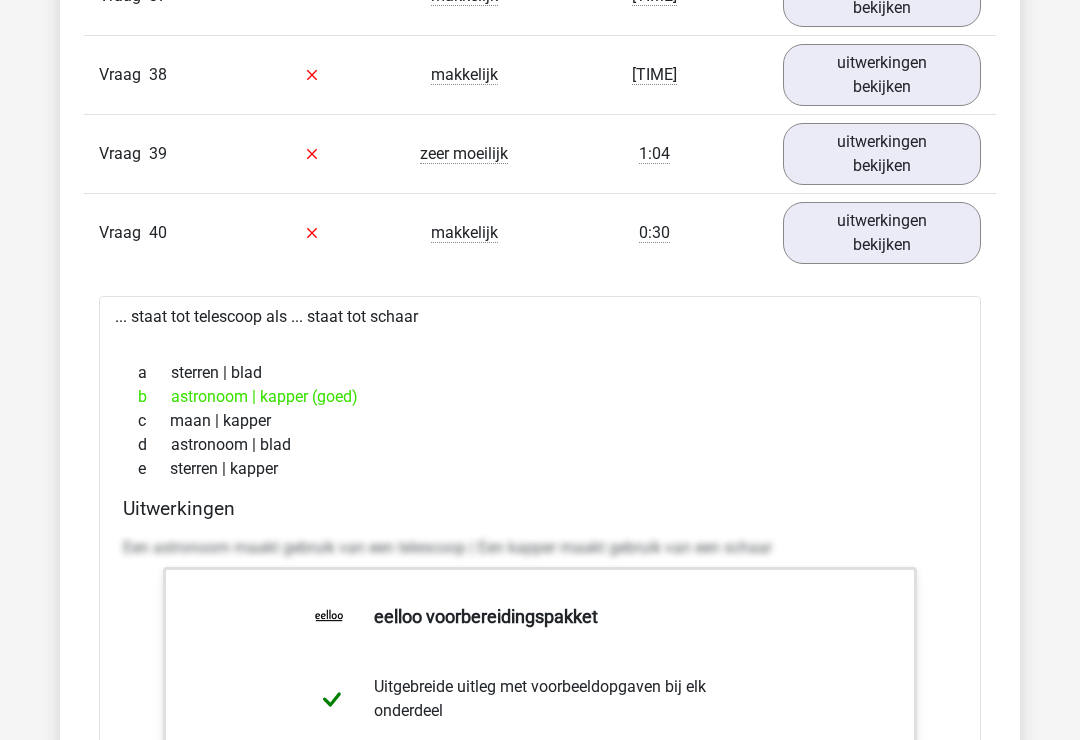 click on "uitwerkingen bekijken" at bounding box center (882, 233) 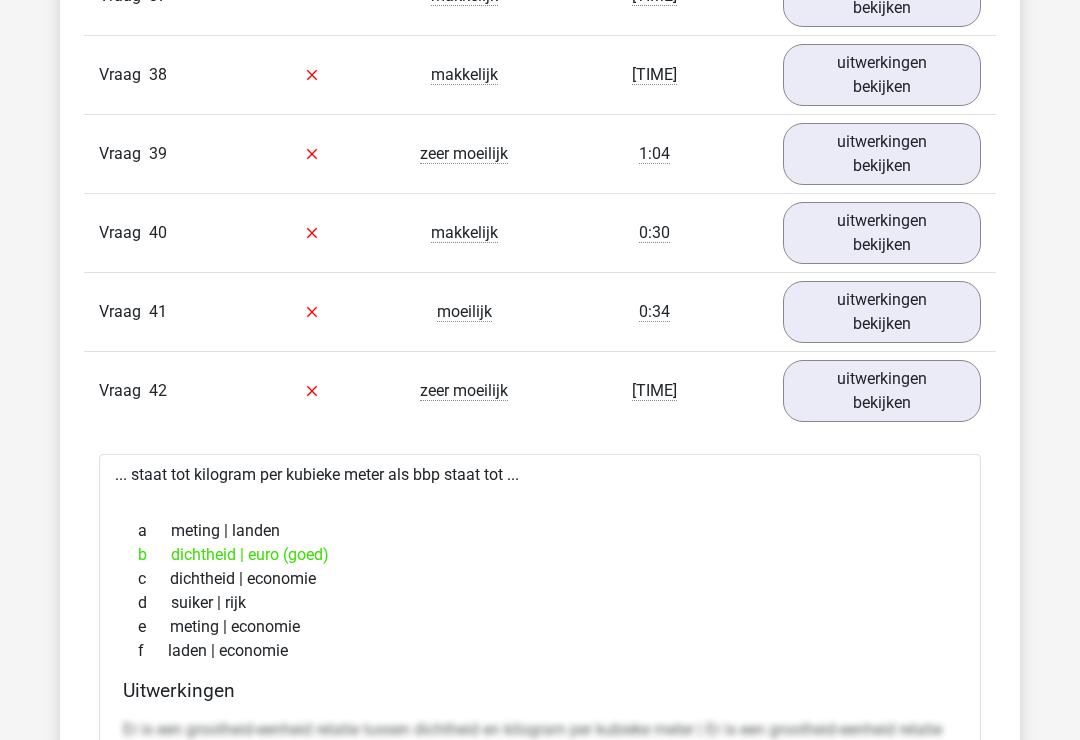 click on "uitwerkingen bekijken" at bounding box center [882, 233] 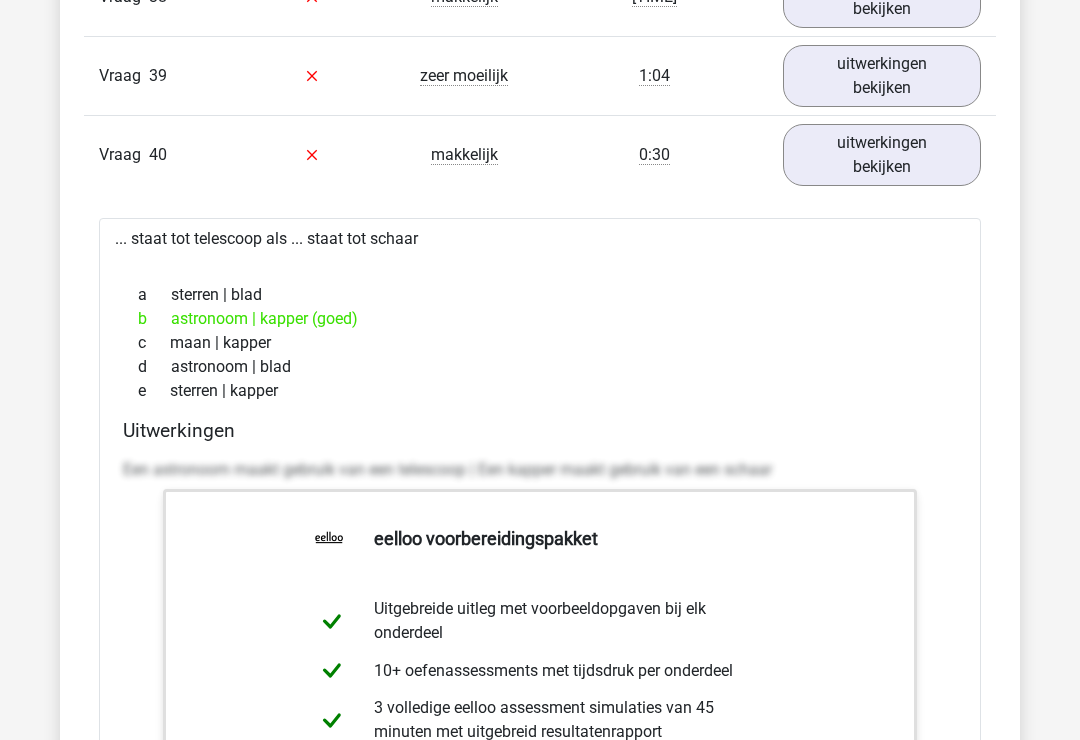 scroll, scrollTop: 6422, scrollLeft: 0, axis: vertical 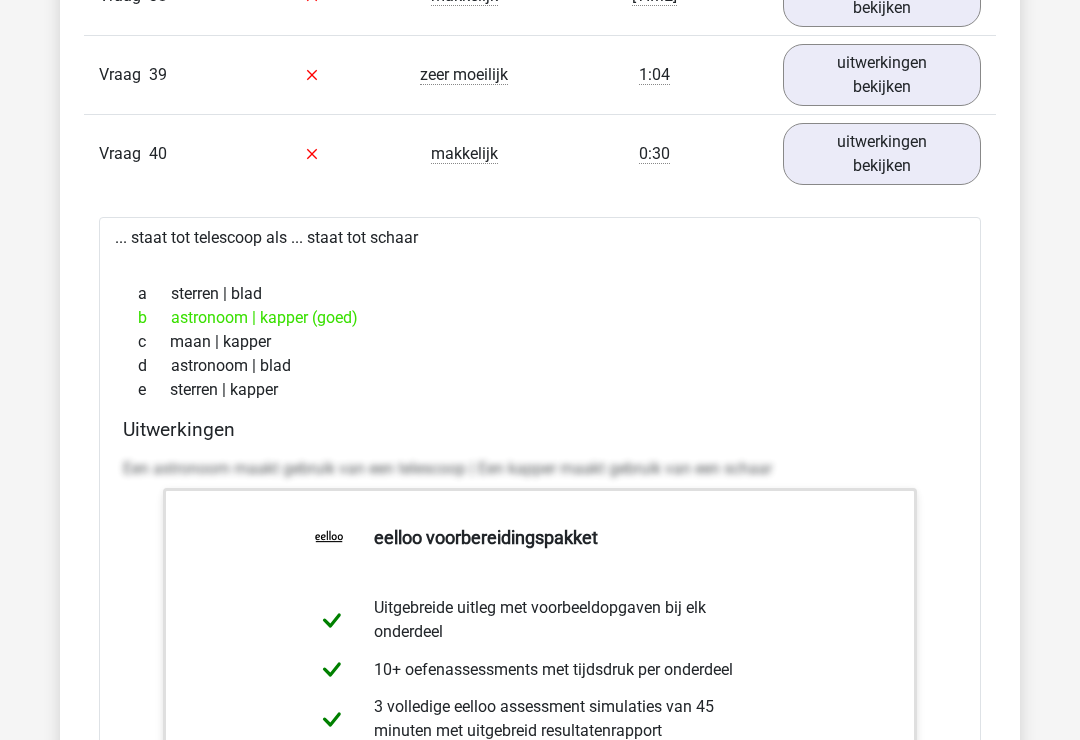 click on "uitwerkingen bekijken" at bounding box center [882, 155] 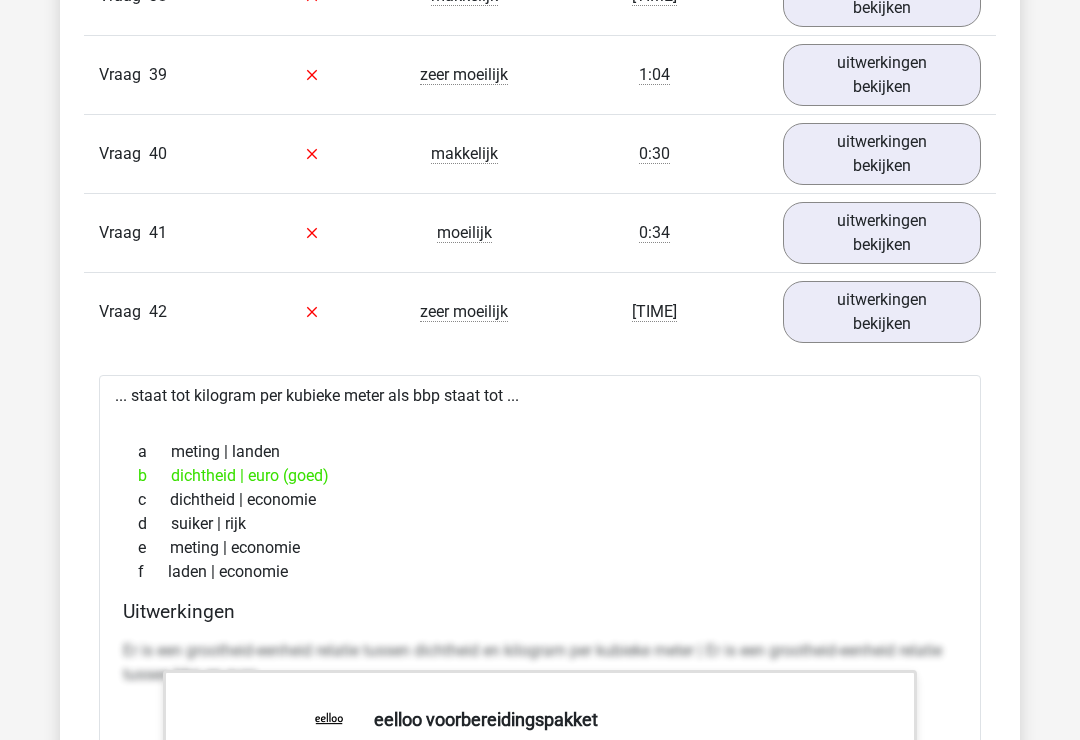 click on "uitwerkingen bekijken" at bounding box center [882, 233] 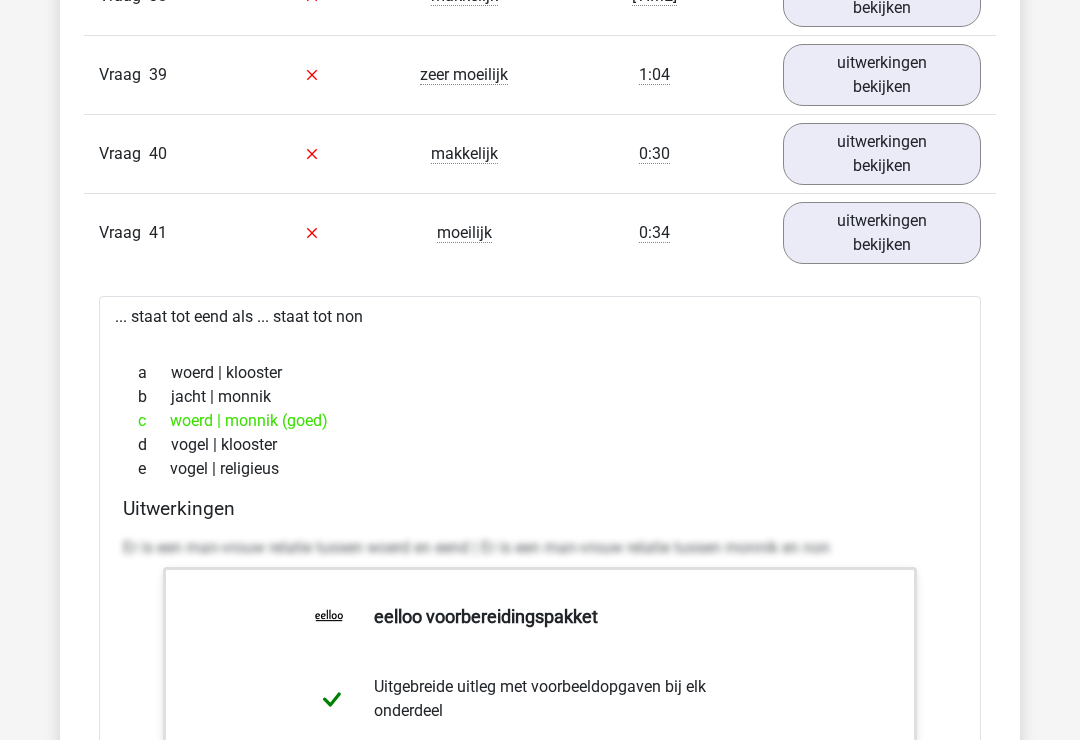 click on "uitwerkingen bekijken" at bounding box center (882, 233) 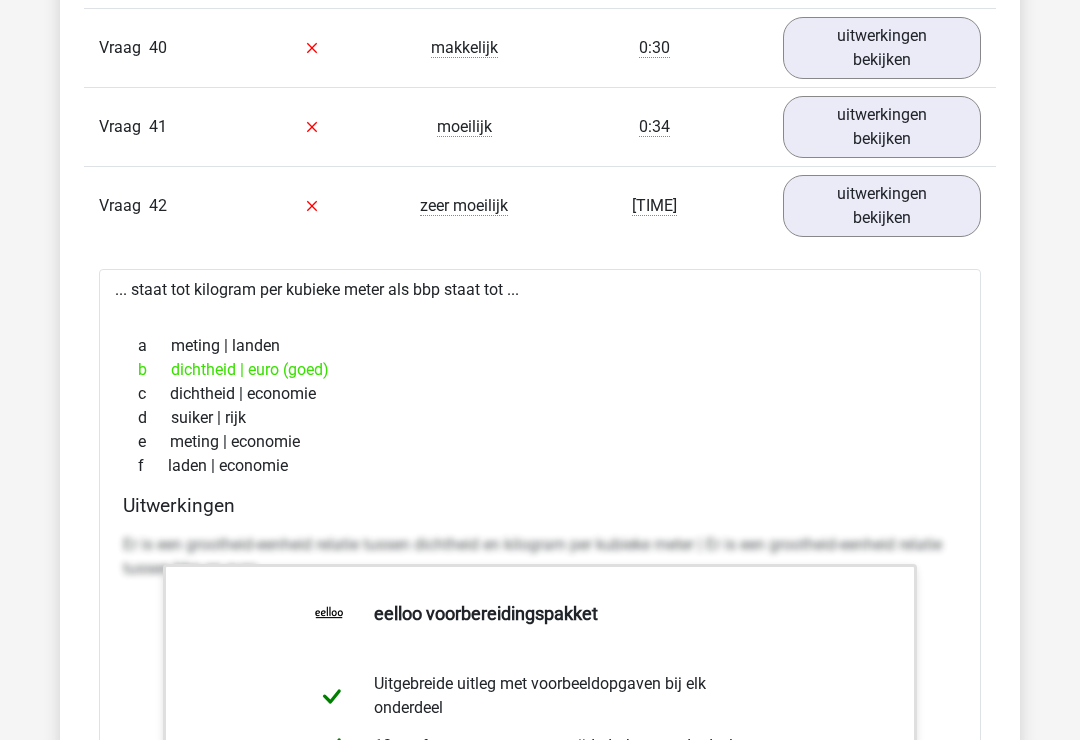 scroll, scrollTop: 6526, scrollLeft: 0, axis: vertical 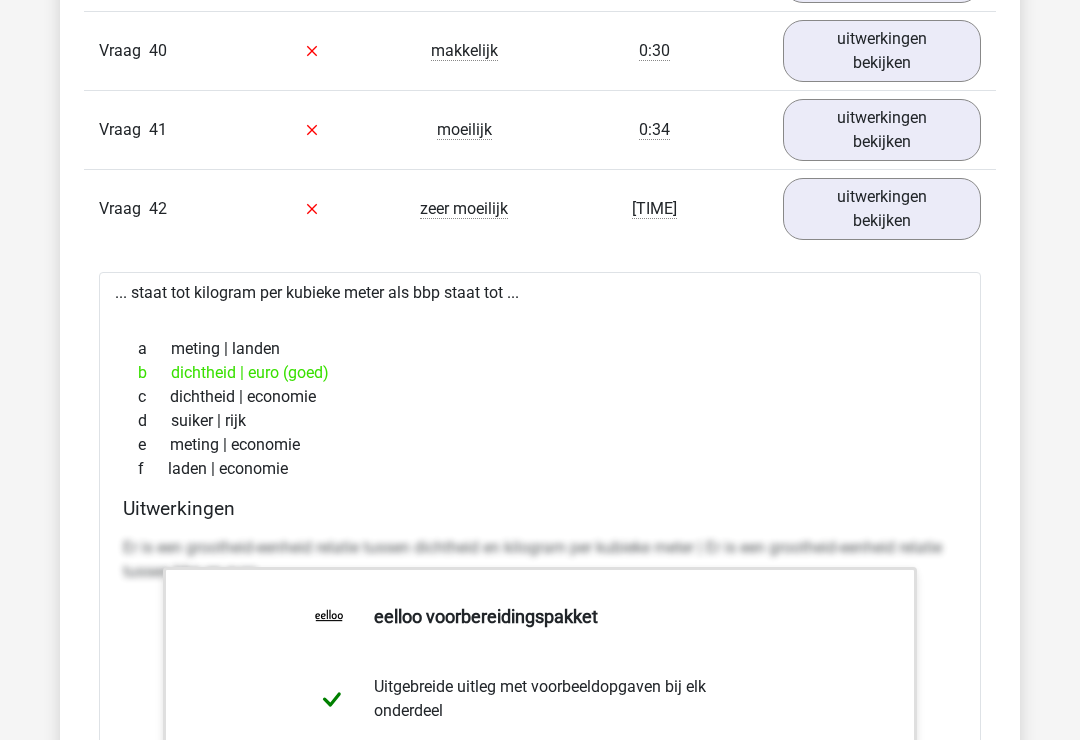 click on "uitwerkingen bekijken" at bounding box center (882, 209) 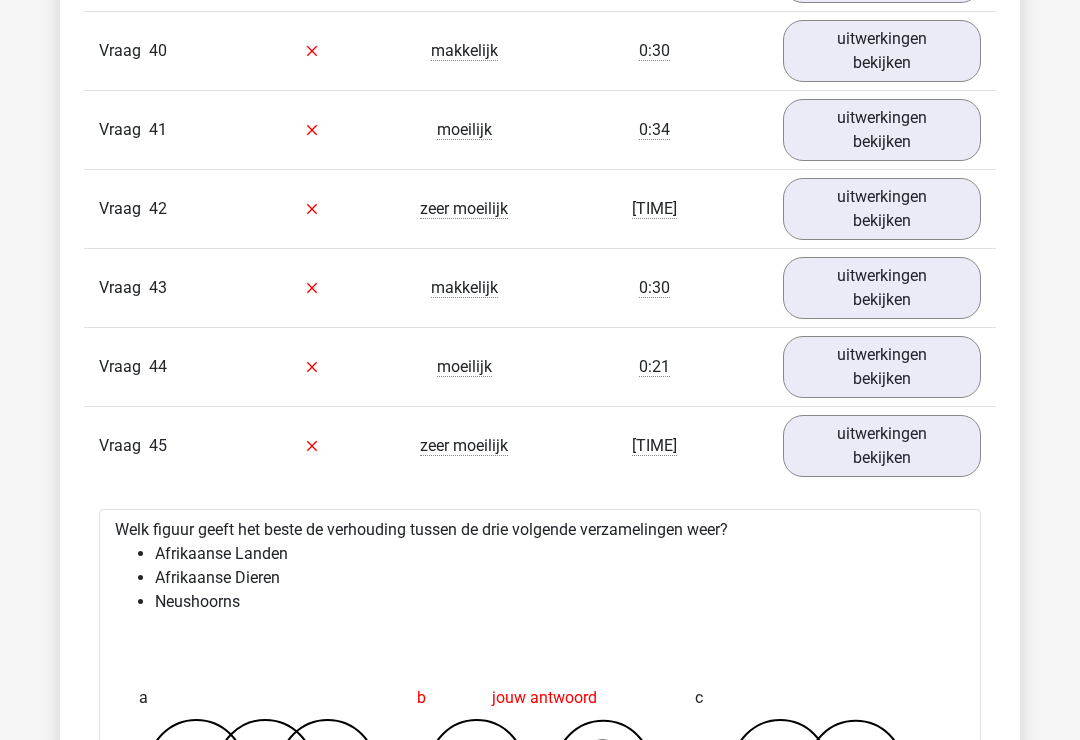 click on "uitwerkingen bekijken" at bounding box center (882, 209) 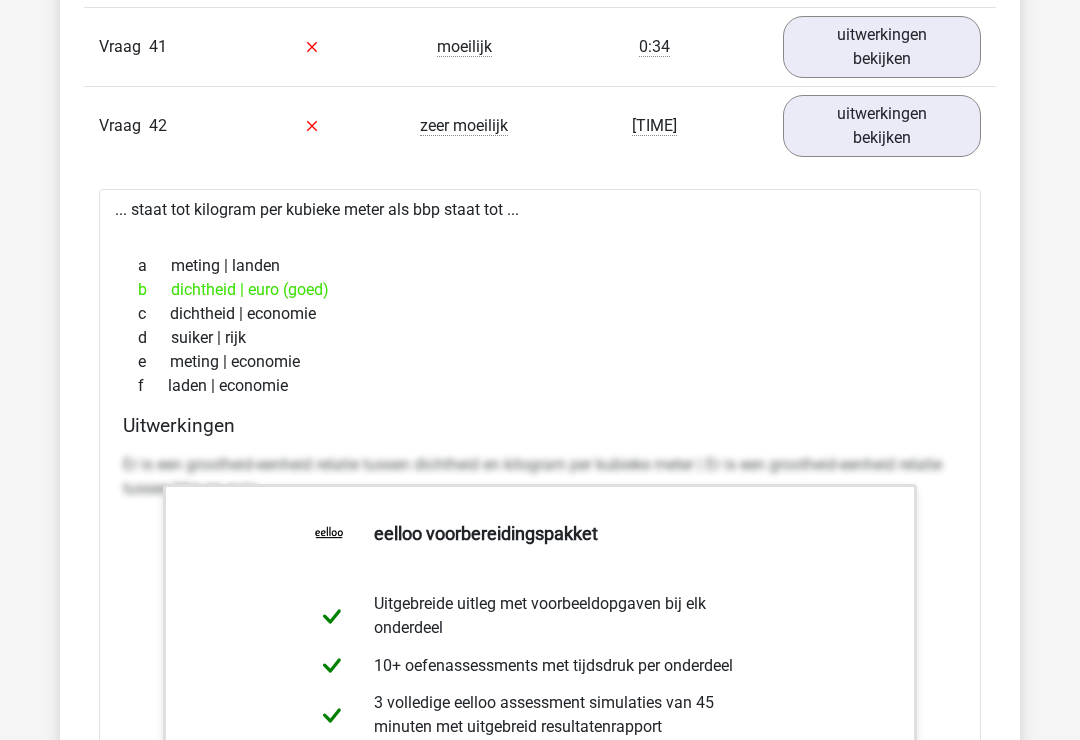 scroll, scrollTop: 6615, scrollLeft: 0, axis: vertical 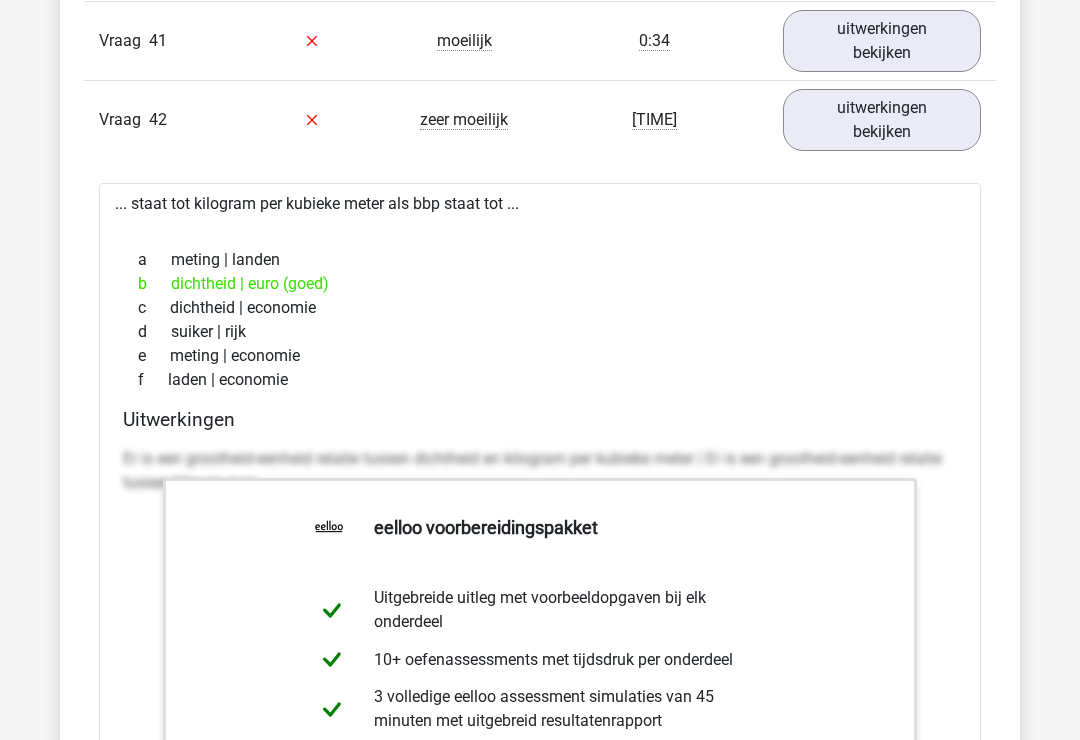click on "uitwerkingen bekijken" at bounding box center [882, 120] 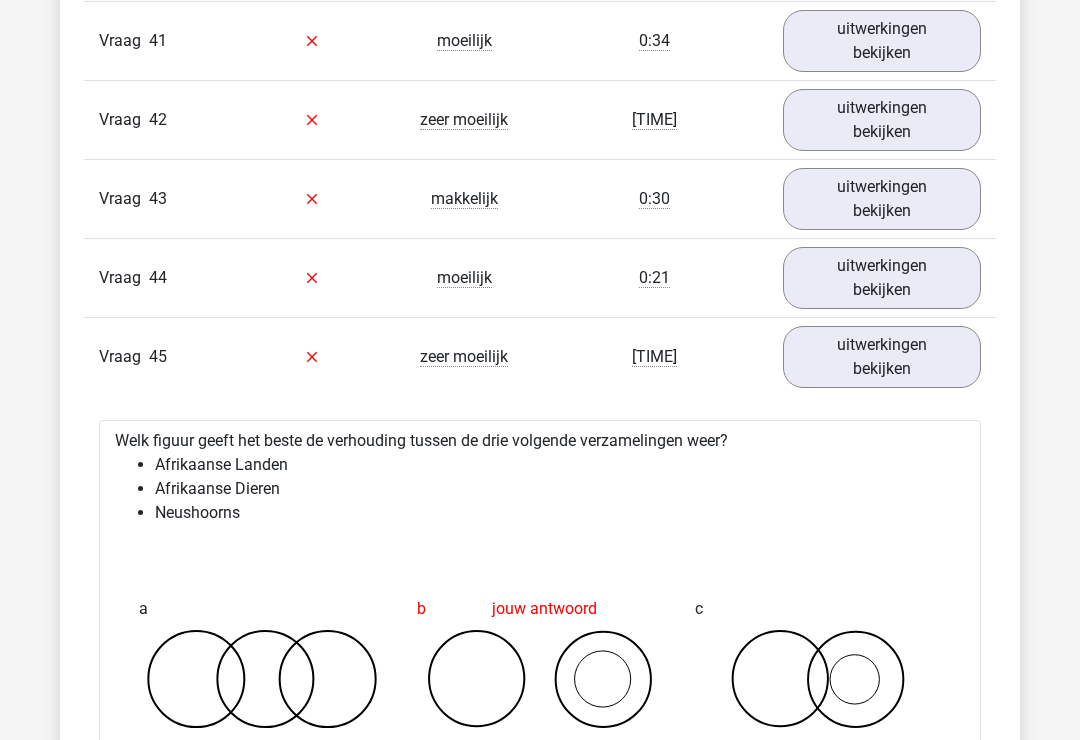 click on "uitwerkingen bekijken" at bounding box center [882, 199] 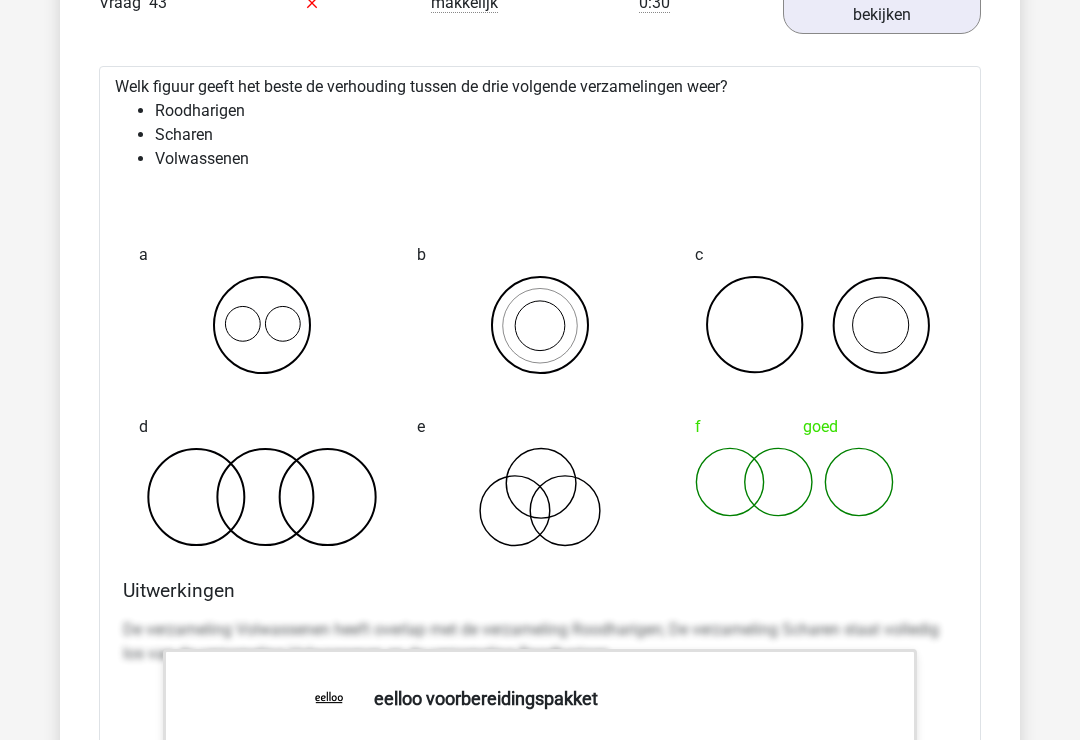 scroll, scrollTop: 6774, scrollLeft: 0, axis: vertical 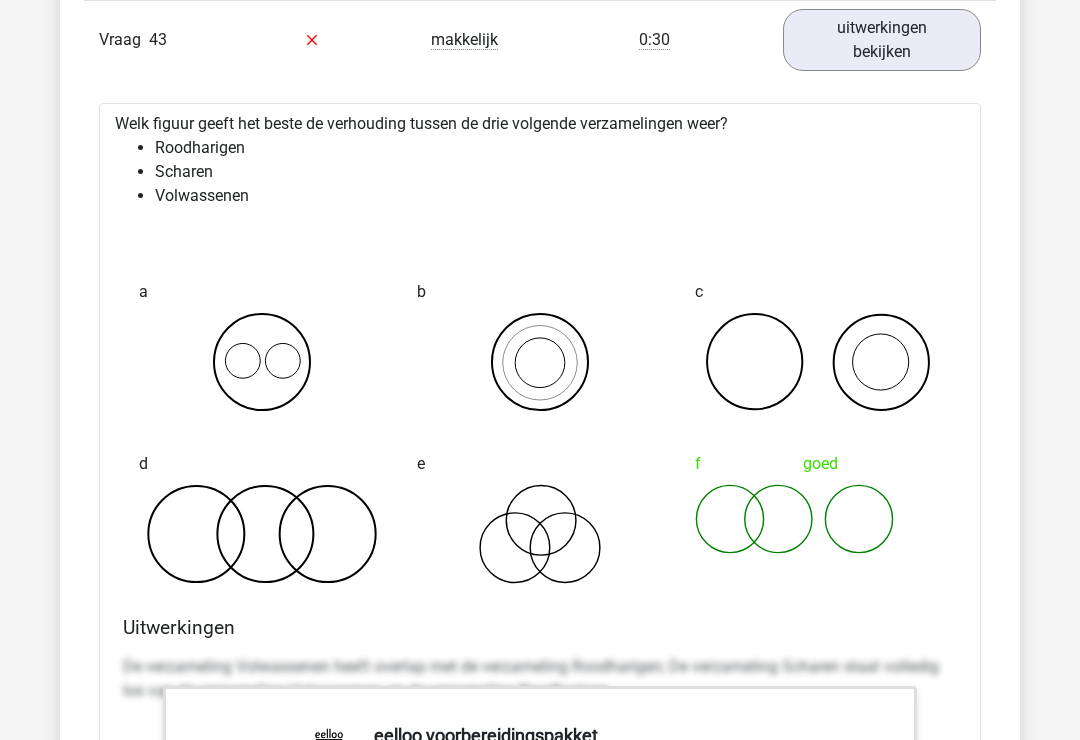 click on "uitwerkingen bekijken" at bounding box center [882, 40] 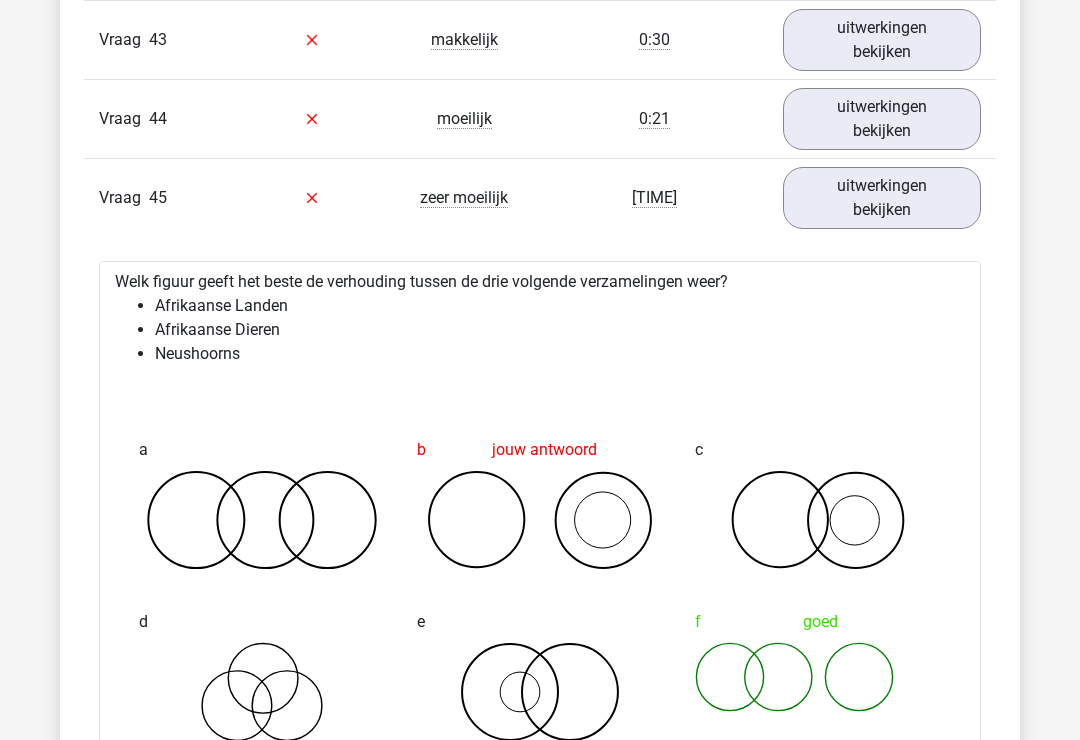 click on "uitwerkingen bekijken" at bounding box center [882, 119] 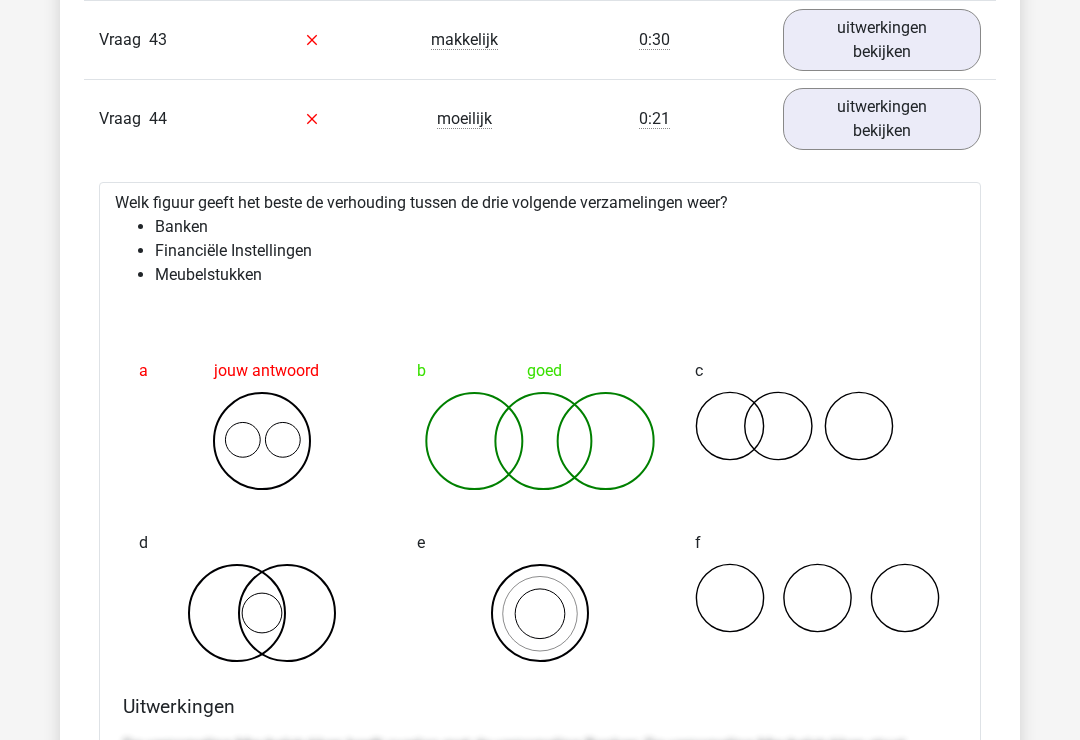 click on "uitwerkingen bekijken" at bounding box center (882, 119) 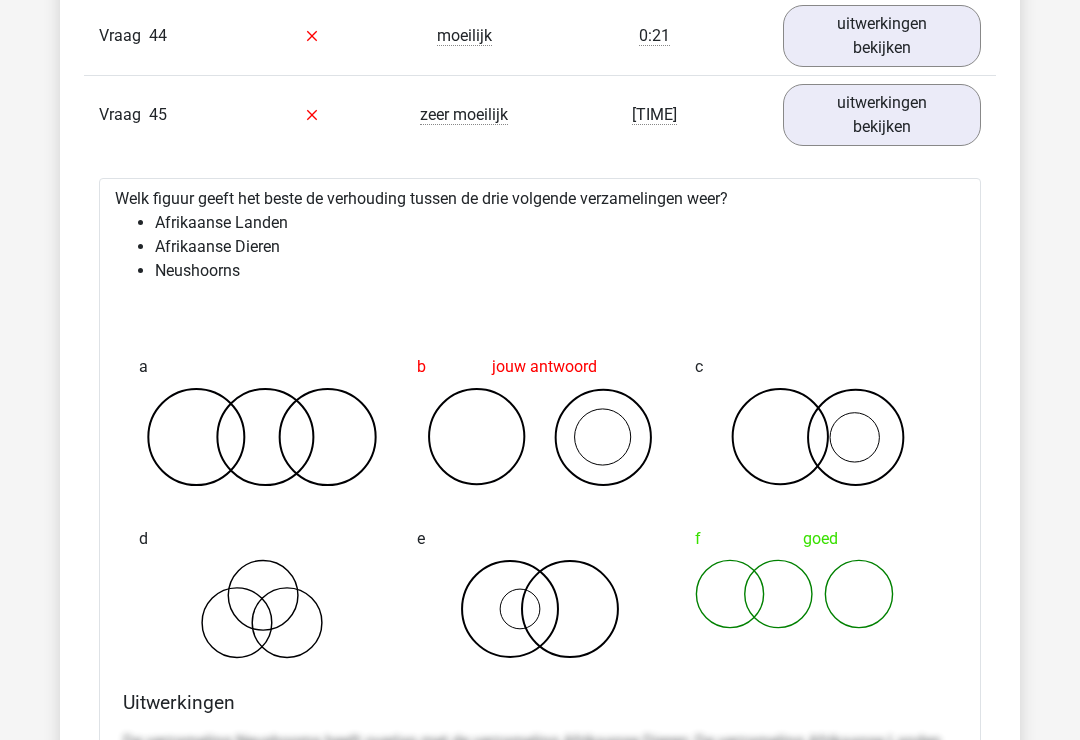 scroll, scrollTop: 6879, scrollLeft: 0, axis: vertical 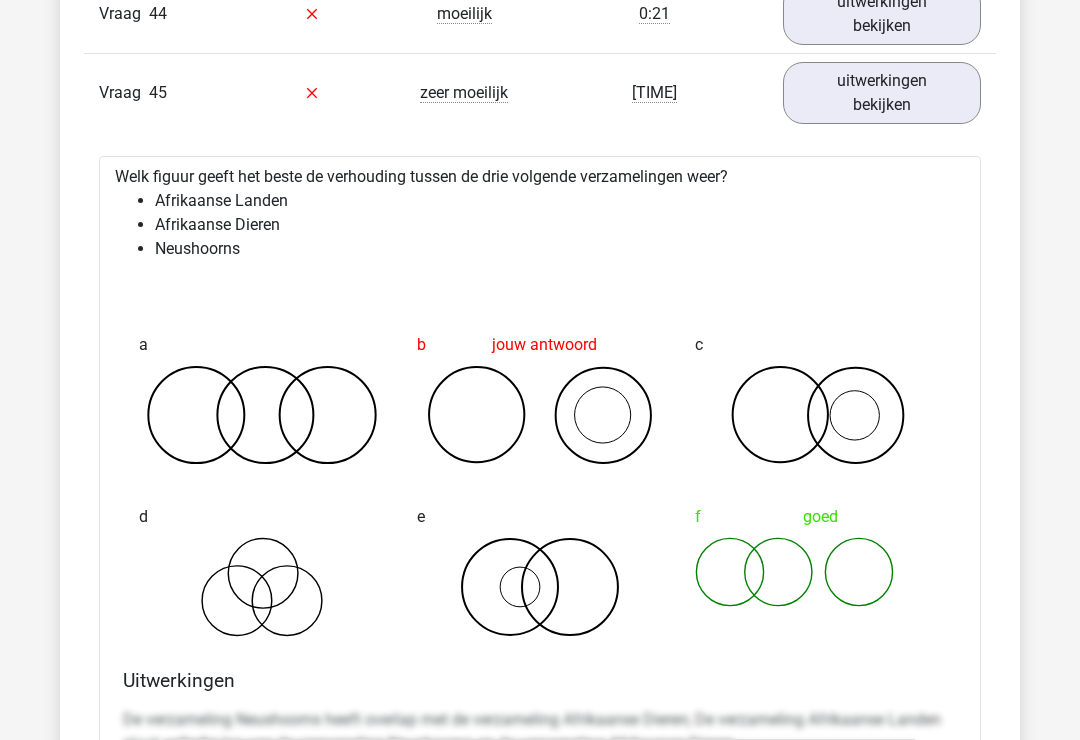 click on "uitwerkingen bekijken" at bounding box center (882, 93) 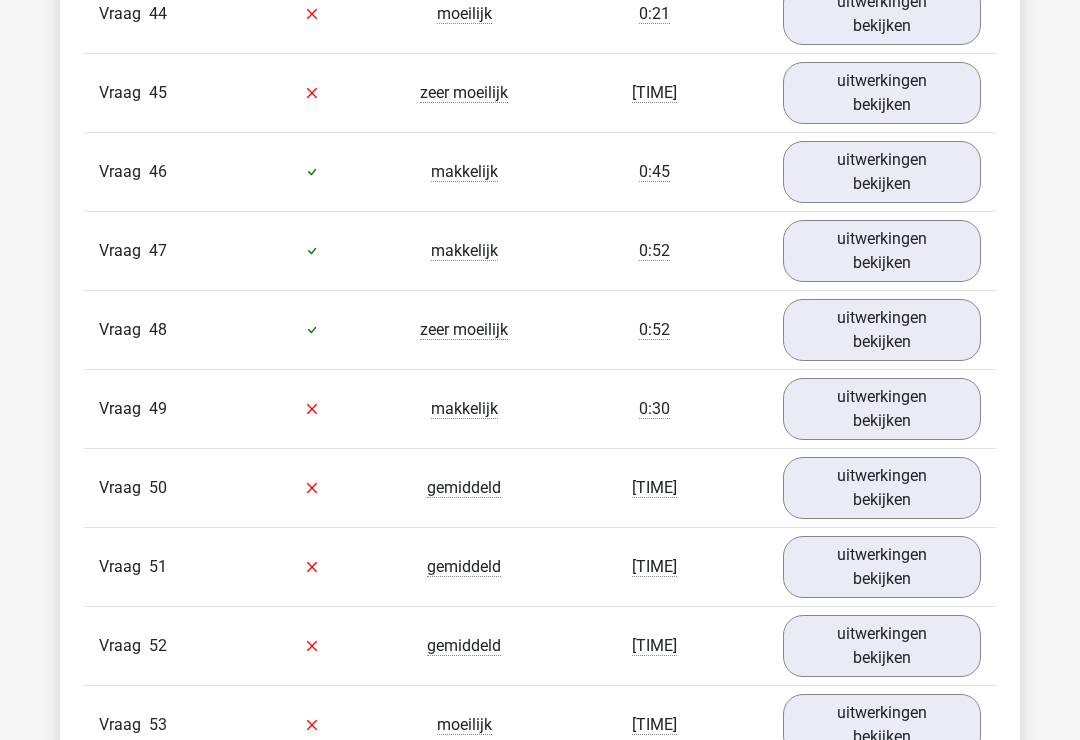 click on "uitwerkingen bekijken" at bounding box center (882, 93) 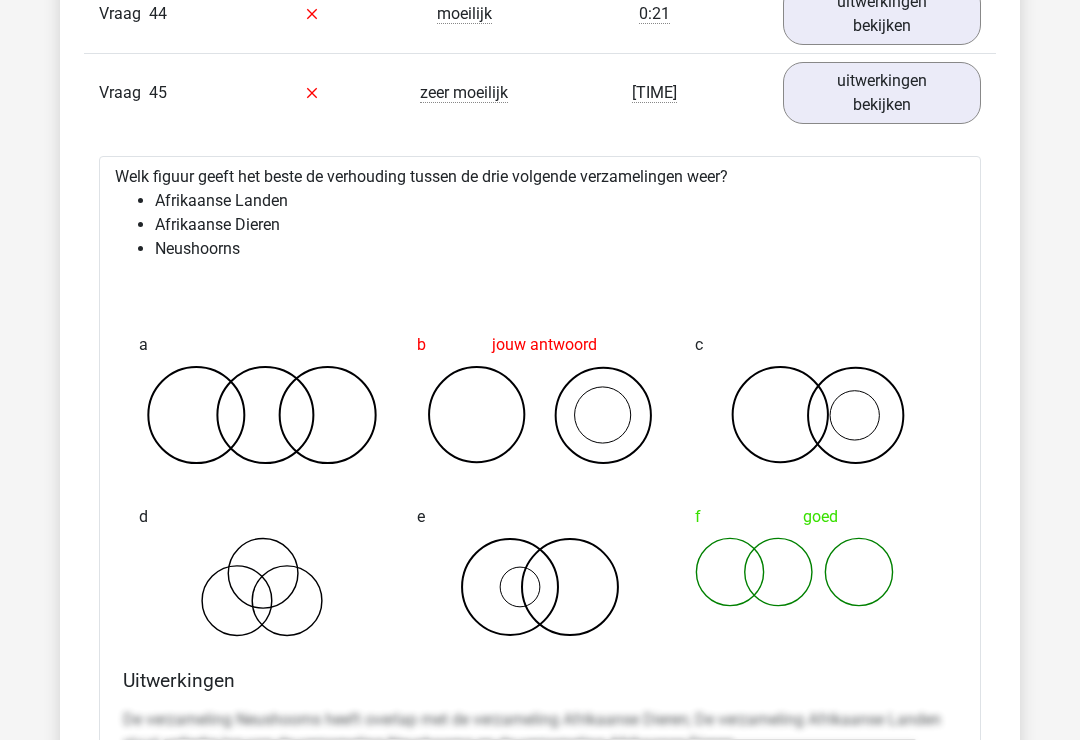 click on "uitwerkingen bekijken" at bounding box center [882, 93] 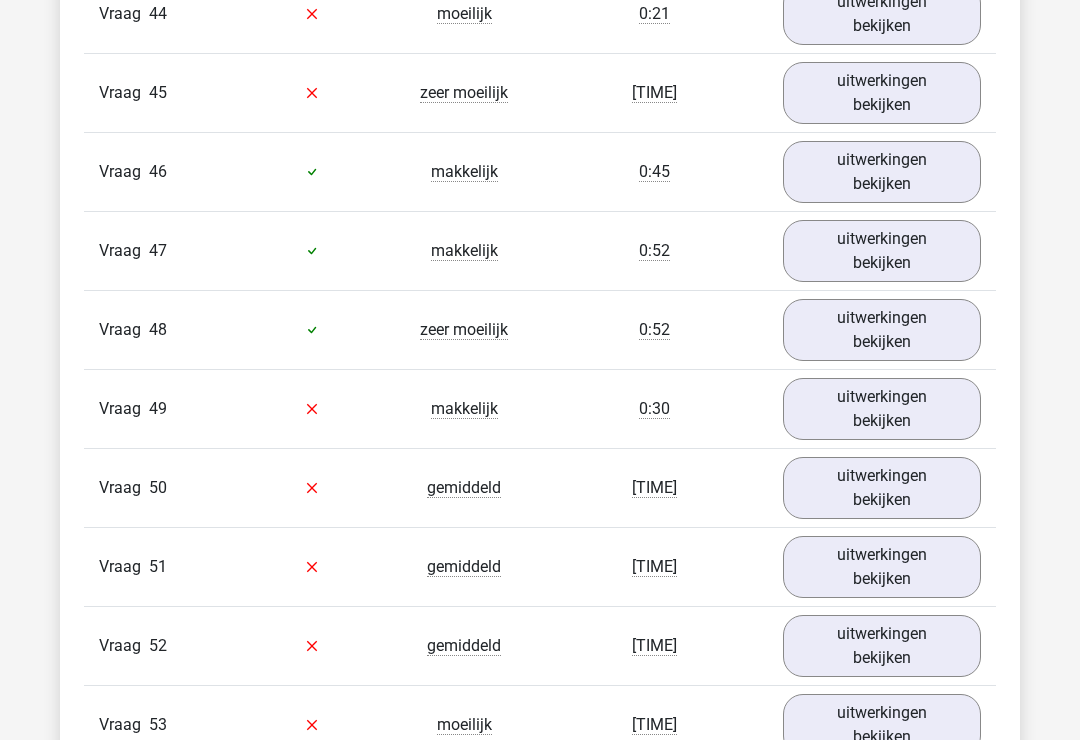 click on "uitwerkingen bekijken" at bounding box center (882, 172) 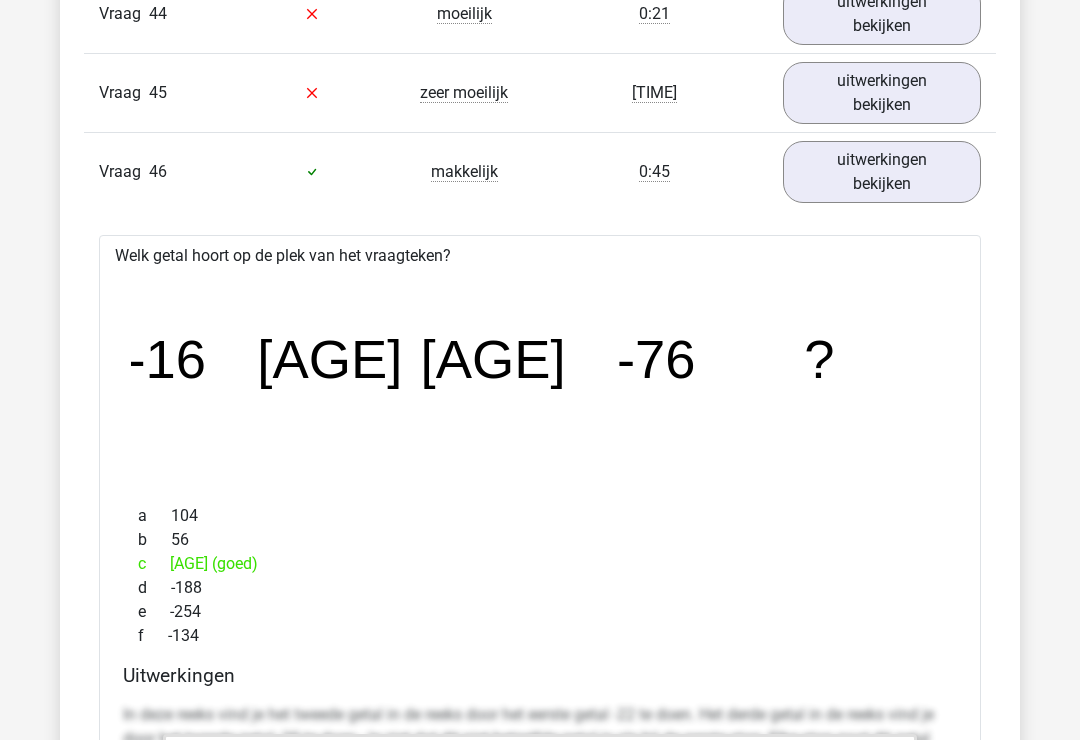 click on "uitwerkingen bekijken" at bounding box center (882, 172) 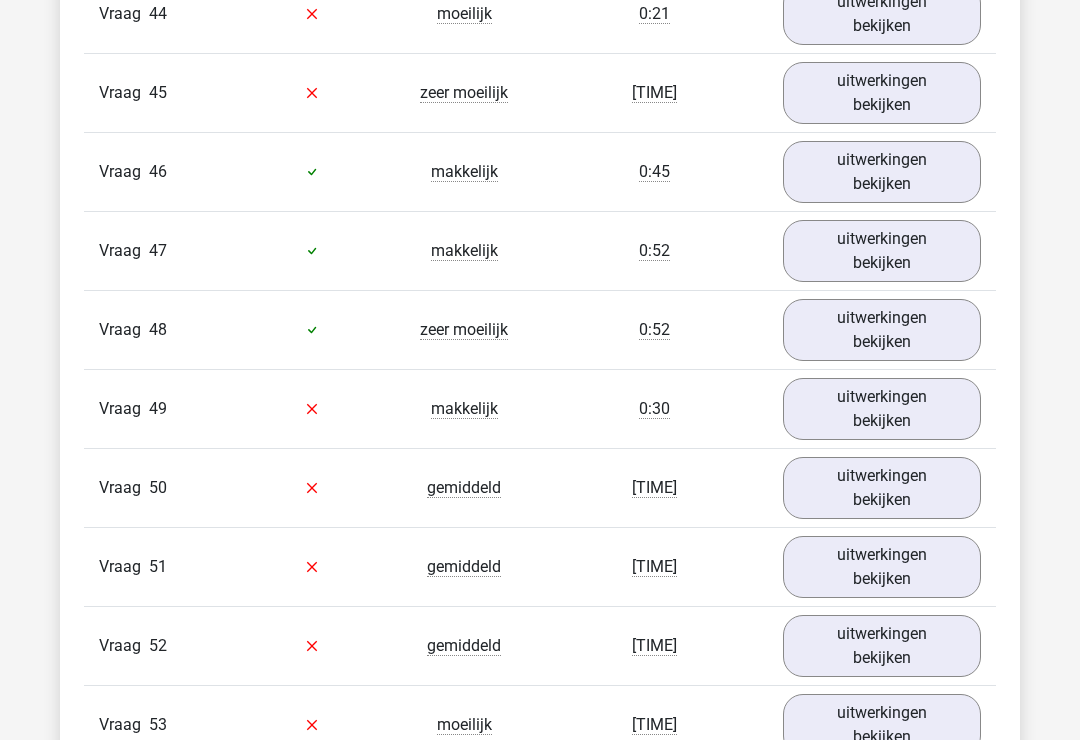 click on "uitwerkingen bekijken" at bounding box center [882, 251] 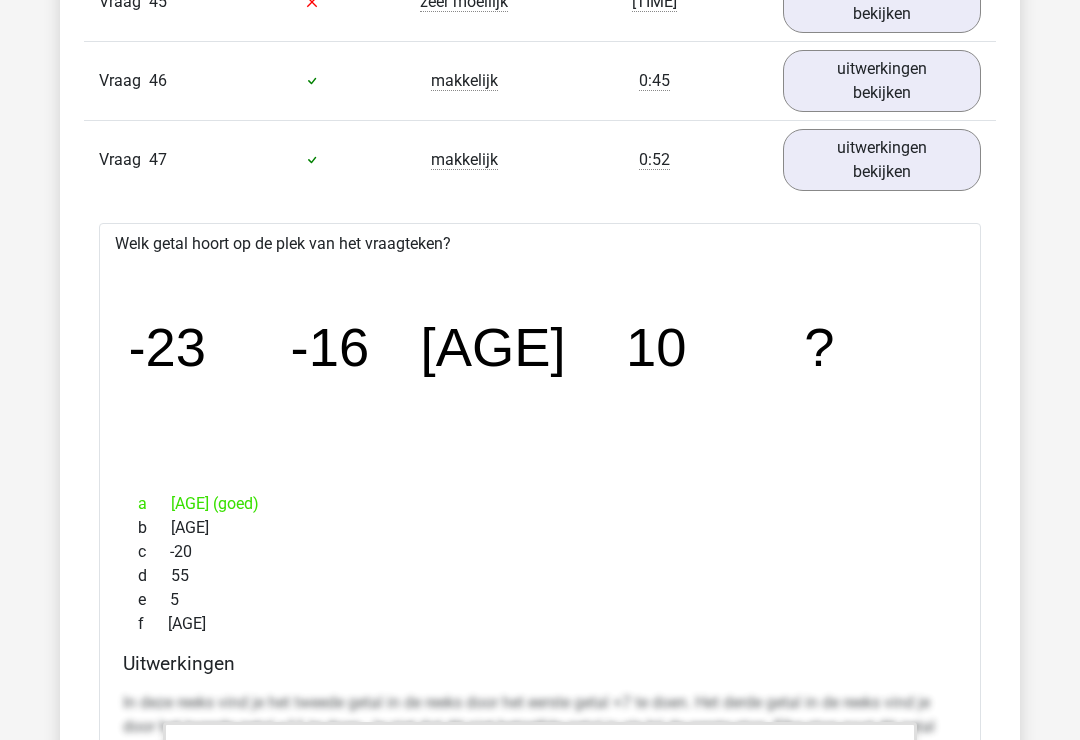 scroll, scrollTop: 6970, scrollLeft: 0, axis: vertical 